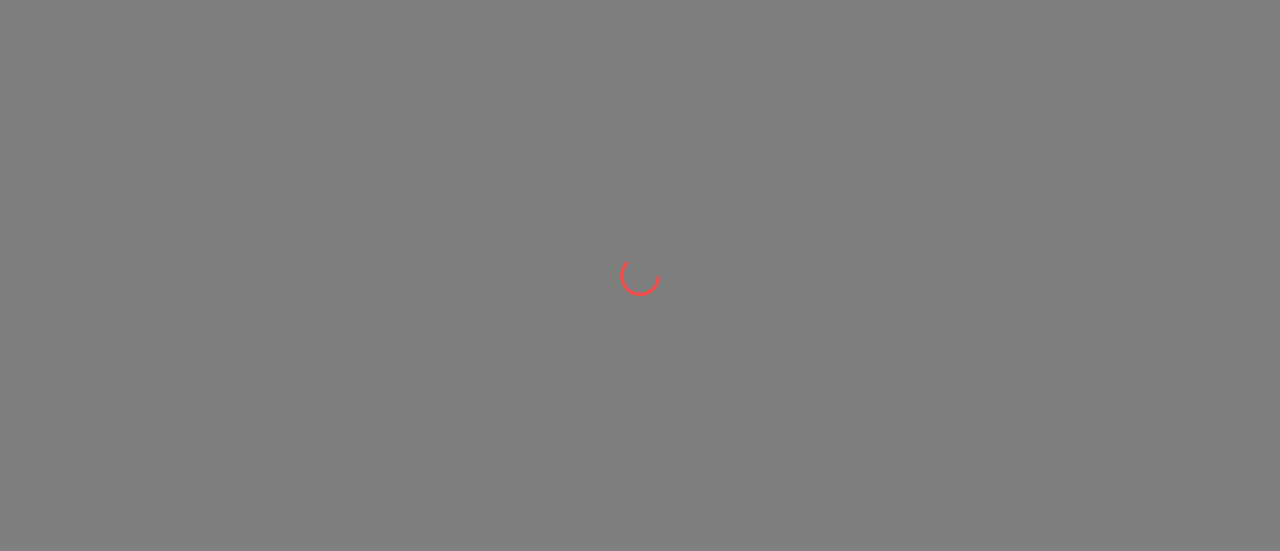 scroll, scrollTop: 0, scrollLeft: 0, axis: both 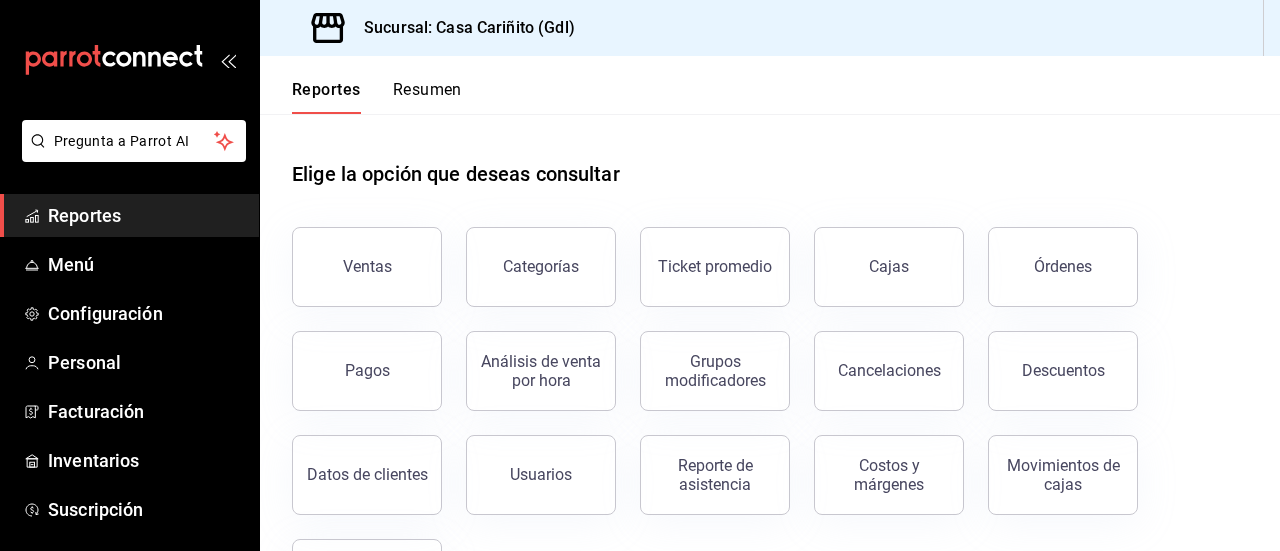 click on "Elige la opción que deseas consultar" at bounding box center [770, 158] 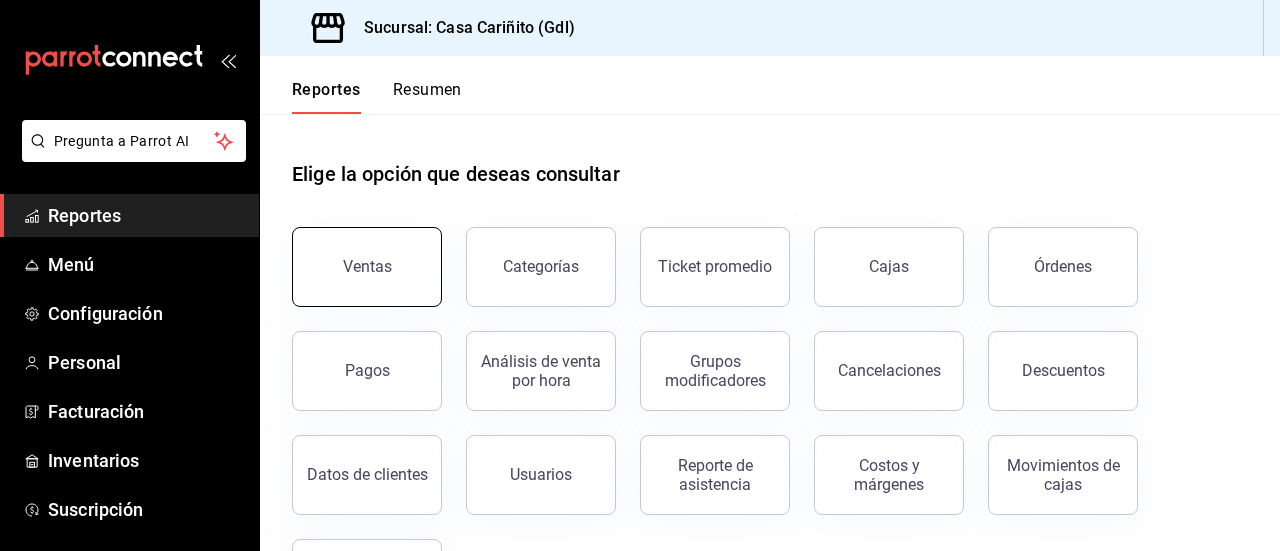 click on "Ventas" at bounding box center [367, 267] 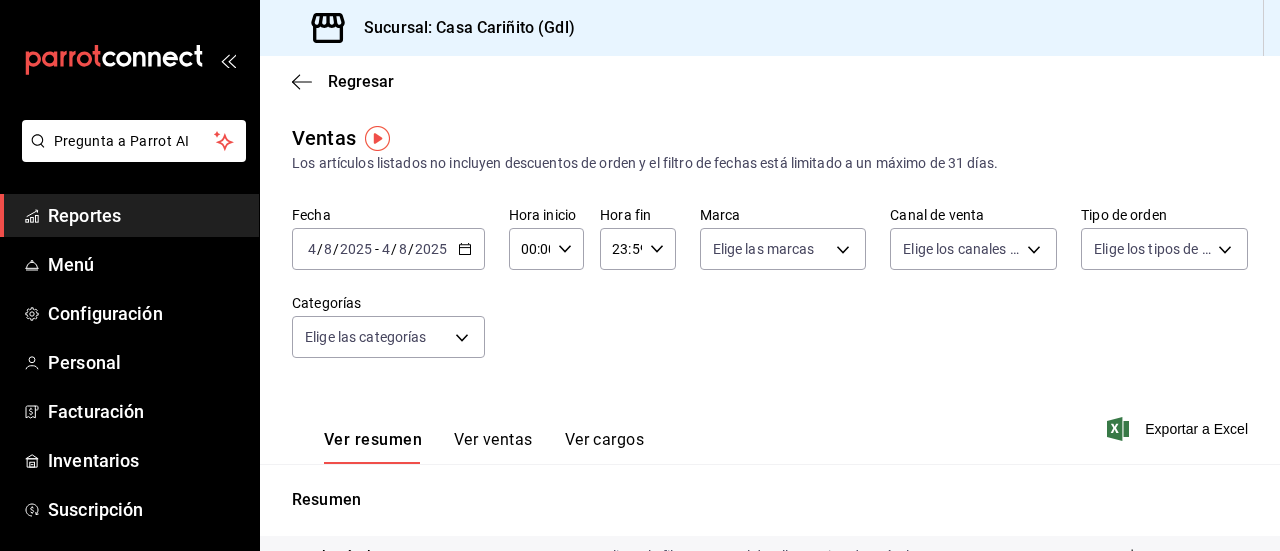 click on "Ver ventas" at bounding box center (493, 447) 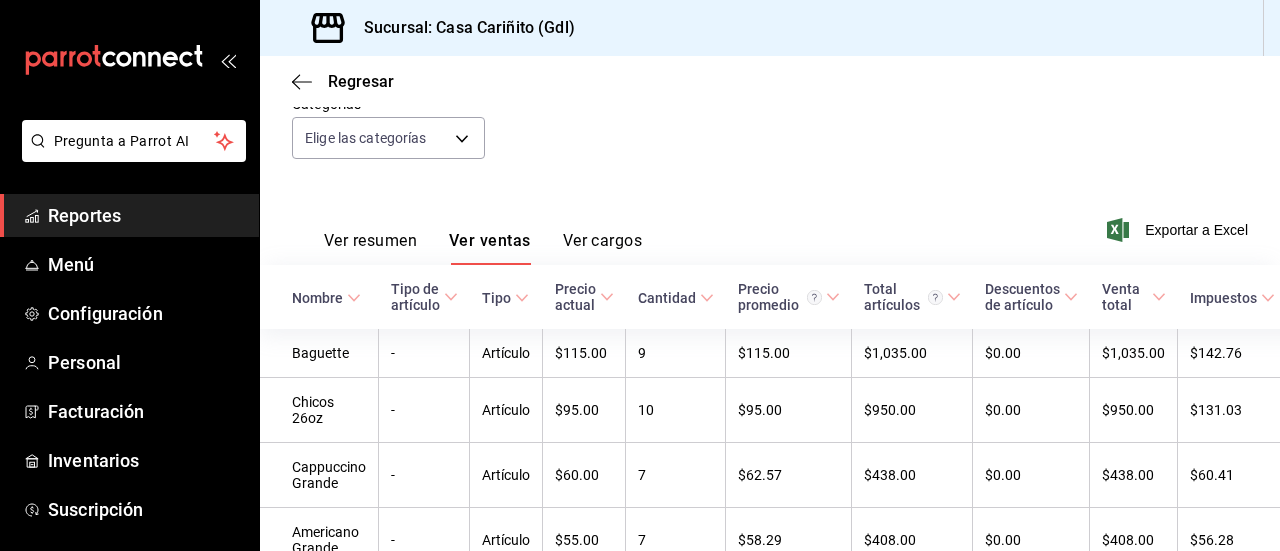scroll, scrollTop: 183, scrollLeft: 0, axis: vertical 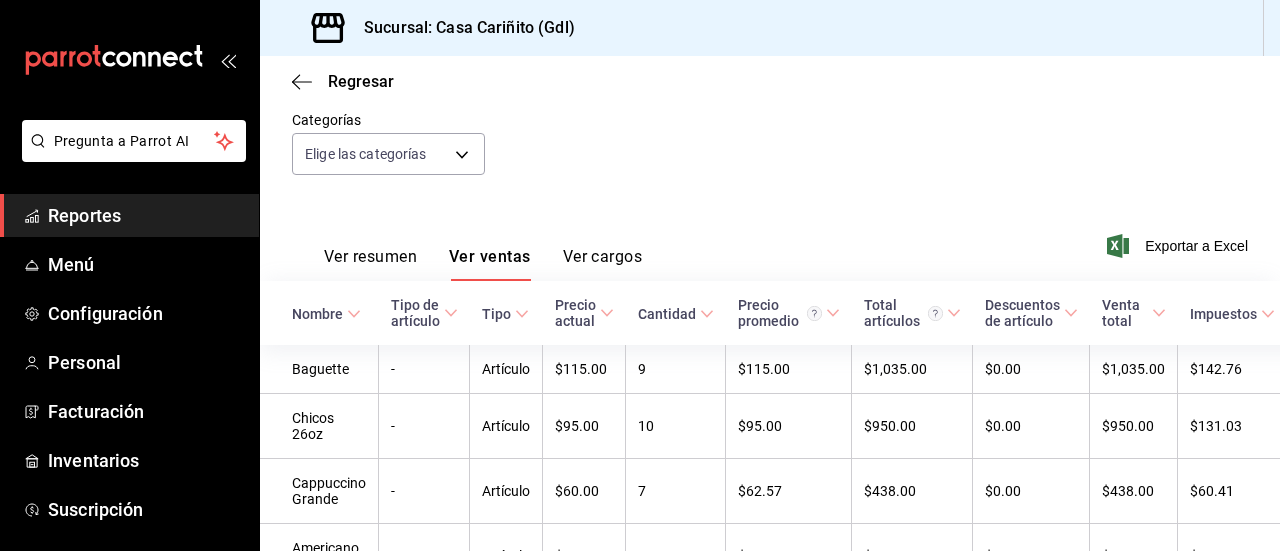 click on "Ver cargos" at bounding box center [603, 264] 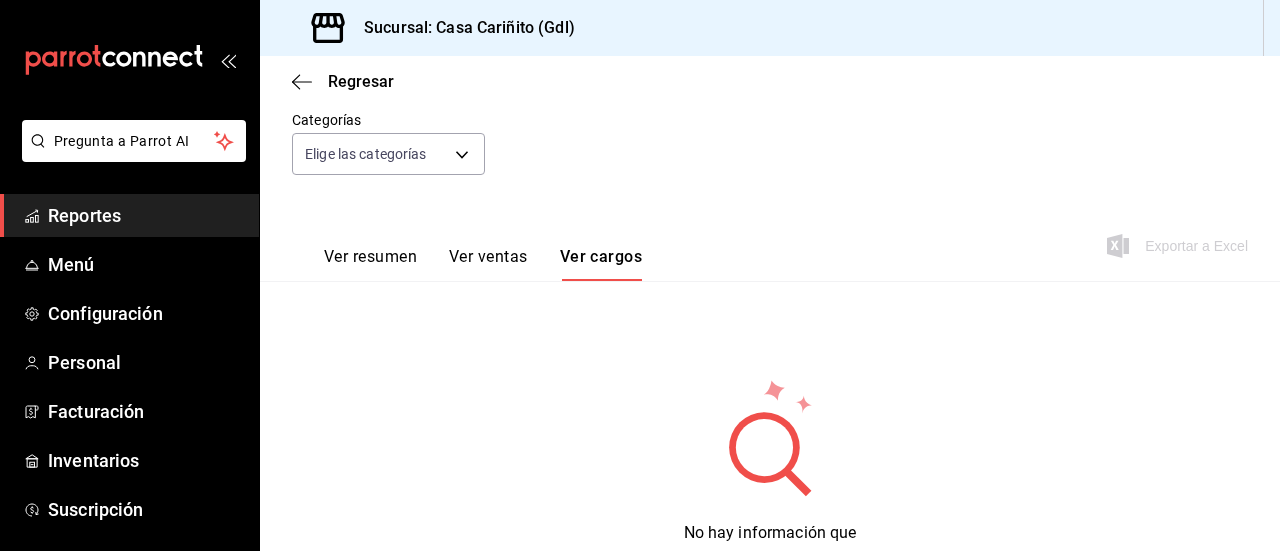 click on "Ver resumen" at bounding box center (370, 264) 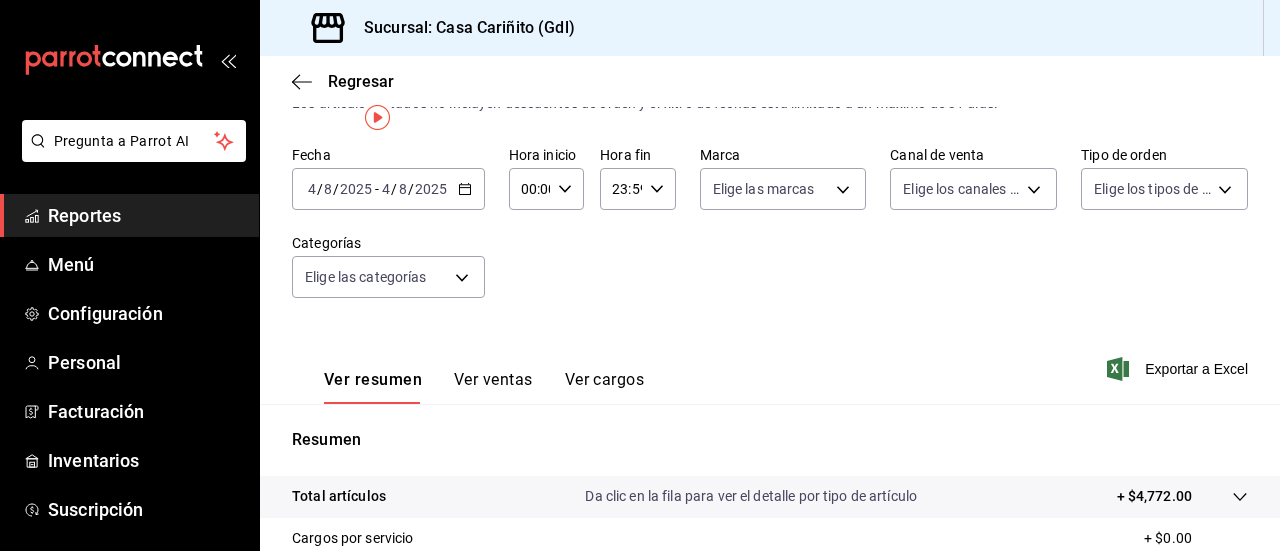 scroll, scrollTop: 0, scrollLeft: 0, axis: both 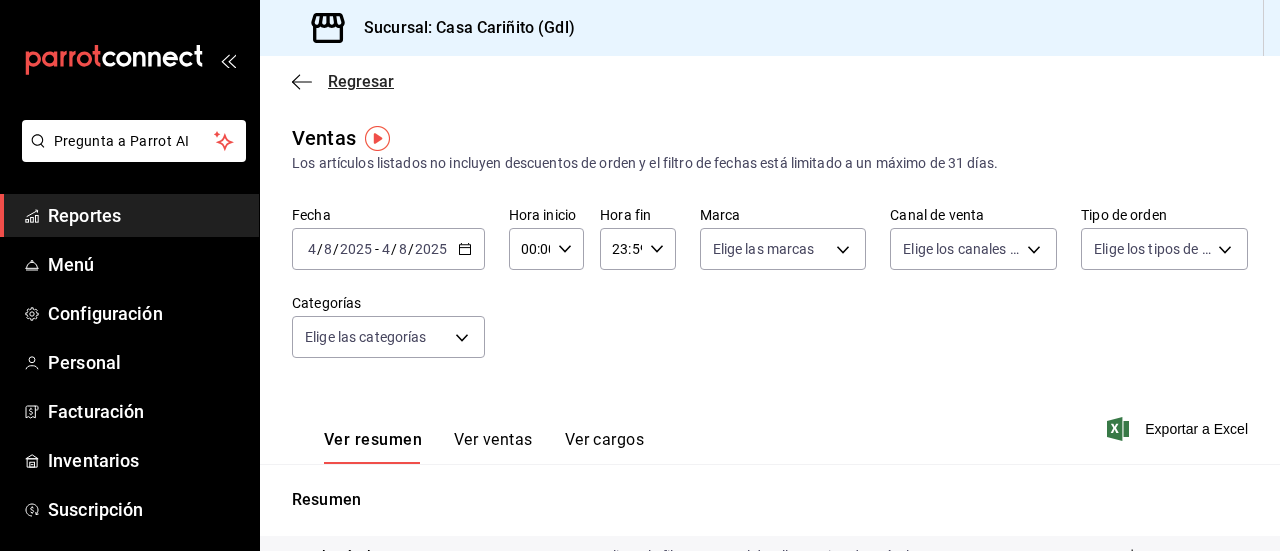 click 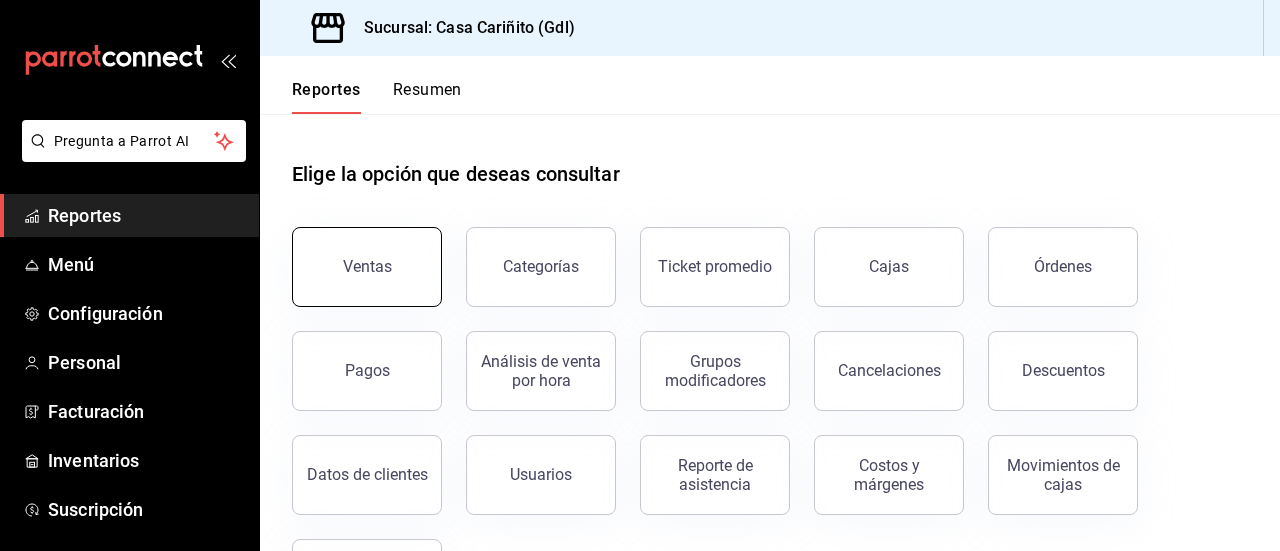 click on "Ventas" at bounding box center (367, 267) 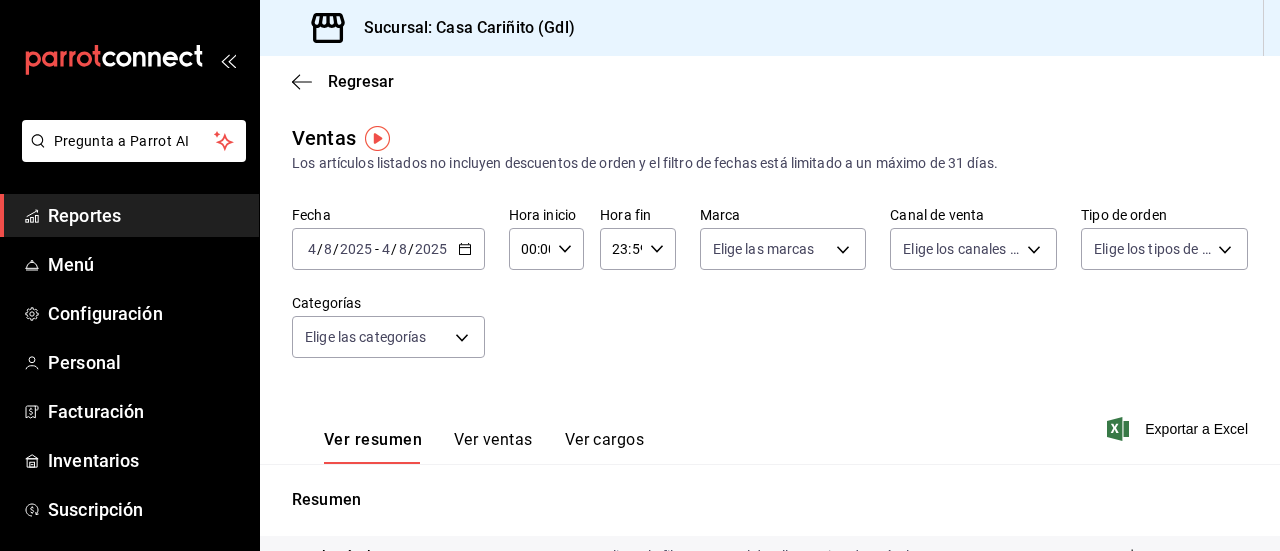click on "Ver cargos" at bounding box center [605, 447] 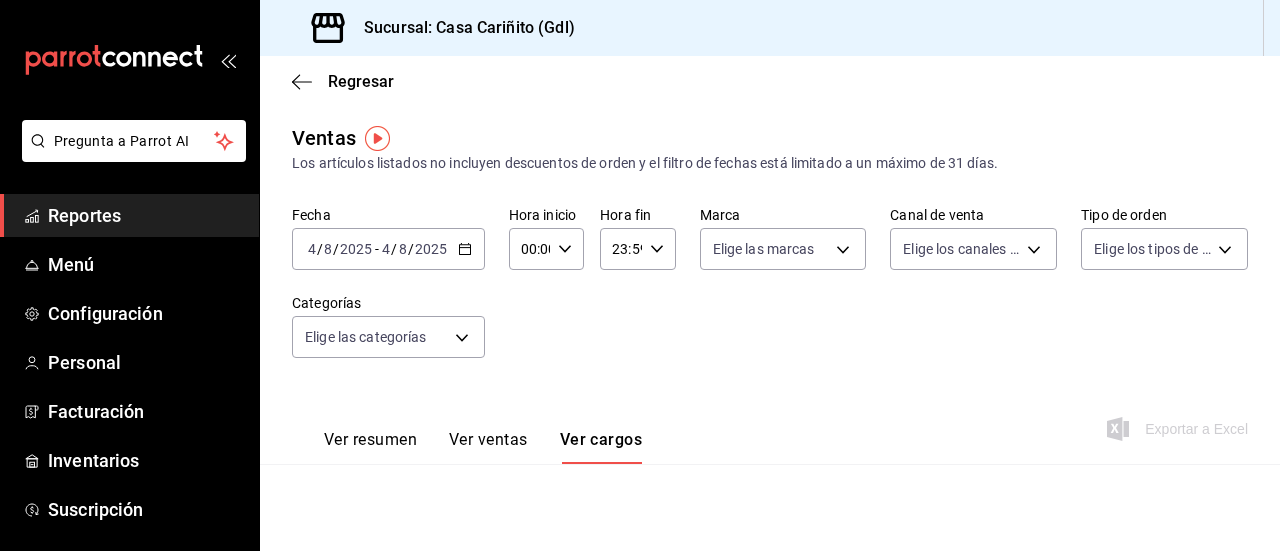 click on "Ver ventas" at bounding box center (488, 447) 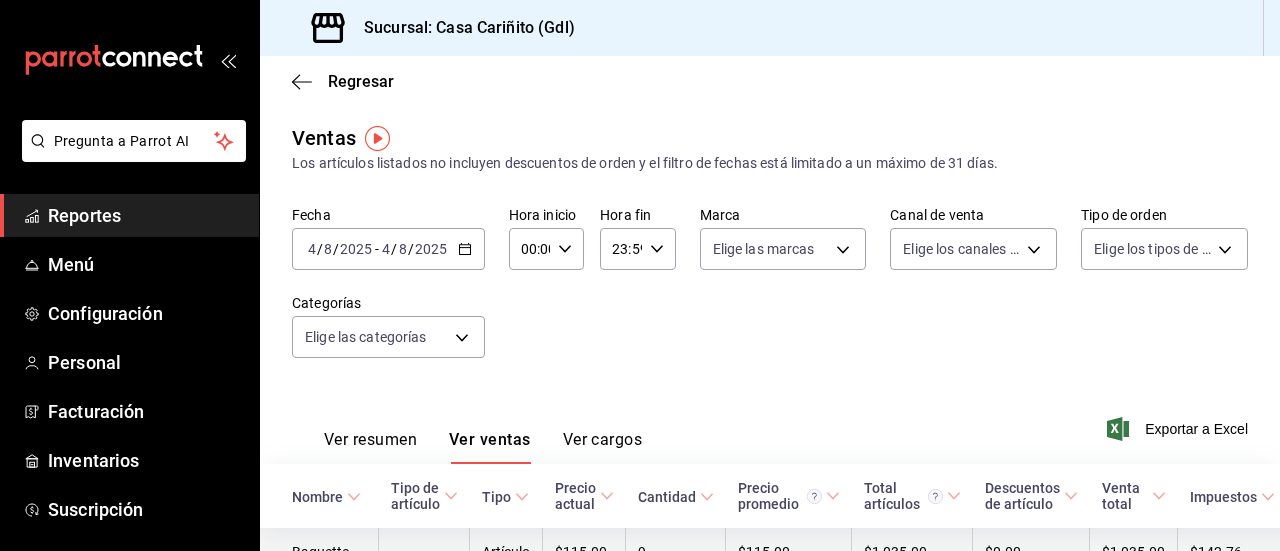type 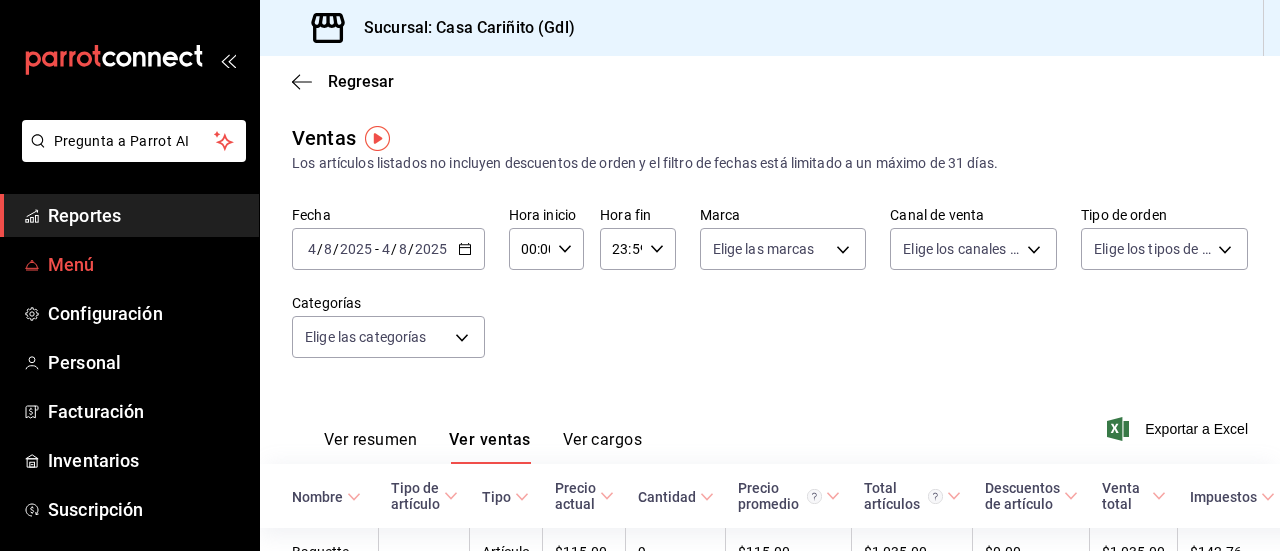 click on "Menú" at bounding box center (145, 264) 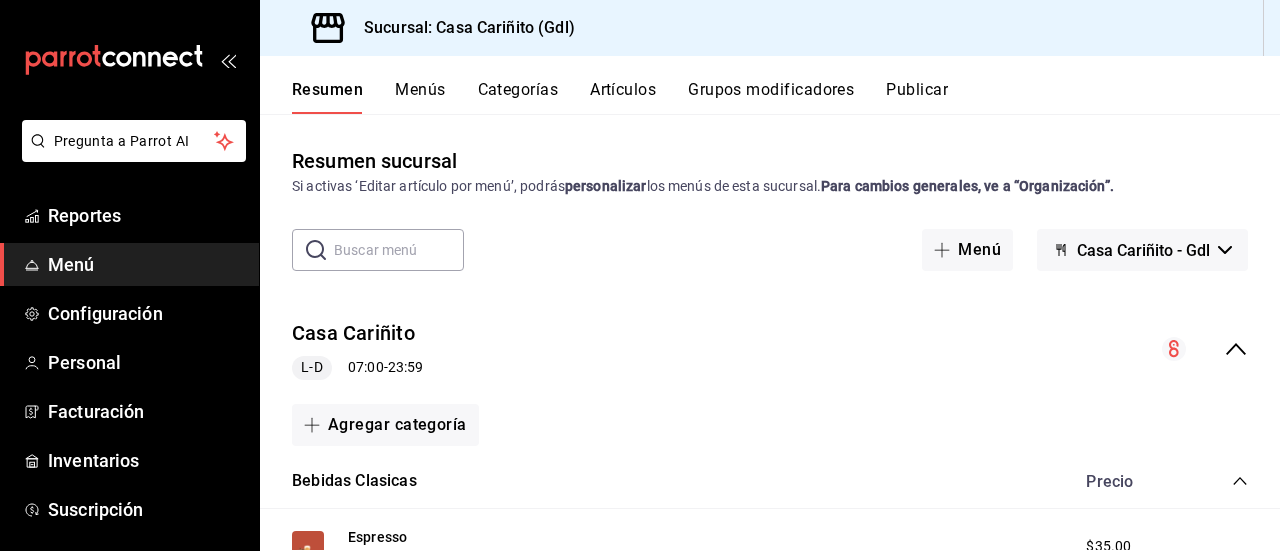 click on "Menú Casa Cariñito - [CITY]" at bounding box center (770, 250) 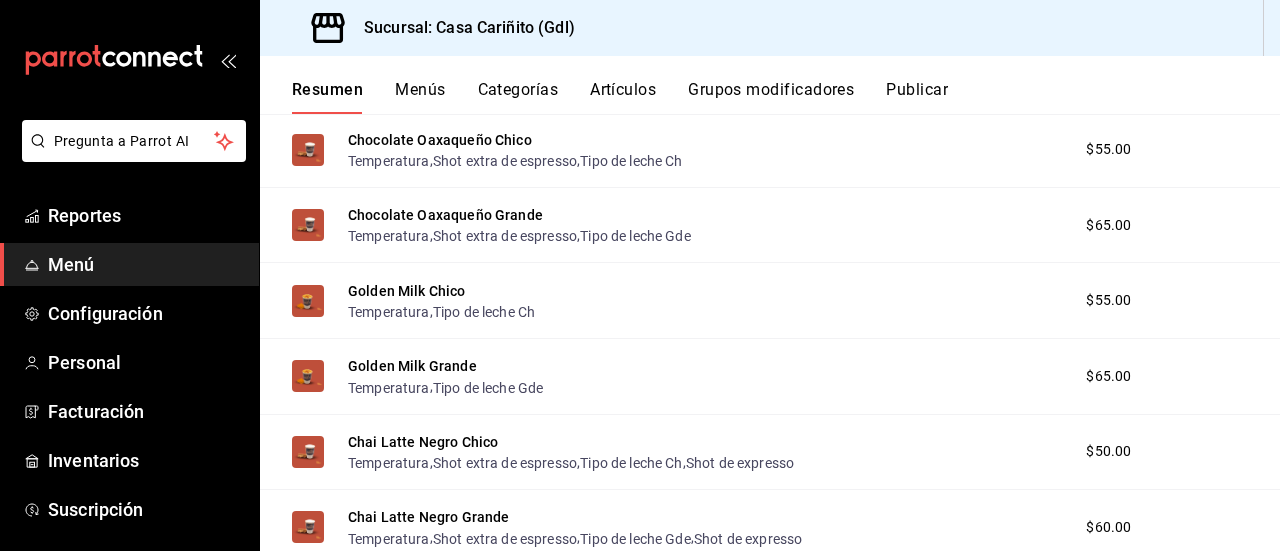 scroll, scrollTop: 0, scrollLeft: 0, axis: both 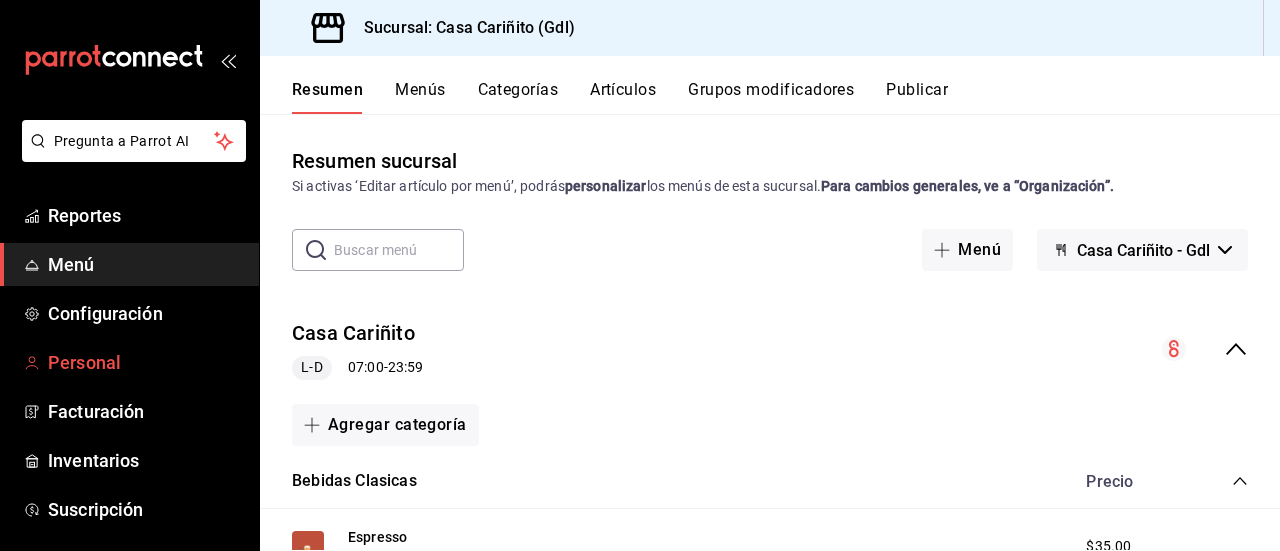 click on "Personal" at bounding box center [145, 362] 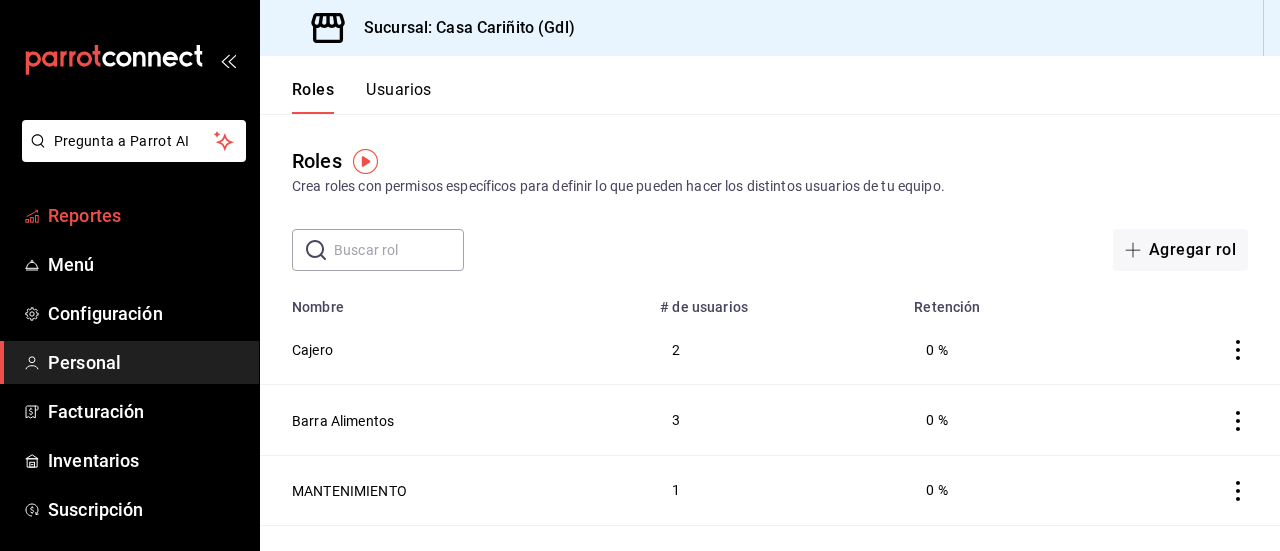click on "Reportes" at bounding box center (145, 215) 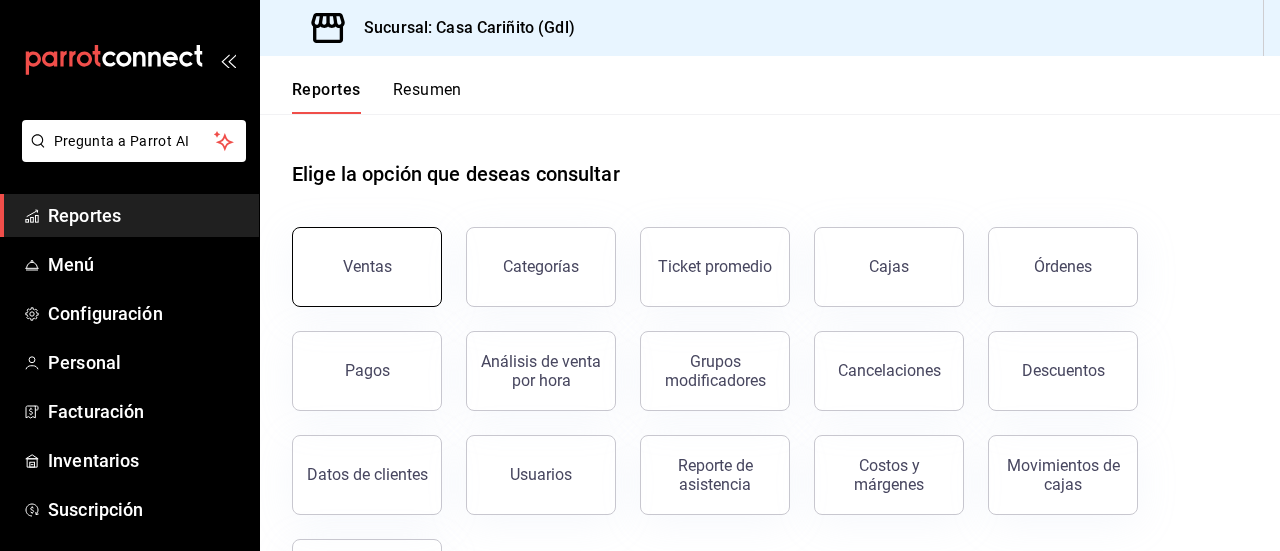 click on "Ventas" at bounding box center (367, 266) 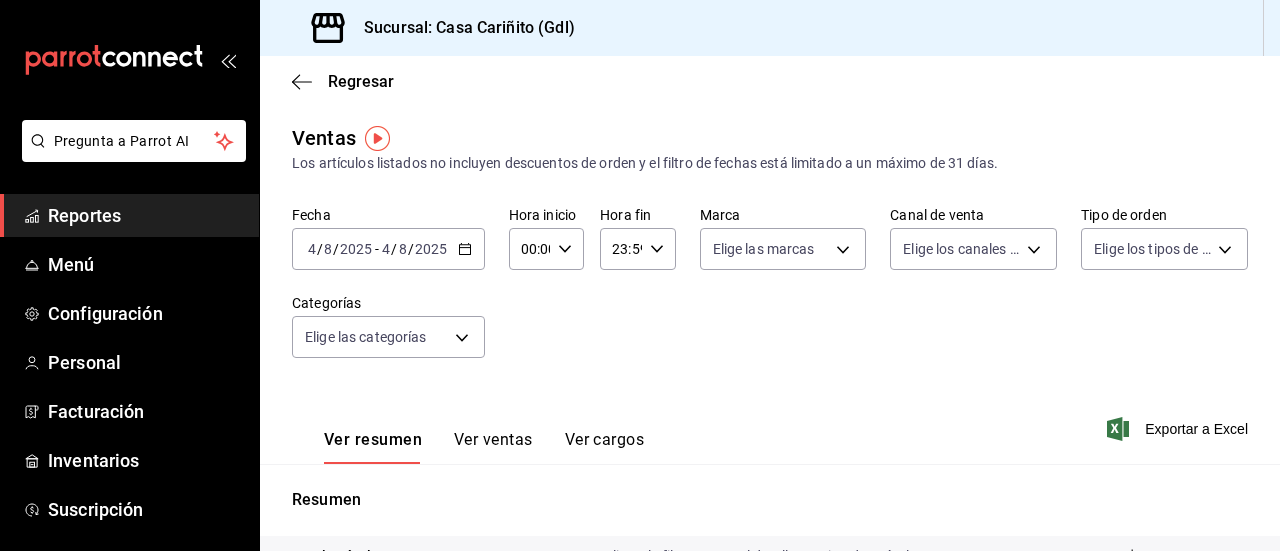 click on "Regresar" at bounding box center (770, 81) 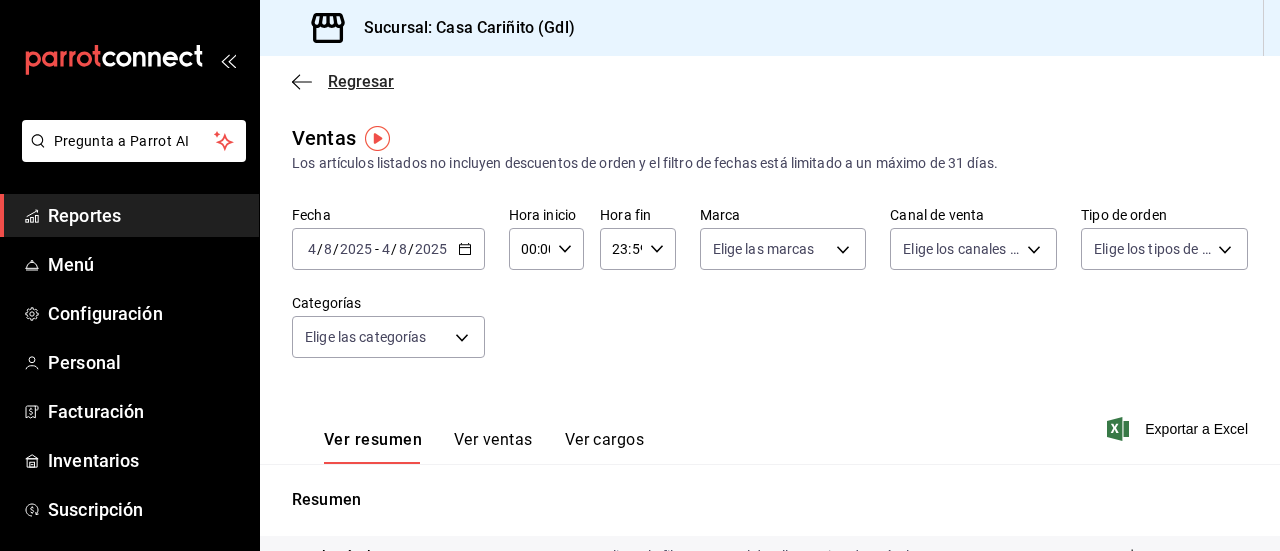 click 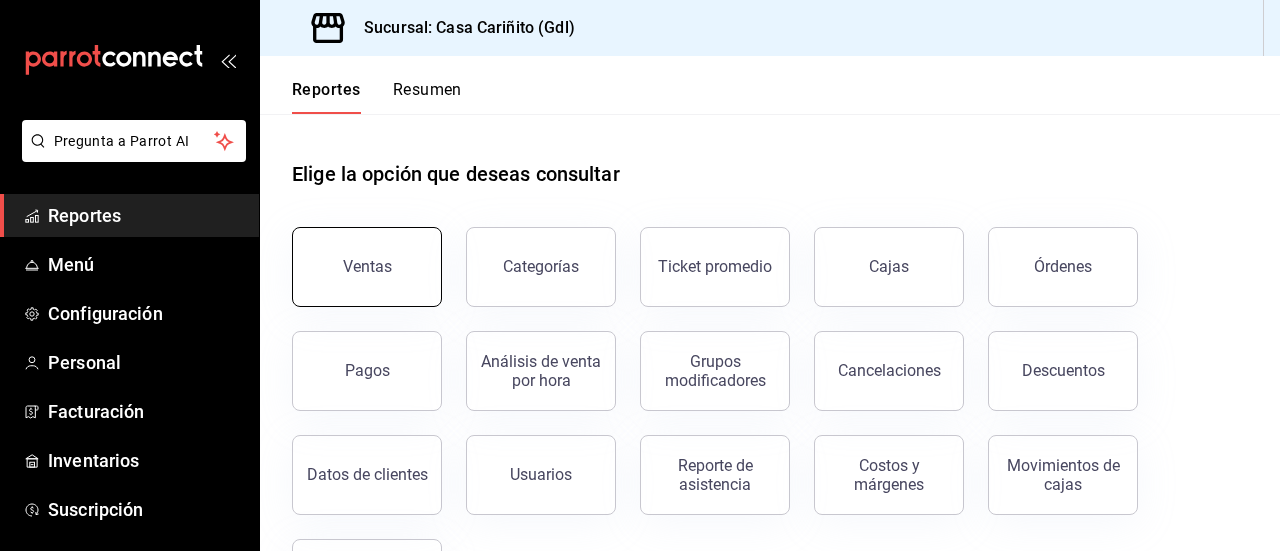 click on "Ventas" at bounding box center (367, 267) 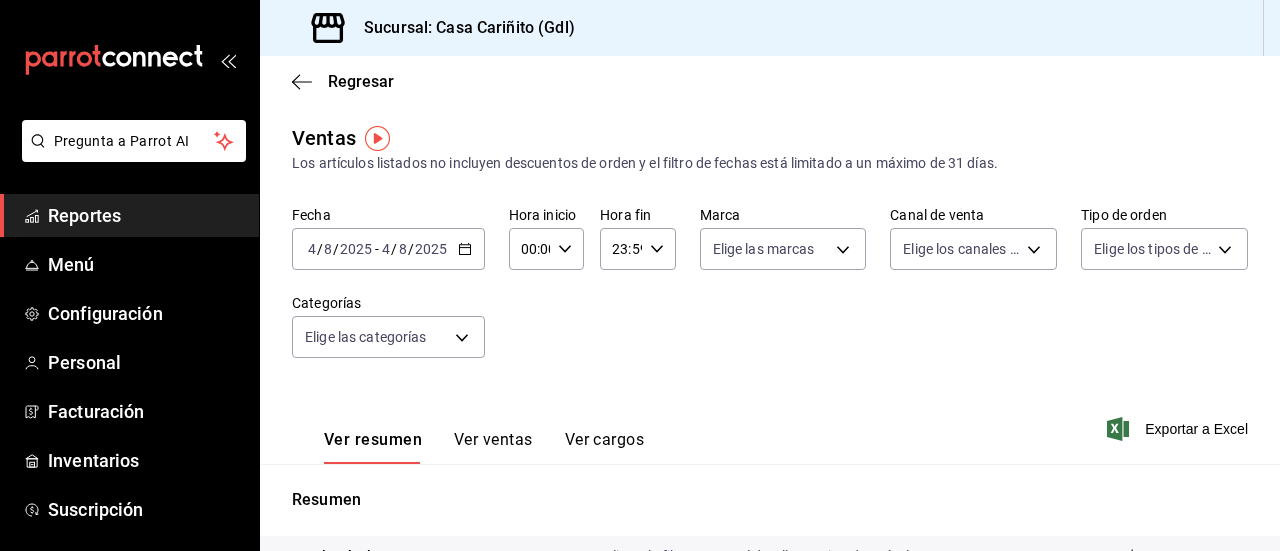 click on "Ver cargos" at bounding box center [605, 447] 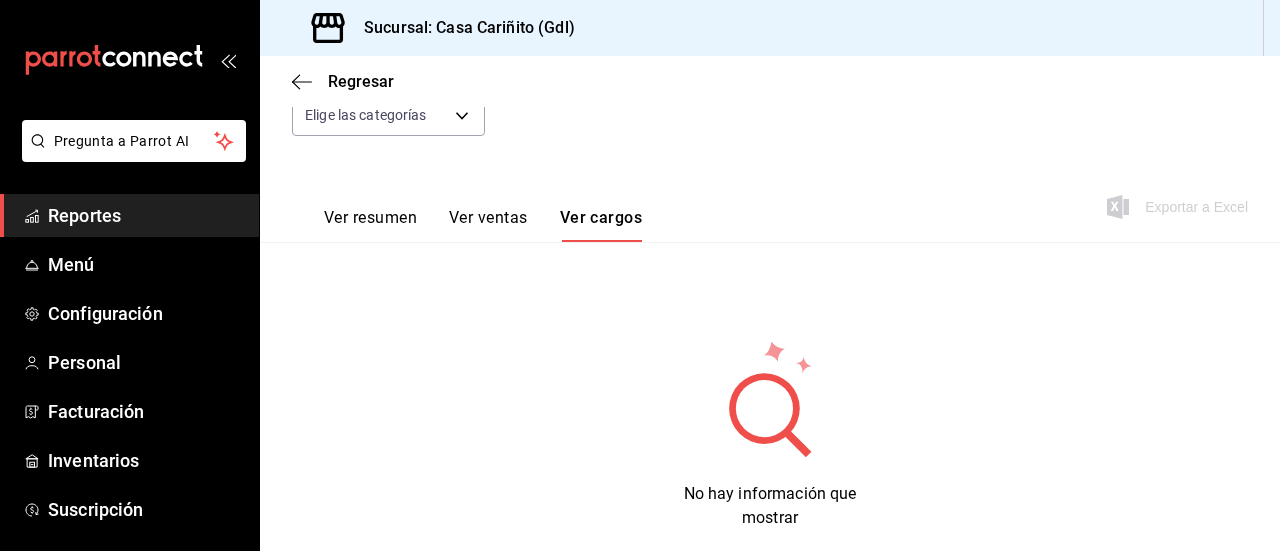 scroll, scrollTop: 260, scrollLeft: 0, axis: vertical 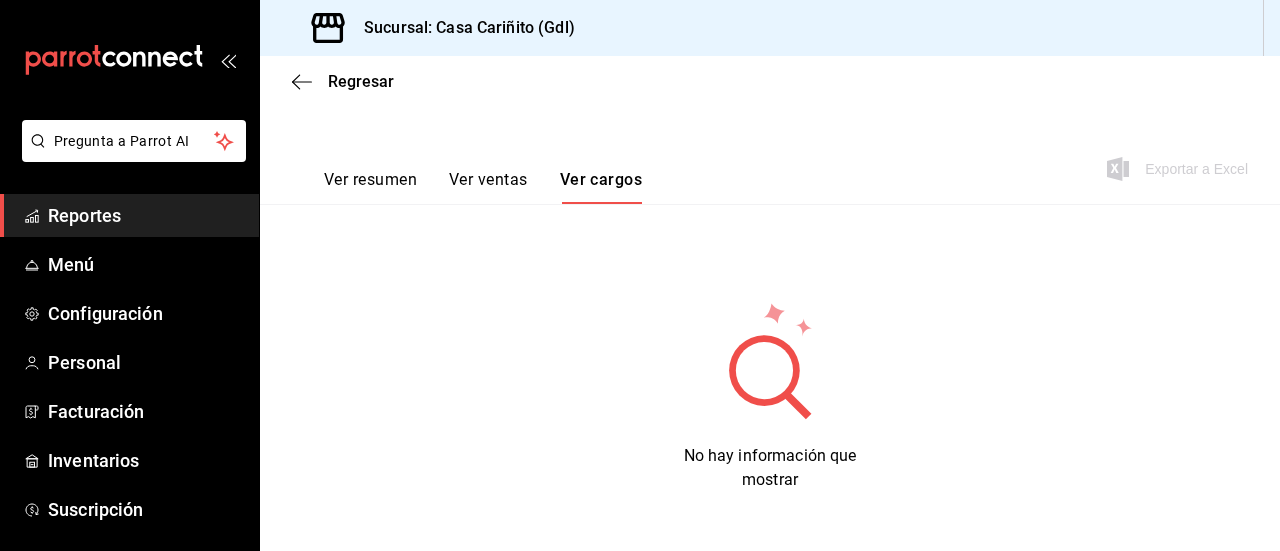 type 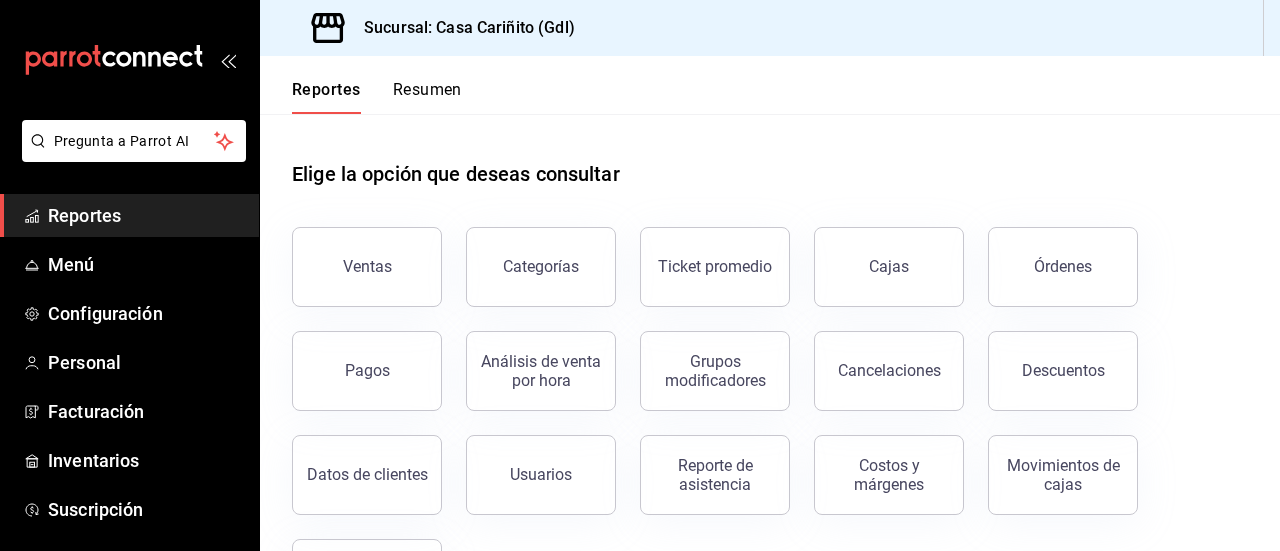 click on "Reportes" at bounding box center [145, 215] 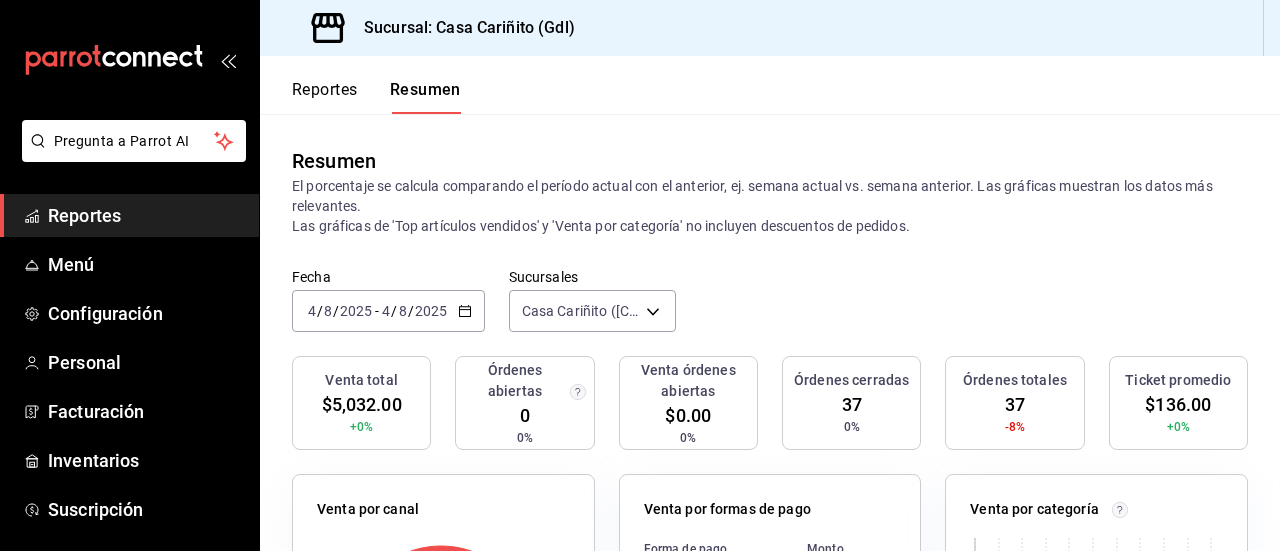 click on "Reportes" at bounding box center [325, 97] 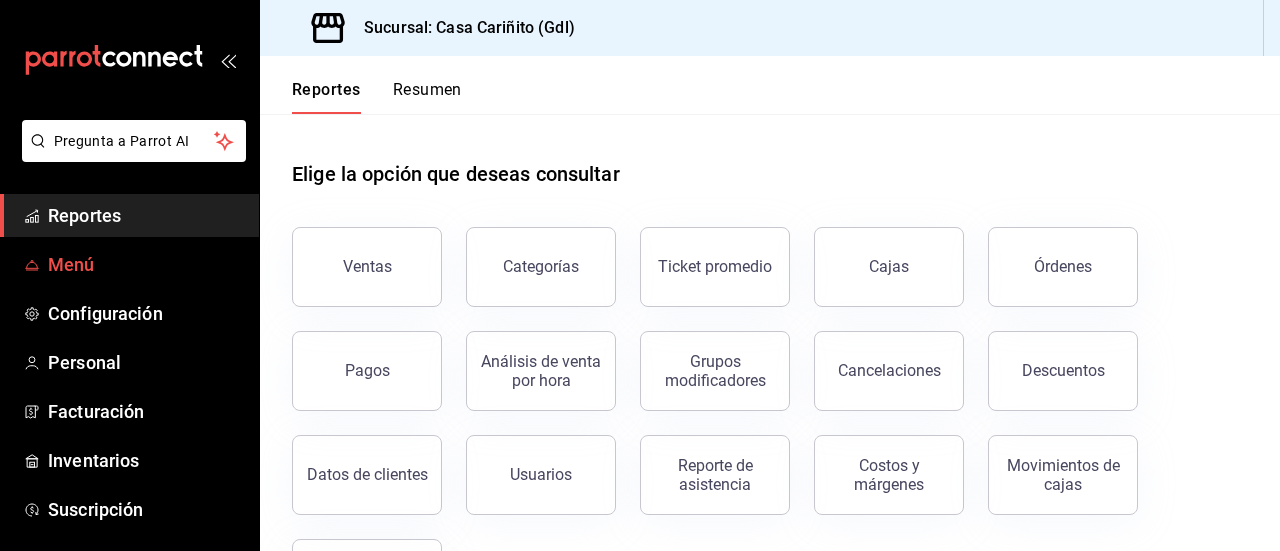 click on "Menú" at bounding box center [145, 264] 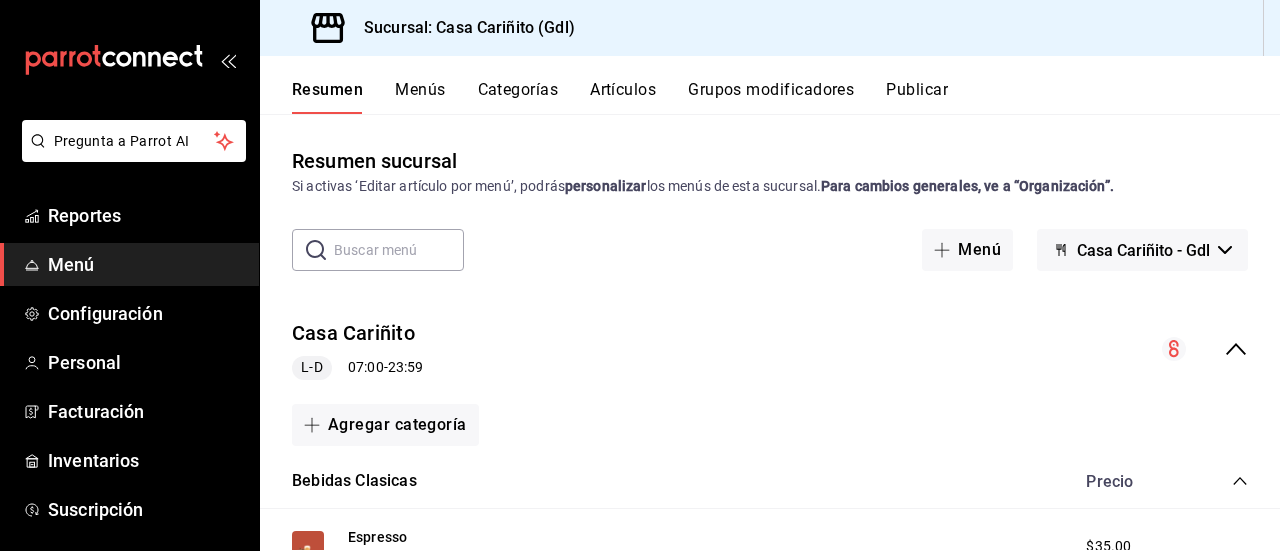 click on "Artículos" at bounding box center [623, 97] 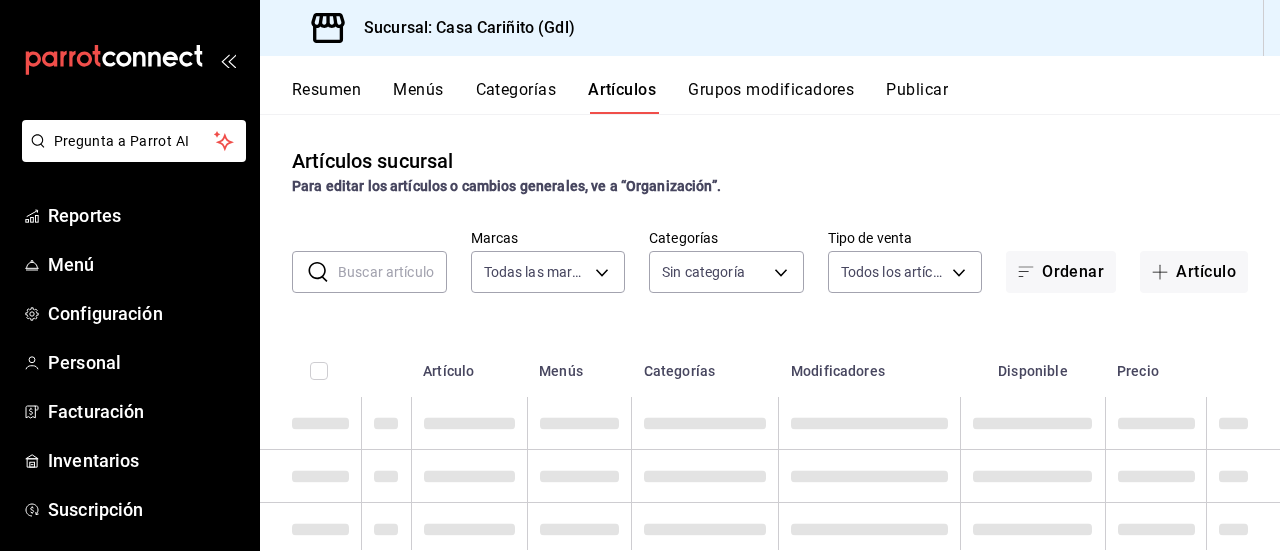 type on "8947f16a-b59e-47e0-855d-71f6ff839714" 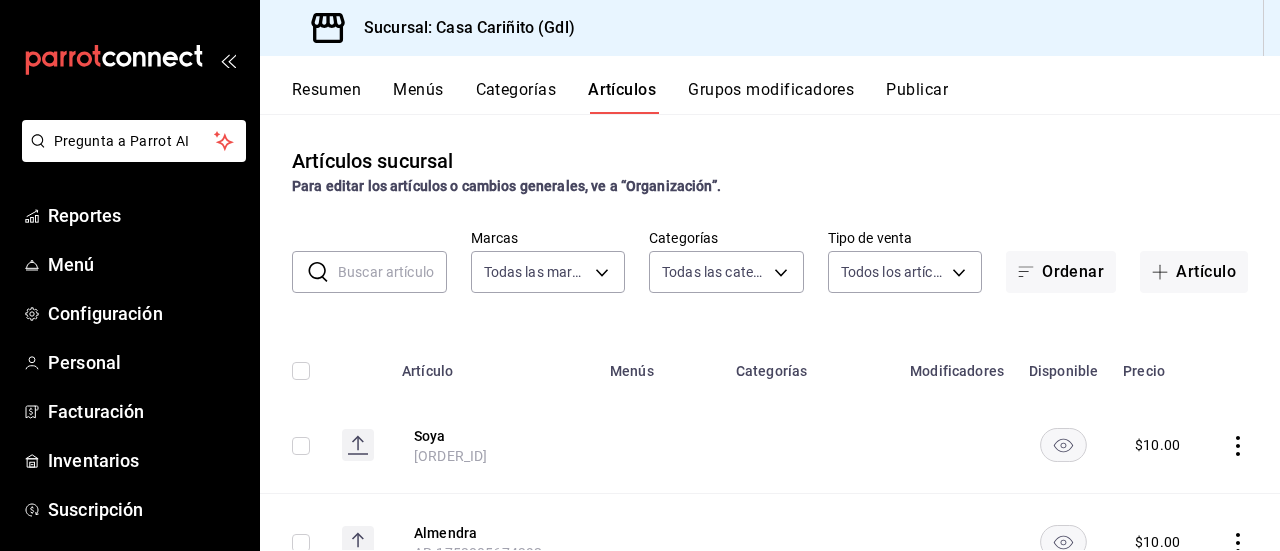 type on "119168ad-5666-4e12-b5e0-b6859d94c33e,3672ac4d-098c-42c2-bee0-f5ef16b79c15,6ec77392-da8a-449e-9f25-77a19950f092,e73556bc-920a-4958-894f-a8b359929b36,d57f6614-0ae0-40d0-9e67-7f49d2dd4f62,5c3382f8-c908-4f11-aa5e-b434079d3c98,89e01679-5064-4d70-93d2-1563e376c6b9,d02bffeb-6acd-4ccf-a441-b6862bd096ff,201c0ec6-03db-4650-b181-90d37a52a7bc,d3743f24-2878-4108-946b-ef734557fc6b,0549263f-65c5-4e60-8871-0fb6aa68ea33,f0147713-8c25-475c-9194-ba34a4014ad6,62e69e59-e768-4cf3-80e2-0dfc675ac4a8,e83b3a89-fb39-45c3-9274-fb1a70fe3267,22af7a4b-c6e0-42eb-991e-0f8d54b31f52,e59ef034-d863-422d-9e10-99f725148a6c,6ed79670-fc4a-4c7b-94a7-25fc7122a77f,d08efff5-e693-4d67-a8be-481cfc4d1d55,c0c95f39-b531-41d1-a3fa-40b7579b5be6,a58292ac-cca7-438f-b18b-e43c32f22fbf,94ed2f24-c582-4fdb-8c5a-4ec1a15f076a,5c62eac0-5e46-4187-84a7-6c91381ec502,55e1de33-8d41-41d3-ab78-3e1ae59cd529,e83c2e4d-d2a8-4a49-8fa4-8e9e2b5a97bb,131b9d4a-5d5a-49ac-9873-cd78259a9e97,646359f7-f10b-4683-a852-845a33f4b68e,014415d8-f10e-4e7f-a3ce-35816782d895" 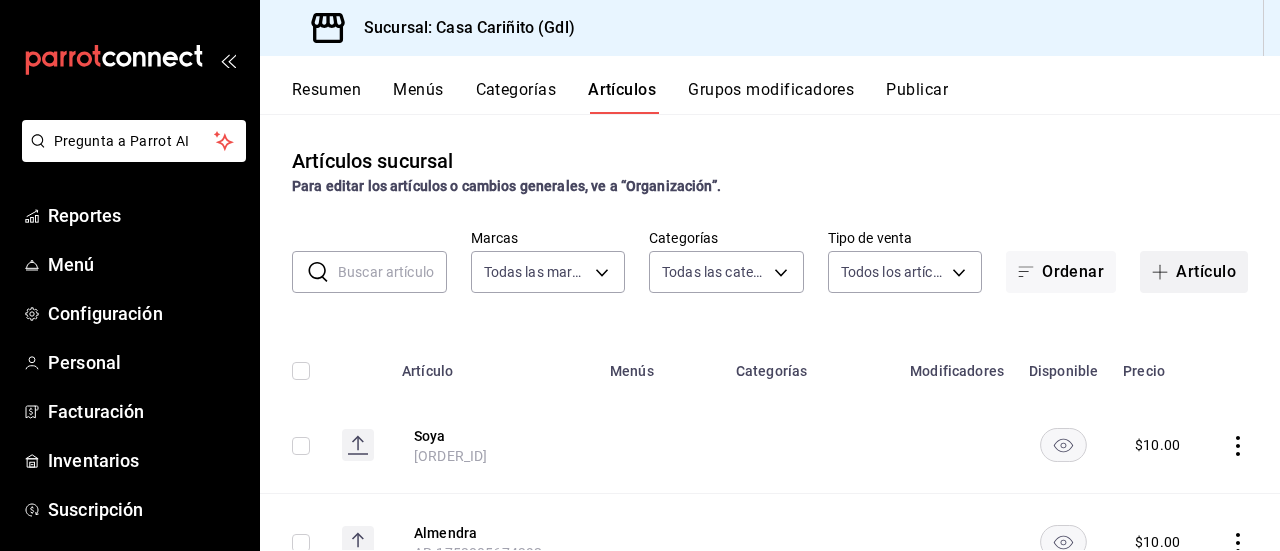 click on "Artículo" at bounding box center [1194, 272] 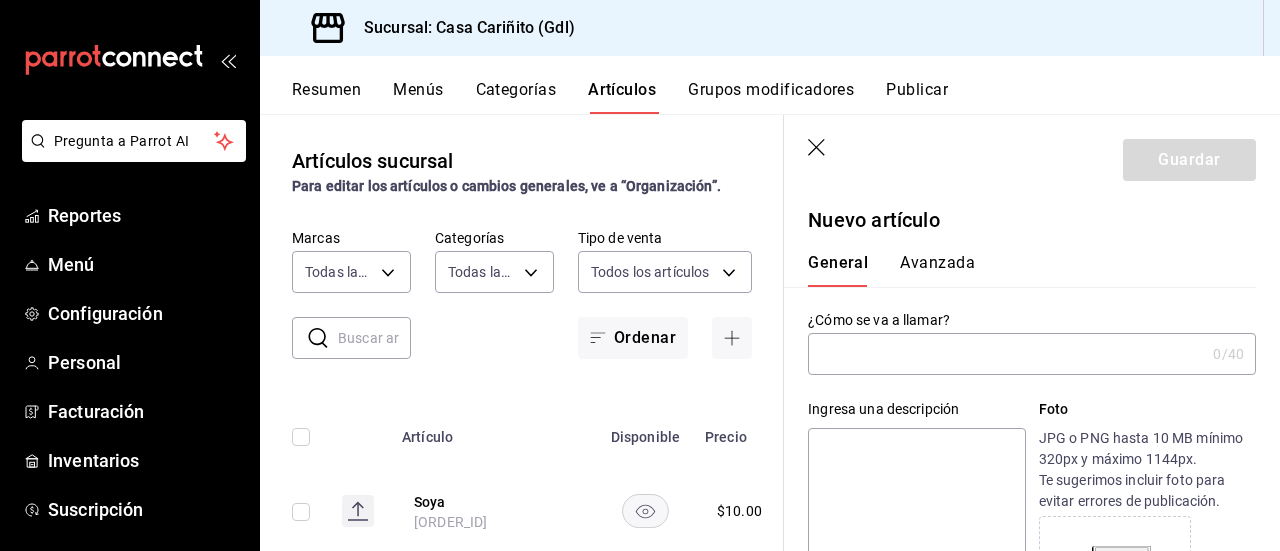 click at bounding box center (1006, 354) 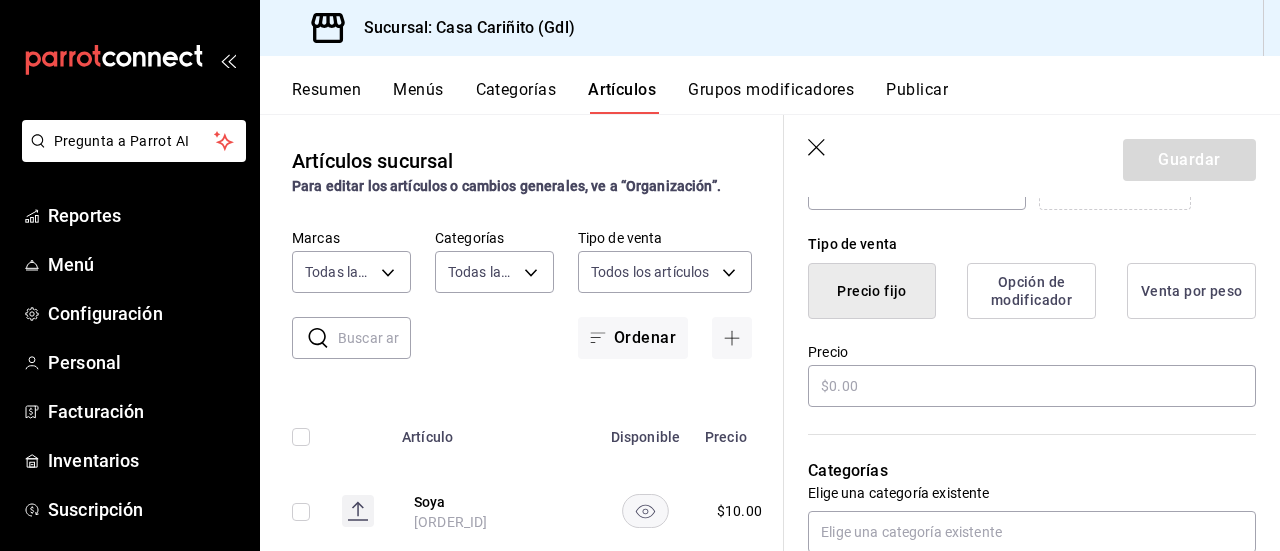 scroll, scrollTop: 486, scrollLeft: 0, axis: vertical 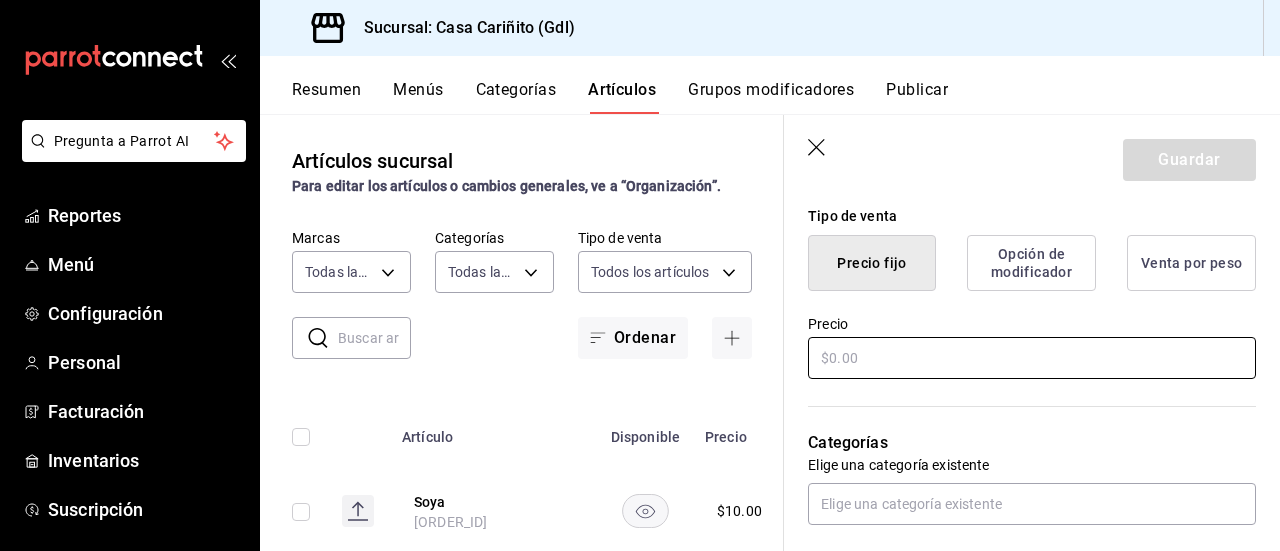 type on "Proteina Personal" 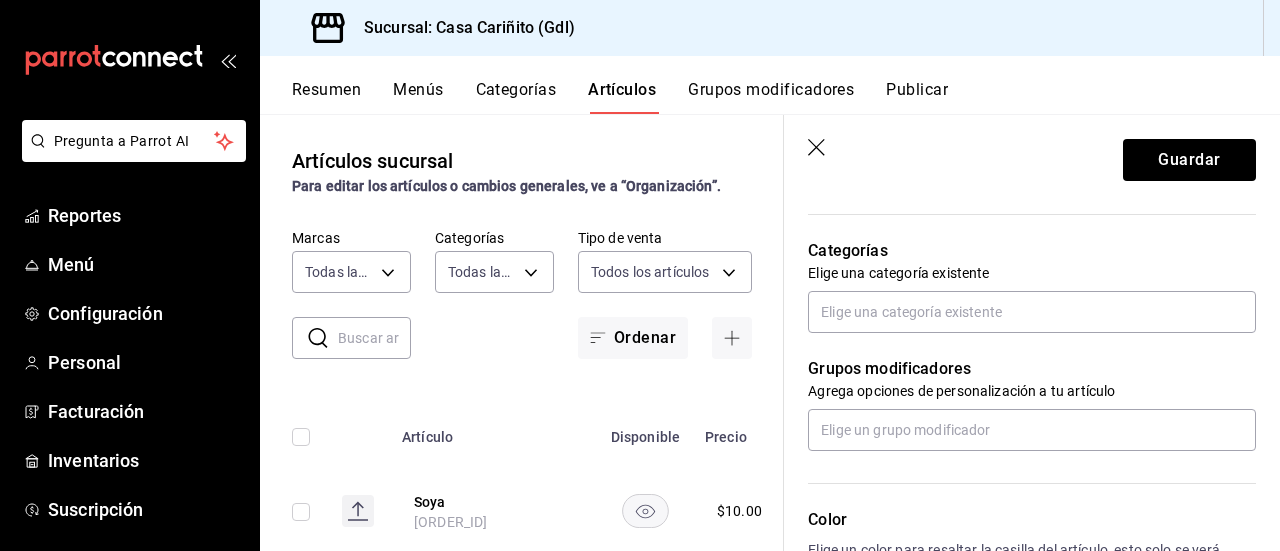 scroll, scrollTop: 668, scrollLeft: 0, axis: vertical 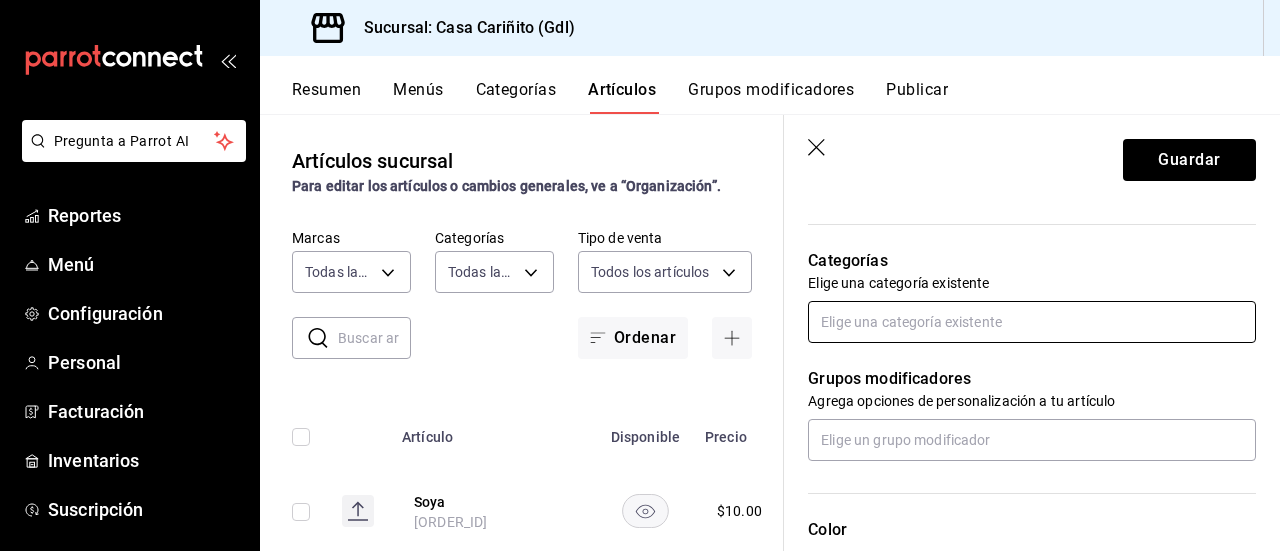 type on "$25.00" 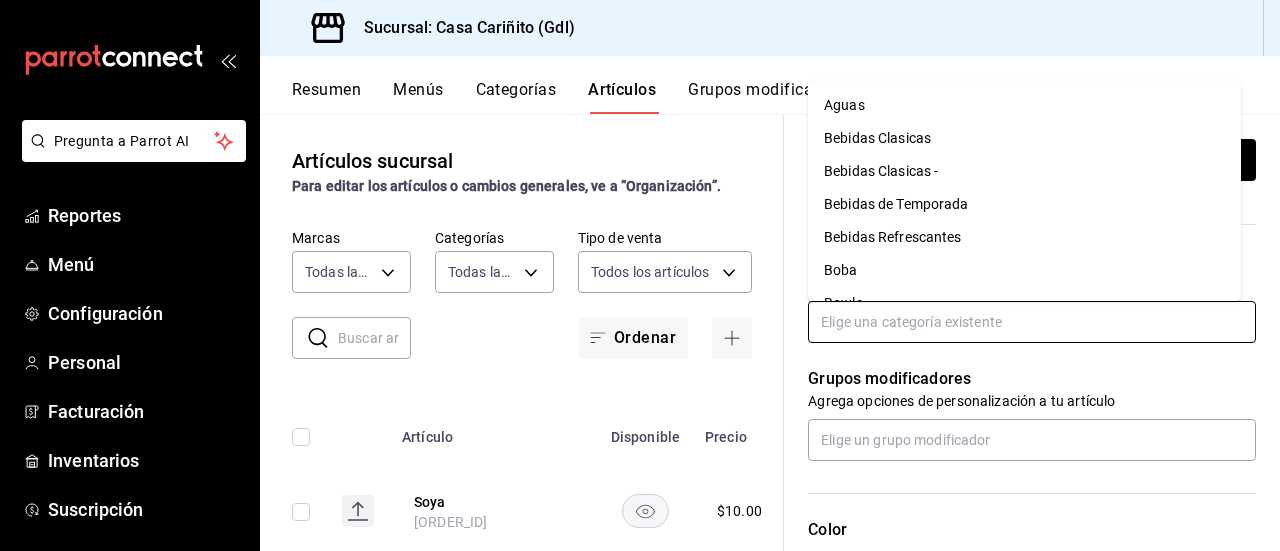 click at bounding box center (1032, 322) 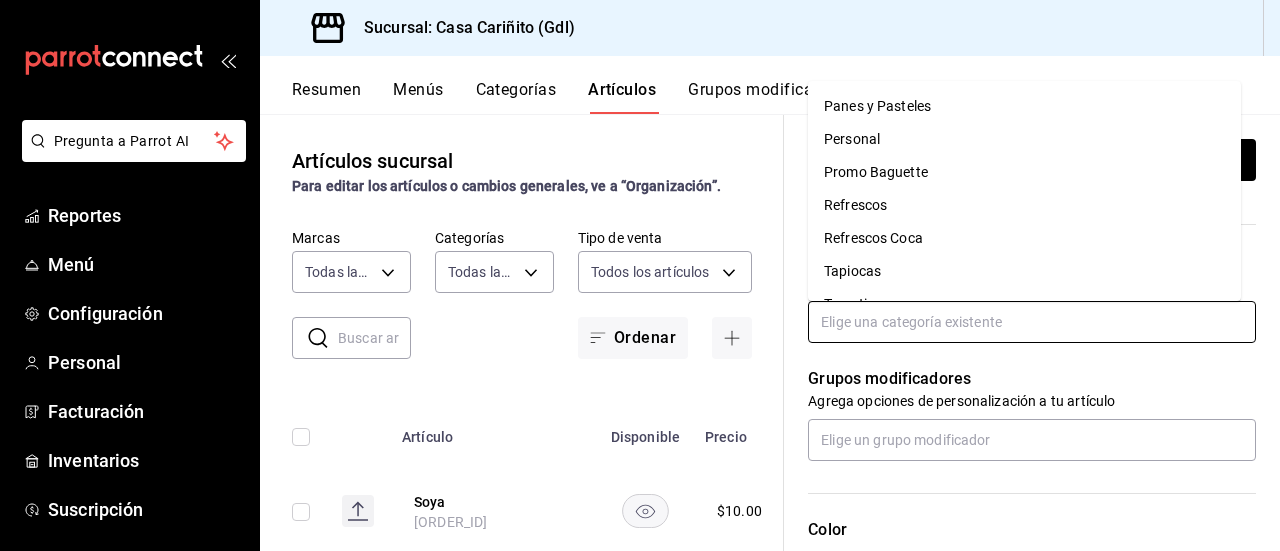 scroll, scrollTop: 639, scrollLeft: 0, axis: vertical 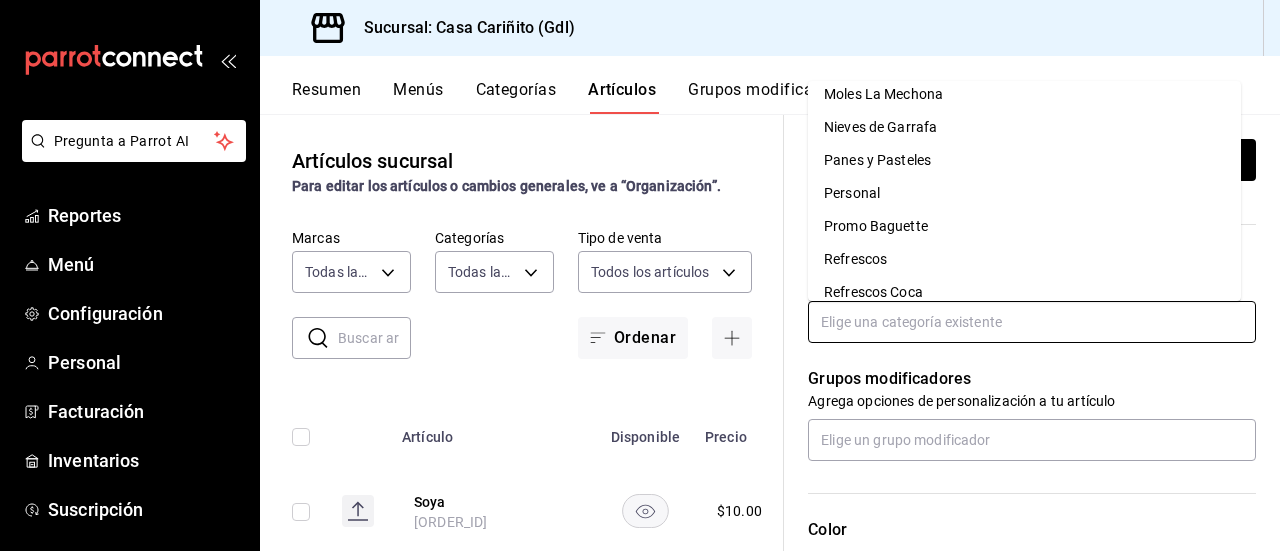 click on "Personal" at bounding box center (1024, 193) 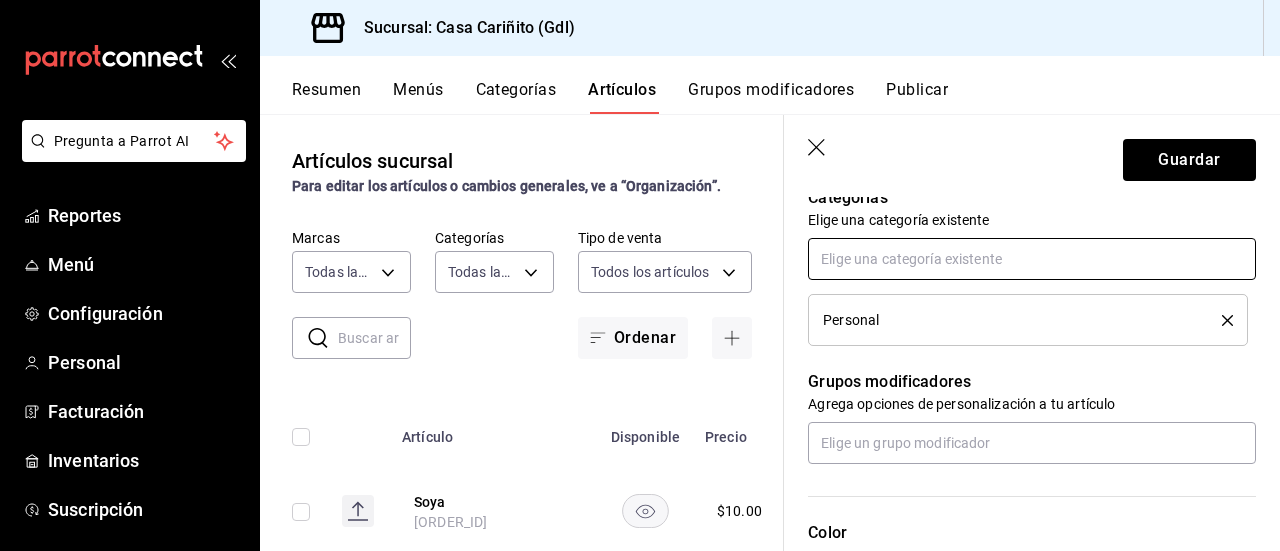 scroll, scrollTop: 692, scrollLeft: 0, axis: vertical 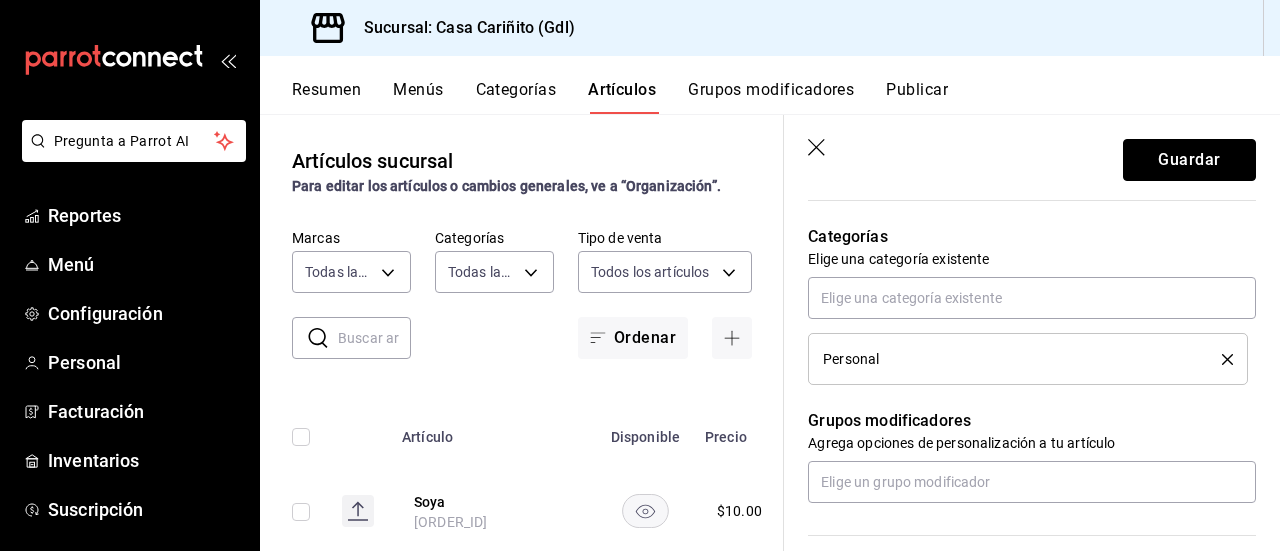 click on "Guardar" at bounding box center [1189, 160] 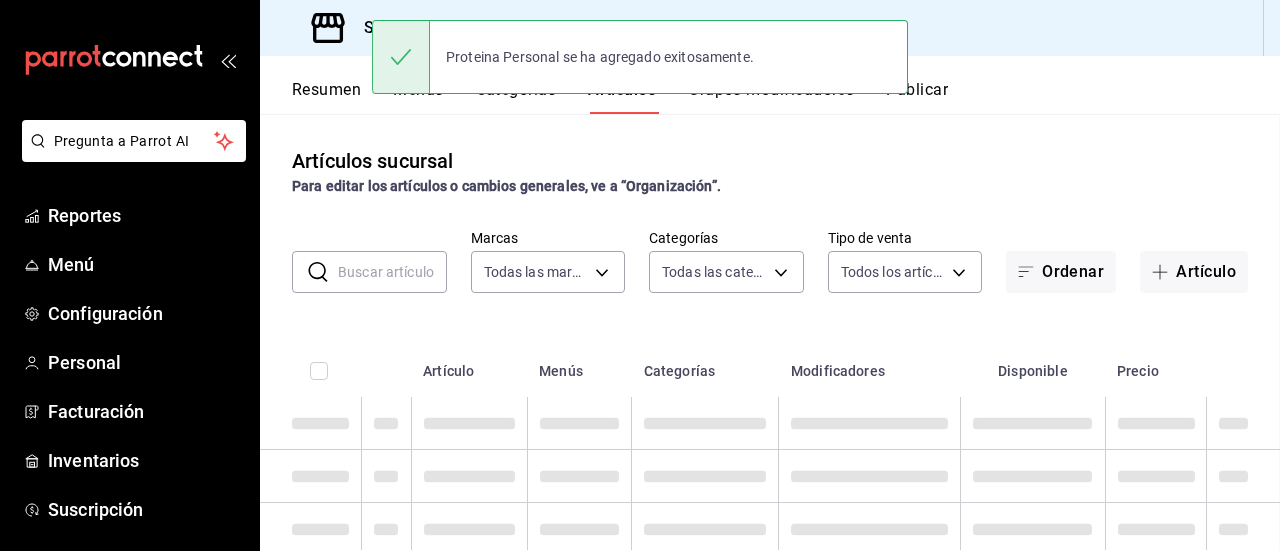 scroll, scrollTop: 0, scrollLeft: 0, axis: both 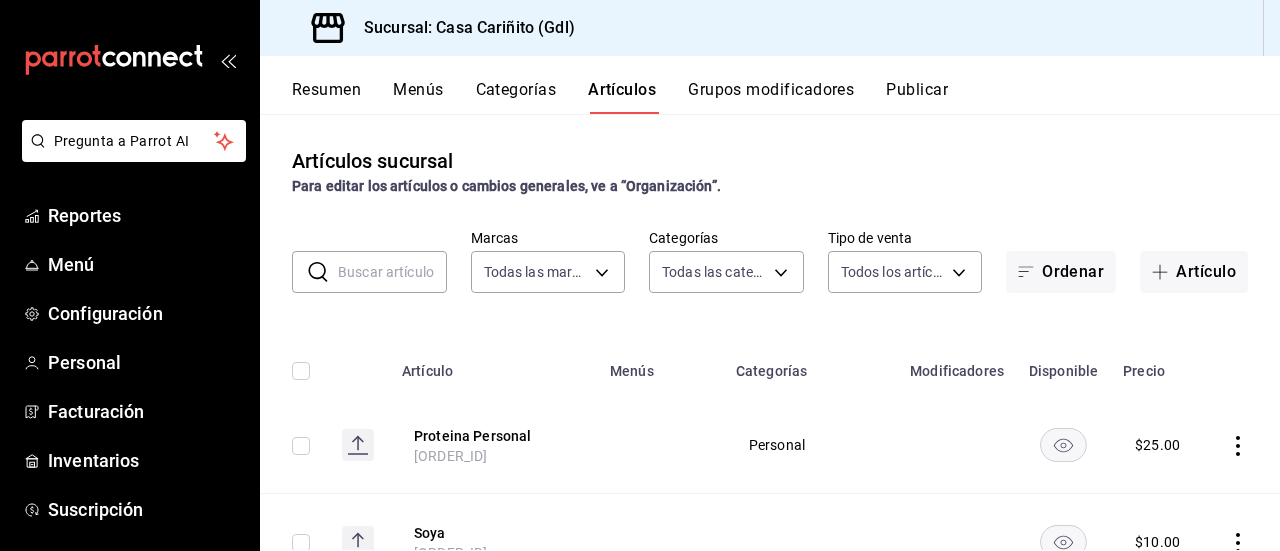 click on "Categorías" at bounding box center [516, 97] 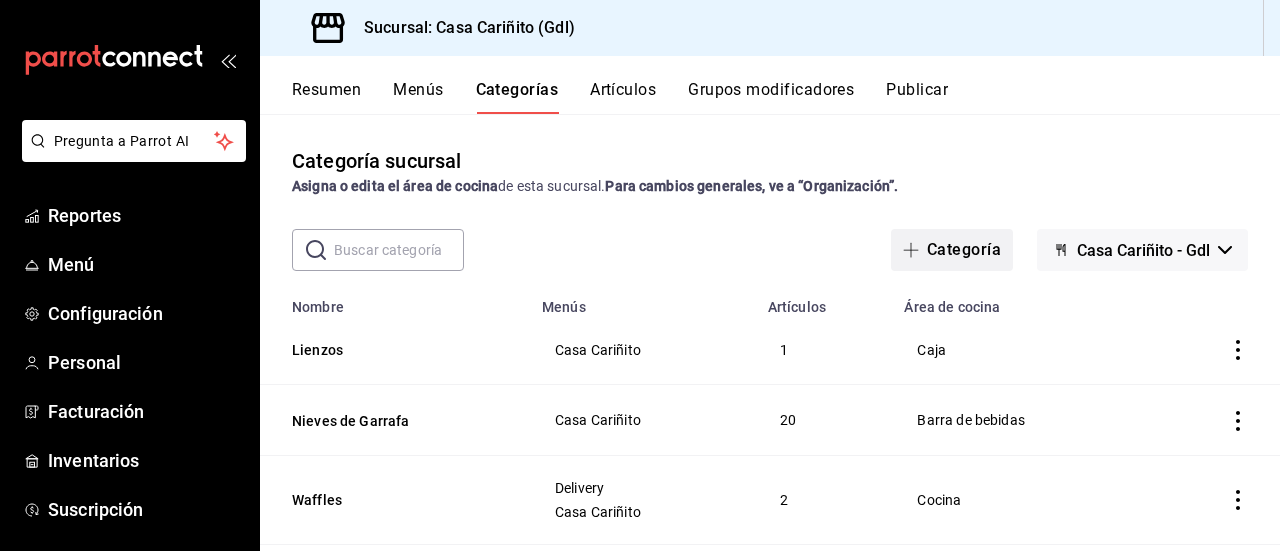 click on "Categoría" at bounding box center (952, 250) 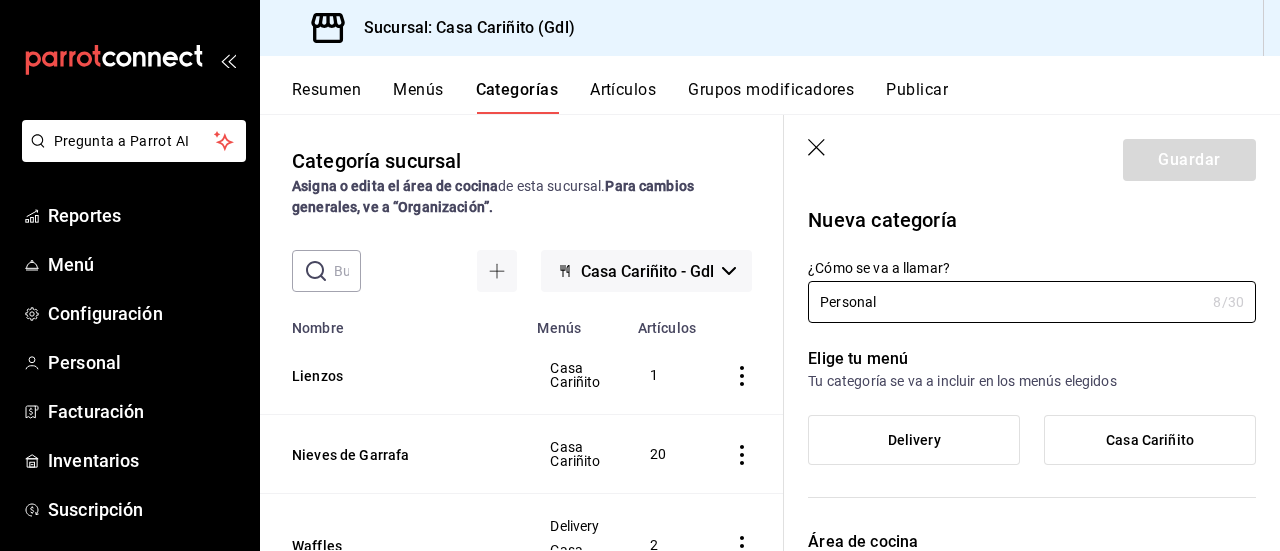 type on "Personal" 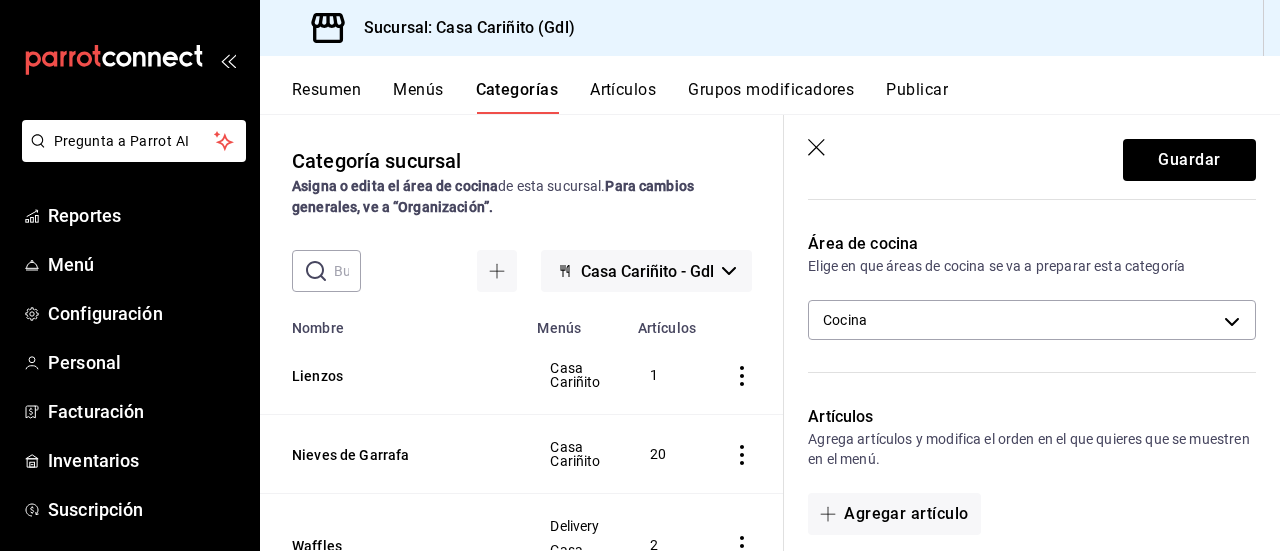 scroll, scrollTop: 300, scrollLeft: 0, axis: vertical 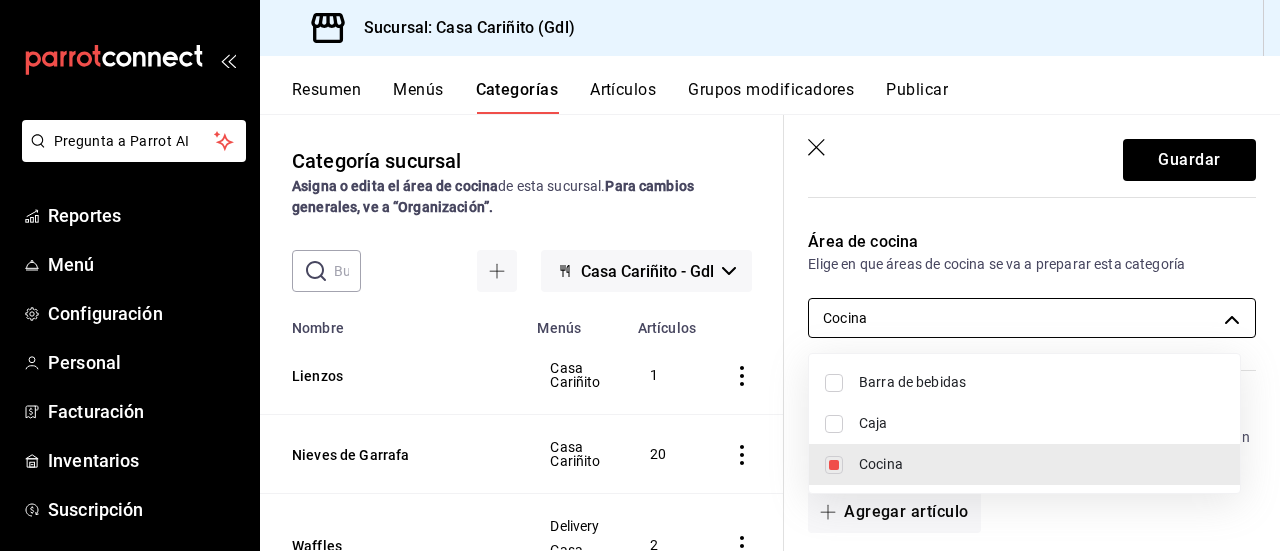 click on "Pregunta a Parrot AI Reportes Menú Configuración Personal Facturación Inventarios Suscripción Ayuda Recomienda Parrot [FIRST] [LAST] Sugerir nueva función Sucursal: Casa Cariñito ([CITY]) Resumen Menús Categorías Artículos Grupos modificadores Publicar Categoría sucursal Asigna o edita el área de cocina de esta sucursal. Para cambios generales, ve a “Organización”. ​ ​ Casa Cariñito - [CITY] Nombre Menús Artículos Lienzos Casa Cariñito 1 Nieves de Garrafa Casa Cariñito 20 Waffles Delivery Casa Cariñito 2 Tapiocas Delivery Casa Cariñito 30 Bebidas de Temporada Delivery Casa Cariñito 24 Cortesia Reviews Casa Cariñito 3 Moles La Mechona Delivery Casa Cariñito 2 Refrescos Coca Delivery Casa Cariñito 6 Cafe Cariñito a granel Delivery Casa Cariñito 3 Ensambles Delivery Casa Cariñito 4 Panes y Pasteles Delivery Casa Cariñito 32 Tes y tisanas Delivery Casa Cariñito 43 Frappes Delivery Casa Cariñito 25 Bebidas Refrescantes Delivery Casa Cariñito 12 Bebidas Clasicas" at bounding box center (640, 275) 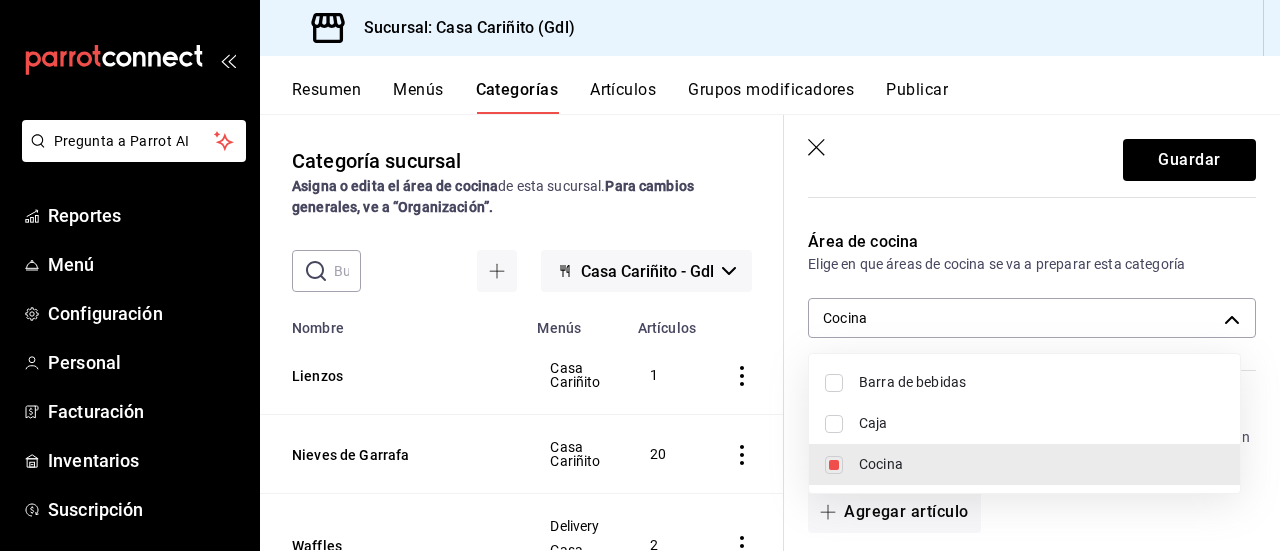 click on "Barra de bebidas" at bounding box center [1041, 382] 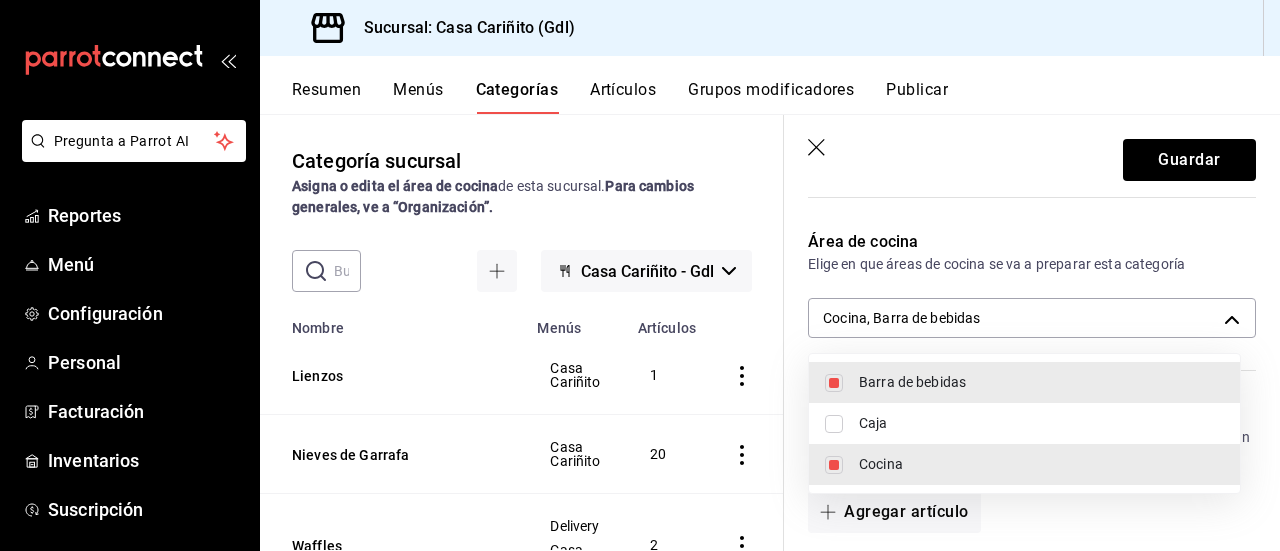 click at bounding box center [640, 275] 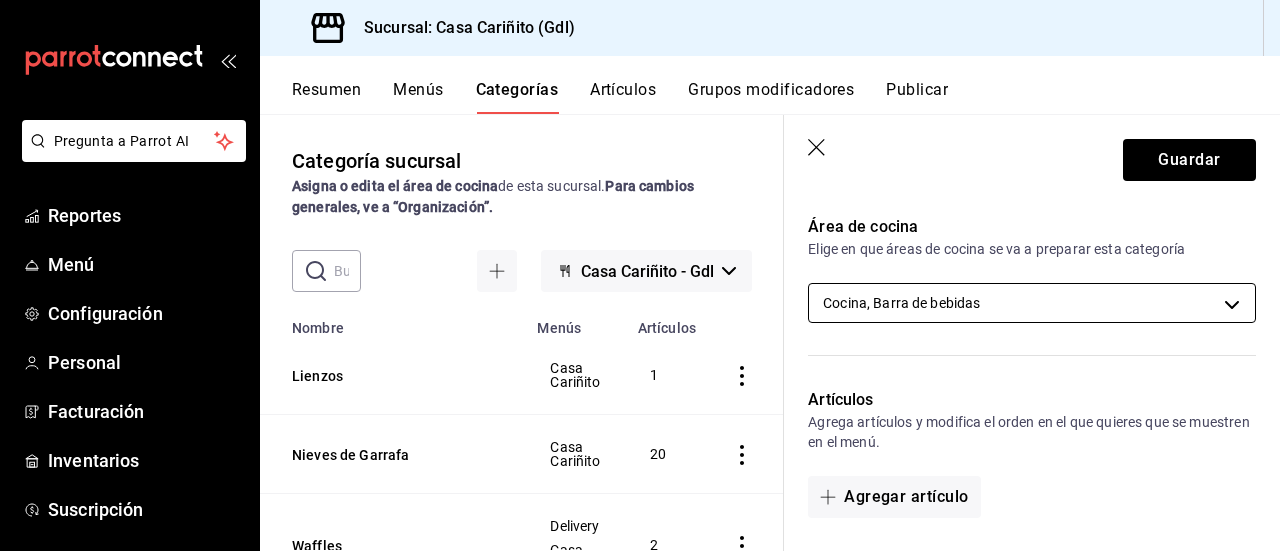 scroll, scrollTop: 319, scrollLeft: 0, axis: vertical 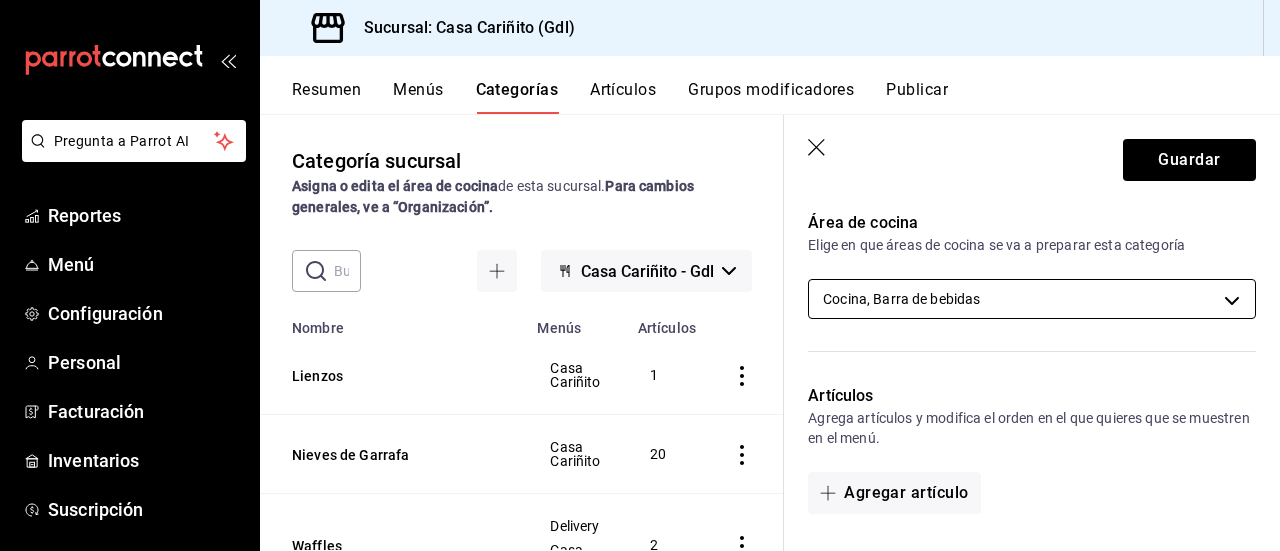 click on "Pregunta a Parrot AI Reportes Menú Configuración Personal Facturación Inventarios Suscripción Ayuda Recomienda Parrot [FIRST] [LAST] Sugerir nueva función Sucursal: Casa Cariñito ([CITY]) Resumen Menús Categorías Artículos Grupos modificadores Publicar Categoría sucursal Asigna o edita el área de cocina de esta sucursal. Para cambios generales, ve a “Organización”. ​ ​ Casa Cariñito - [CITY] Nombre Menús Artículos Lienzos Casa Cariñito 1 Nieves de Garrafa Casa Cariñito 20 Waffles Delivery Casa Cariñito 2 Tapiocas Delivery Casa Cariñito 30 Bebidas de Temporada Delivery Casa Cariñito 24 Cortesia Reviews Casa Cariñito 3 Moles La Mechona Delivery Casa Cariñito 2 Refrescos Coca Delivery Casa Cariñito 6 Cafe Cariñito a granel Delivery Casa Cariñito 3 Ensambles Delivery Casa Cariñito 4 Panes y Pasteles Delivery Casa Cariñito 32 Tes y tisanas Delivery Casa Cariñito 43 Frappes Delivery Casa Cariñito 25 Bebidas Refrescantes Delivery Casa Cariñito 12 Bebidas Clasicas" at bounding box center [640, 275] 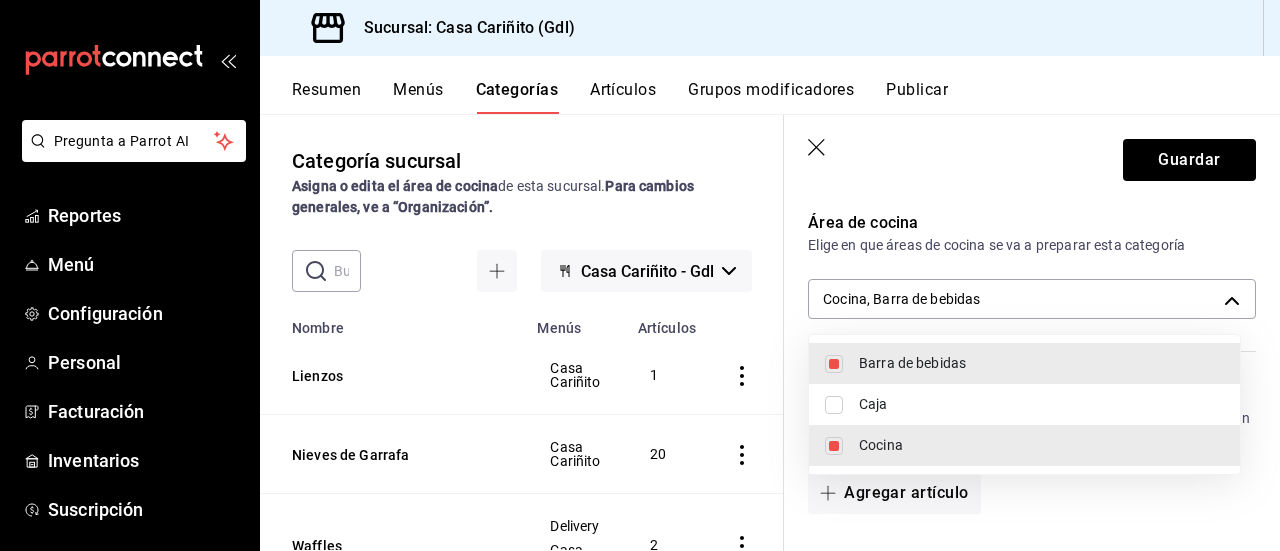 click on "Barra de bebidas" at bounding box center [1041, 363] 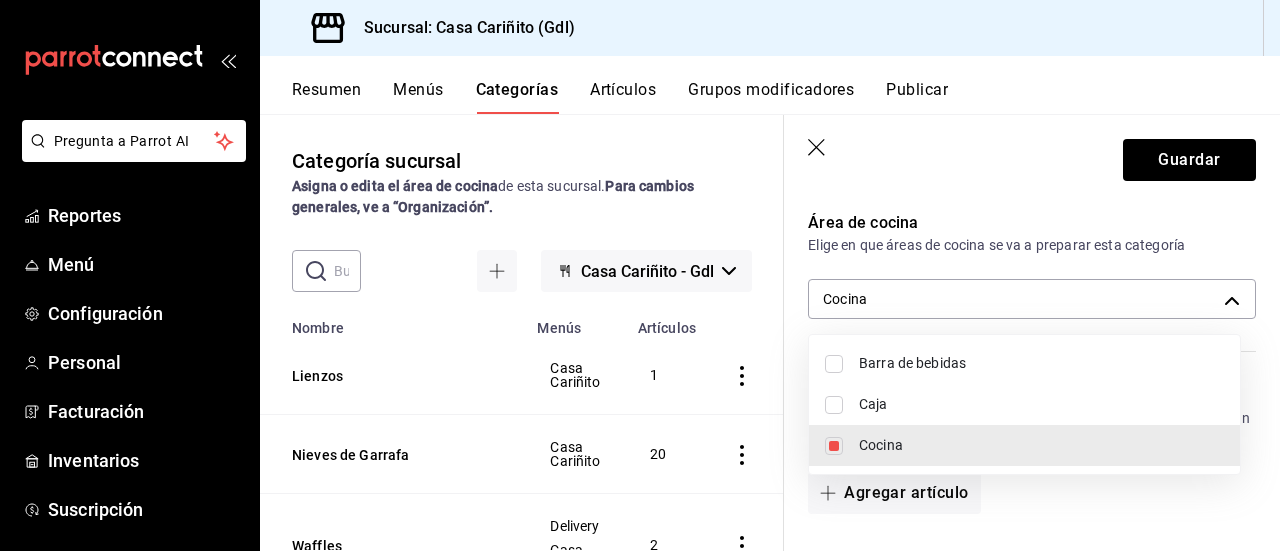 click on "Cocina" at bounding box center (1024, 445) 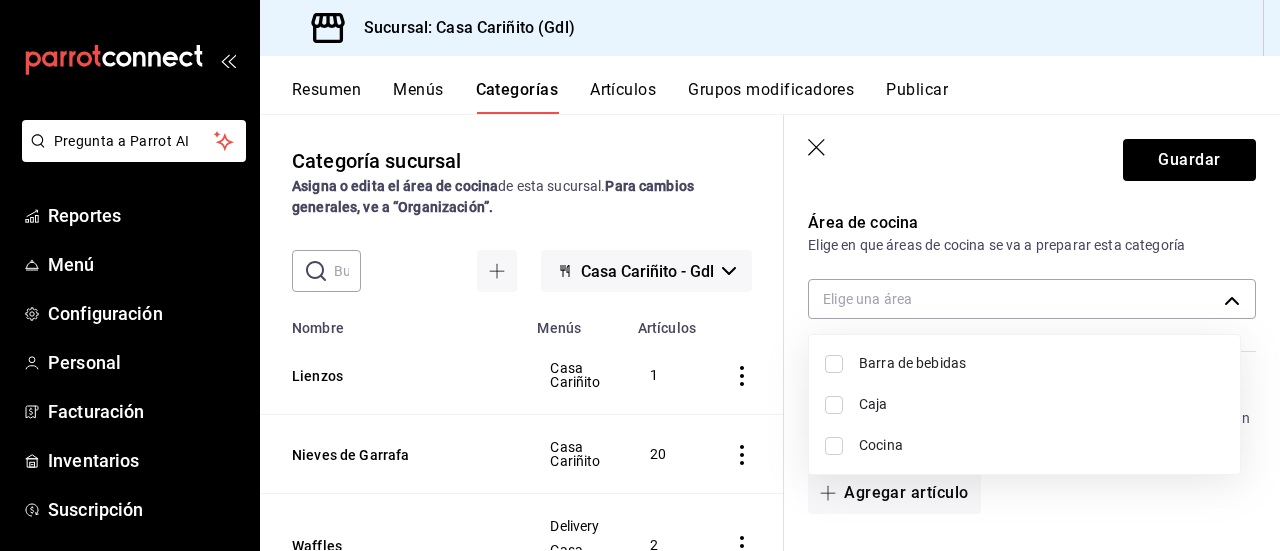 click on "Barra de bebidas" at bounding box center [1041, 363] 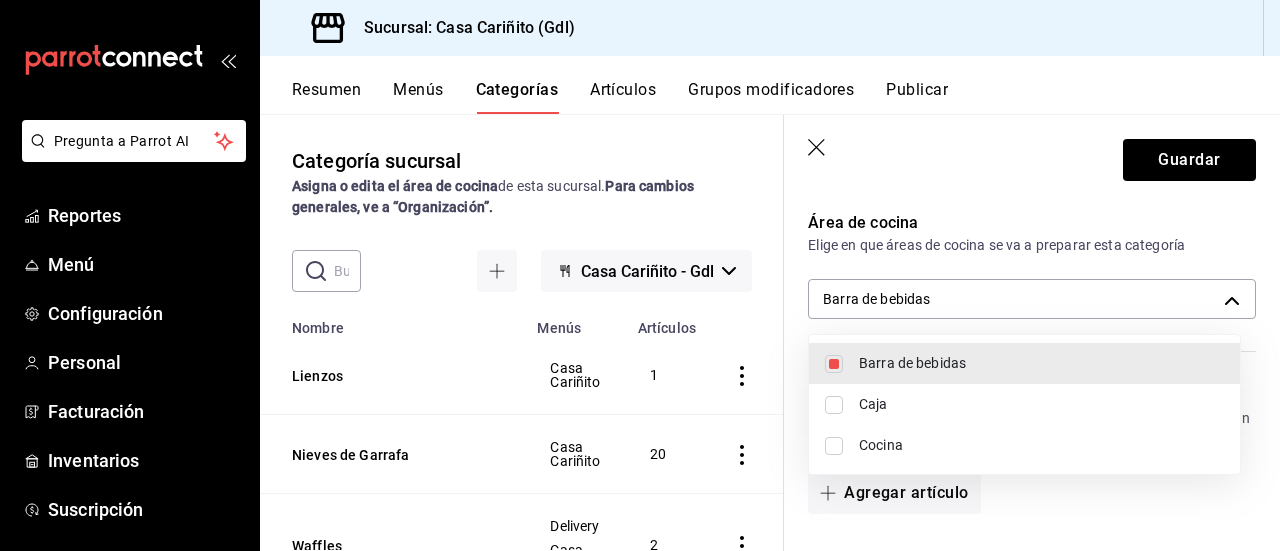 click at bounding box center (640, 275) 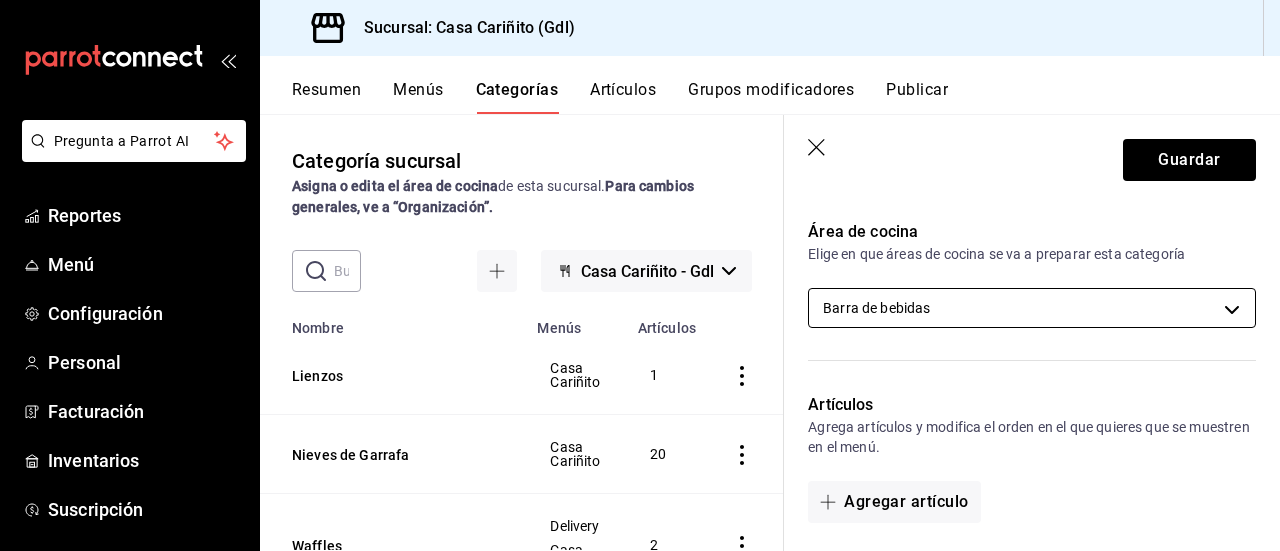 scroll, scrollTop: 296, scrollLeft: 0, axis: vertical 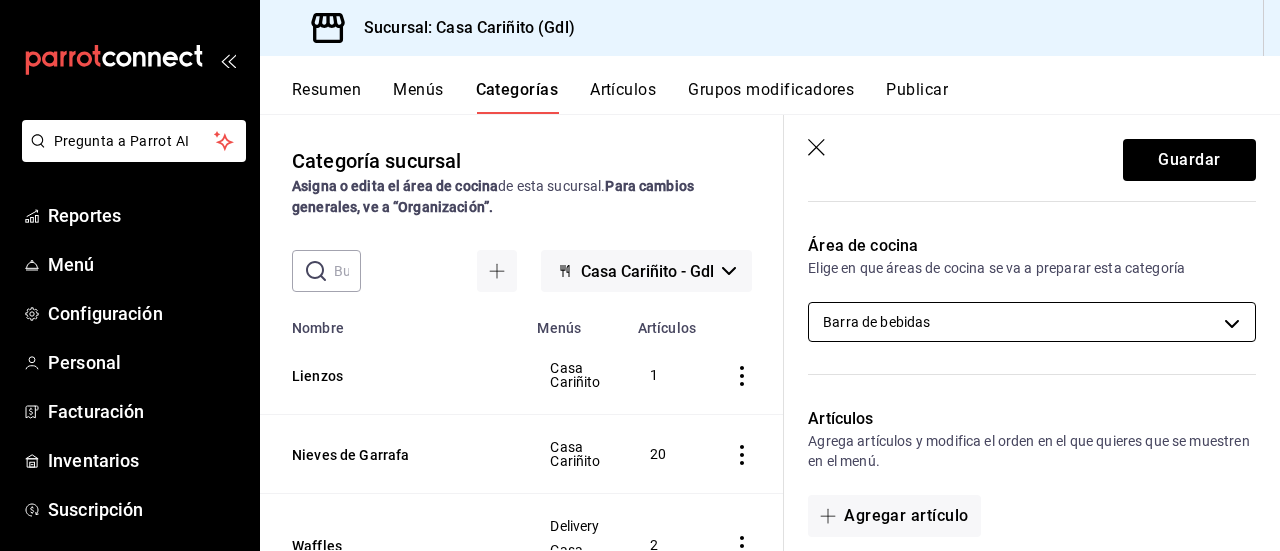 click on "Pregunta a Parrot AI Reportes Menú Configuración Personal Facturación Inventarios Suscripción Ayuda Recomienda Parrot [FIRST] [LAST] Sugerir nueva función Sucursal: Casa Cariñito ([CITY]) Resumen Menús Categorías Artículos Grupos modificadores Publicar Categoría sucursal Asigna o edita el área de cocina de esta sucursal. Para cambios generales, ve a “Organización”. ​ ​ Casa Cariñito - [CITY] Nombre Menús Artículos Lienzos Casa Cariñito 1 Nieves de Garrafa Casa Cariñito 20 Waffles Delivery Casa Cariñito 2 Tapiocas Delivery Casa Cariñito 30 Bebidas de Temporada Delivery Casa Cariñito 24 Cortesia Reviews Casa Cariñito 3 Moles La Mechona Delivery Casa Cariñito 2 Refrescos Coca Delivery Casa Cariñito 6 Cafe Cariñito a granel Delivery Casa Cariñito 3 Ensambles Delivery Casa Cariñito 4 Panes y Pasteles Delivery Casa Cariñito 32 Tes y tisanas Delivery Casa Cariñito 43 Frappes Delivery Casa Cariñito 25 Bebidas Refrescantes Delivery Casa Cariñito 12 Bebidas Clasicas" at bounding box center [640, 275] 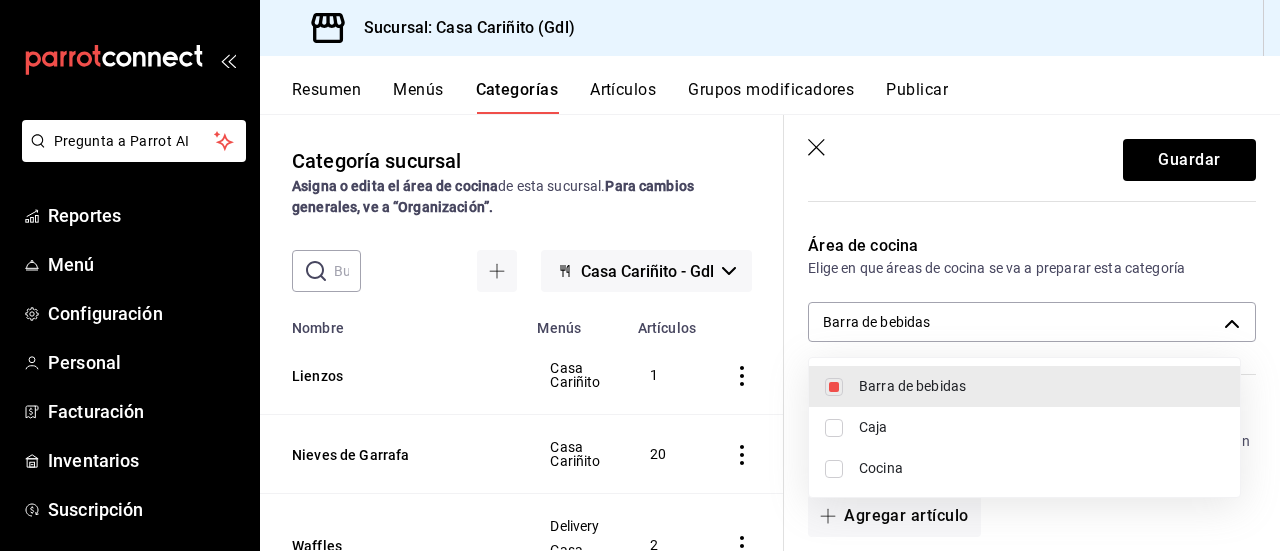 click on "Caja" at bounding box center [1041, 427] 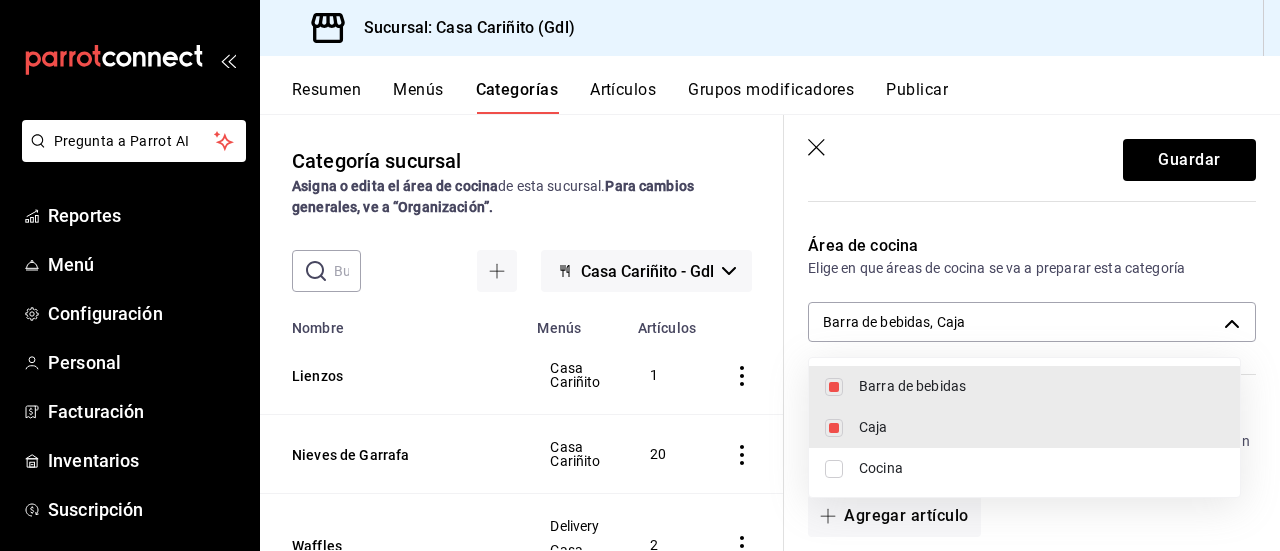 click on "Barra de bebidas" at bounding box center (1041, 386) 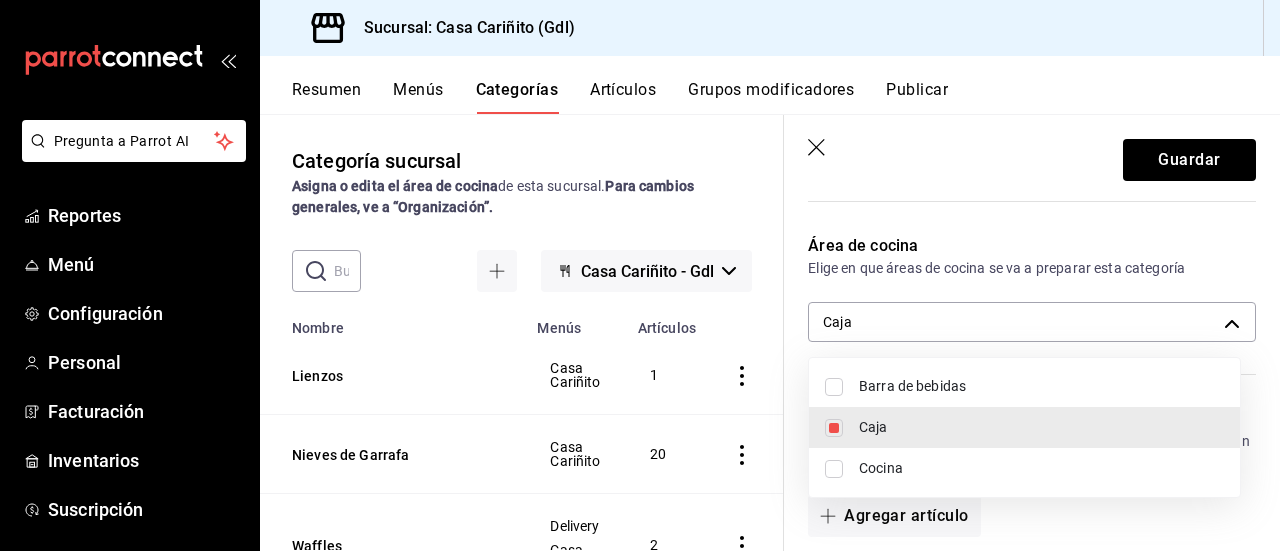 click at bounding box center [640, 275] 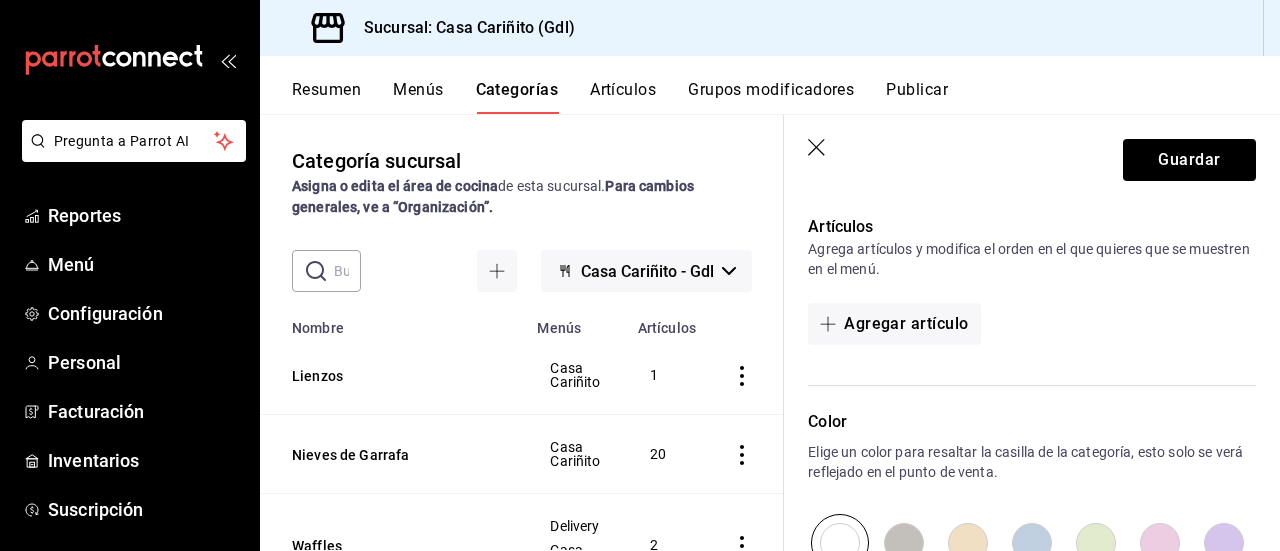scroll, scrollTop: 484, scrollLeft: 0, axis: vertical 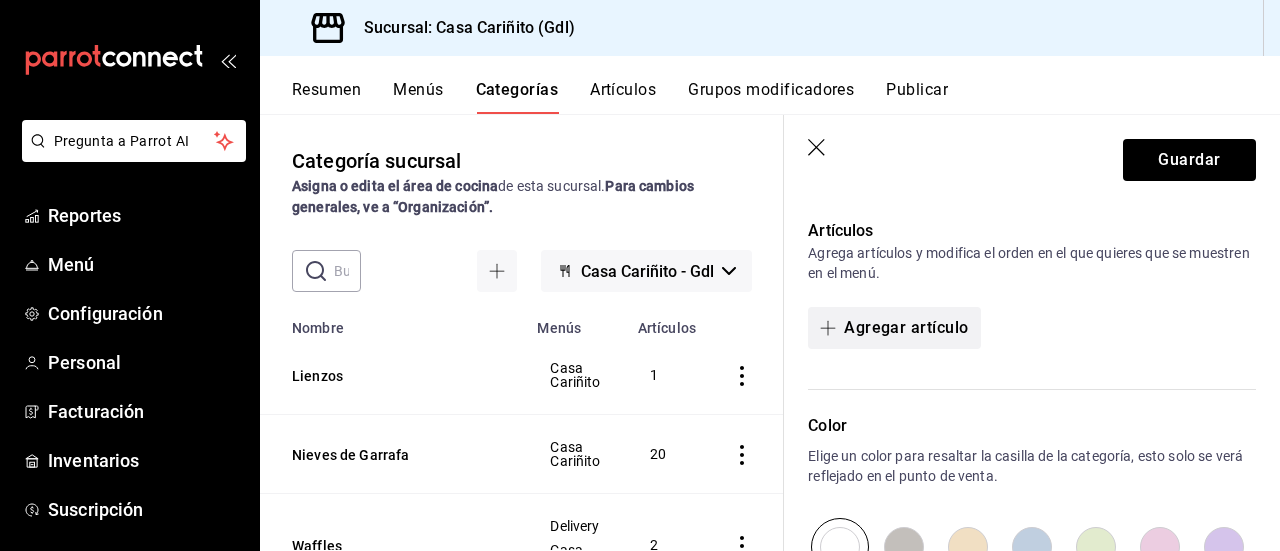 click on "Agregar artículo" at bounding box center (894, 328) 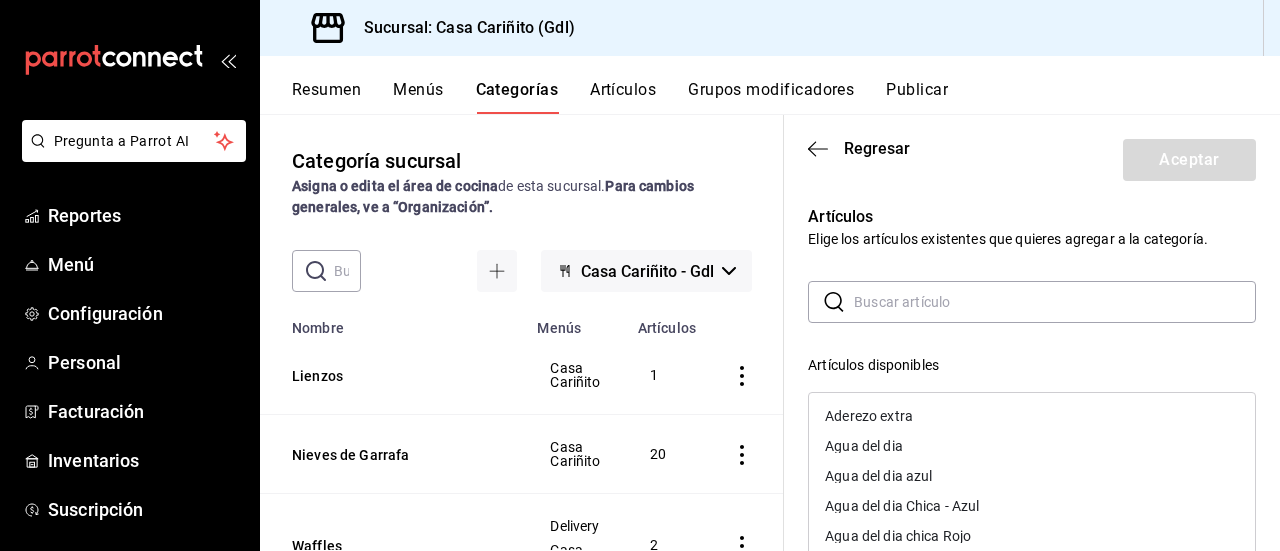 click at bounding box center (1055, 302) 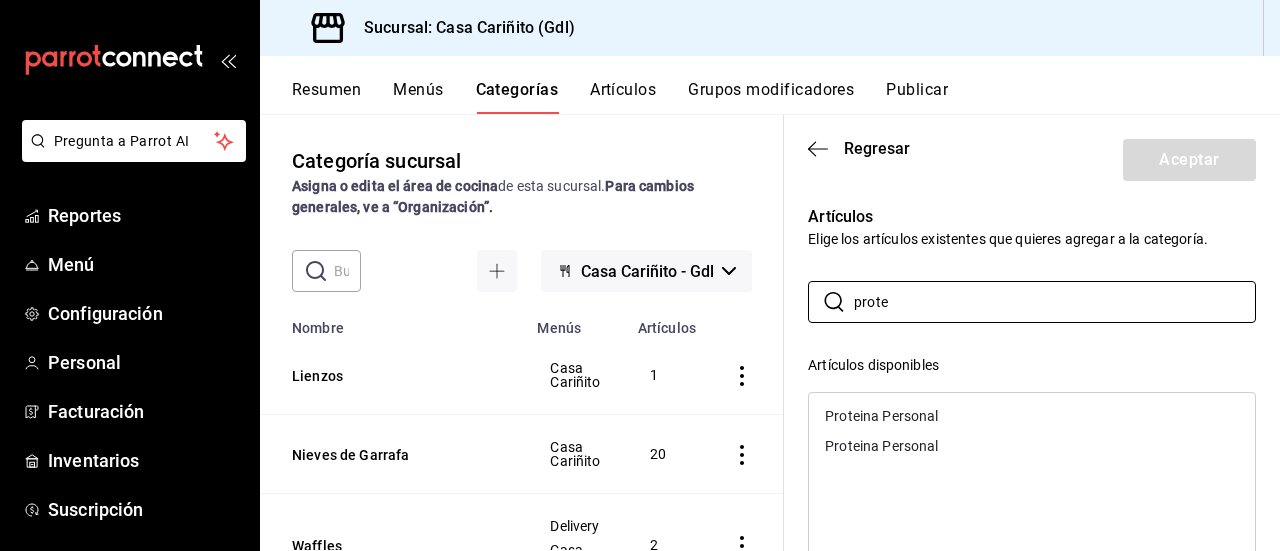 type on "prote" 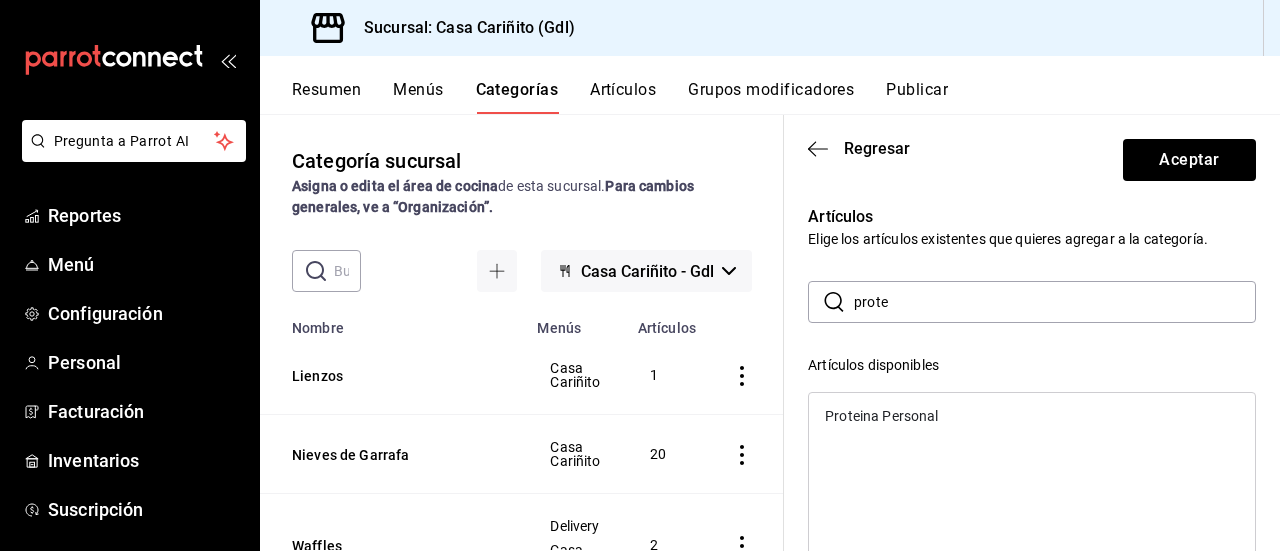 click on "Proteina Personal" at bounding box center [881, 416] 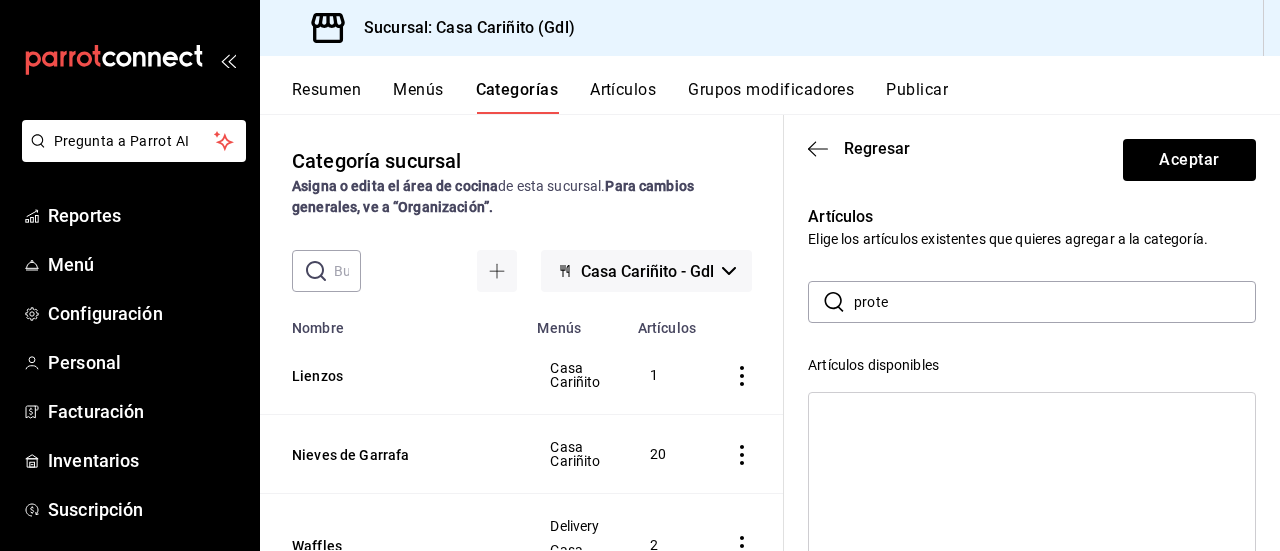 click on "prote" at bounding box center (1055, 302) 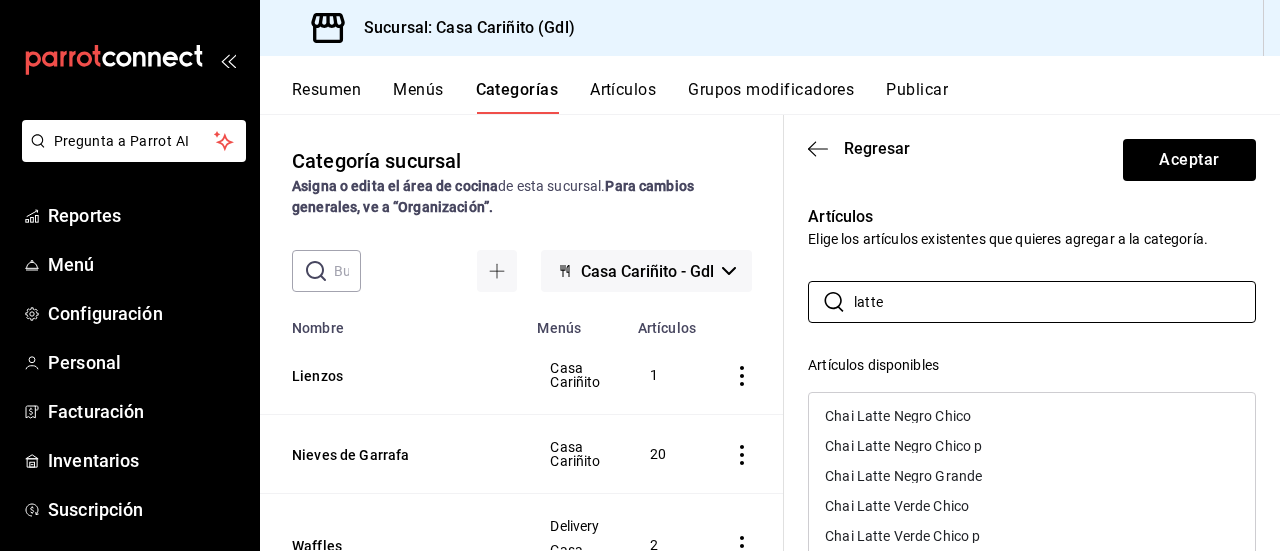 type on "latte" 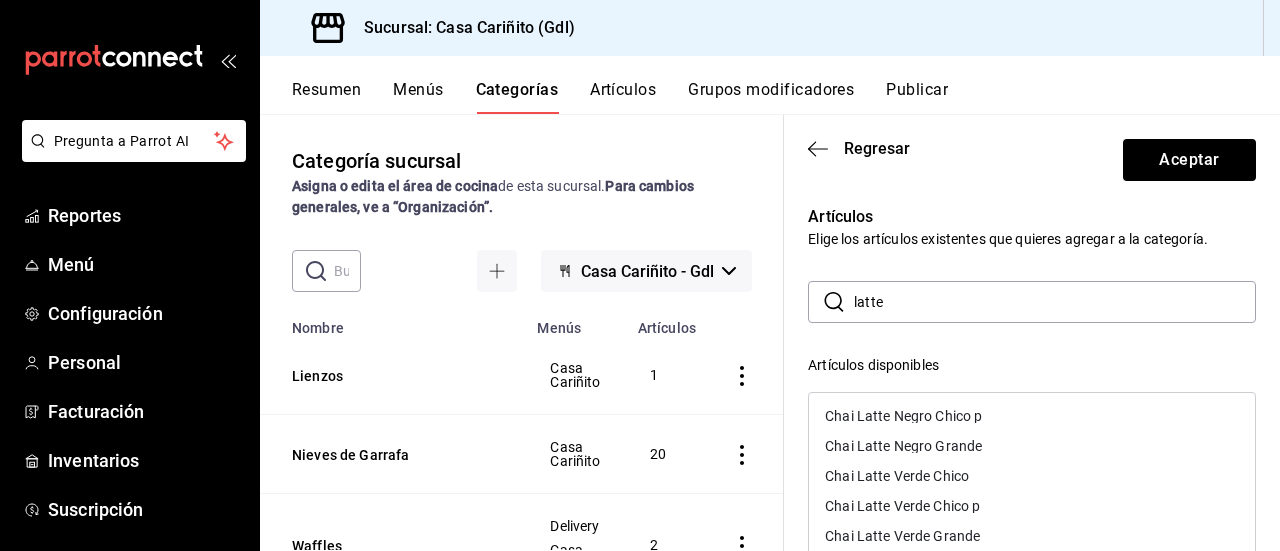 click on "Chai Latte Negro Chico p" at bounding box center [903, 416] 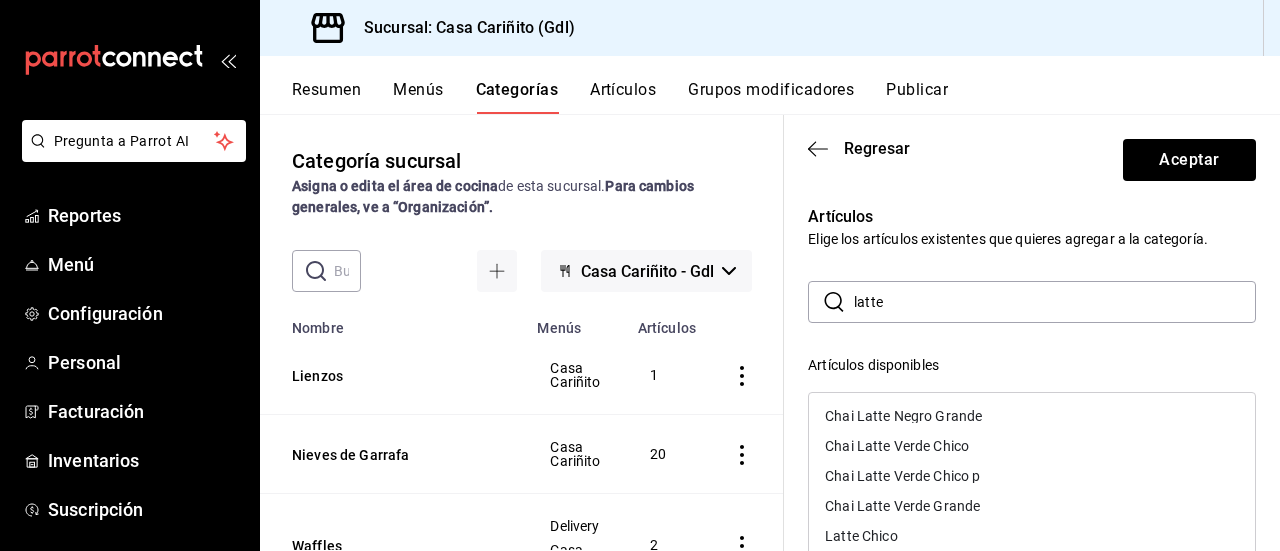 click on "Chai Latte Verde Chico" at bounding box center [897, 446] 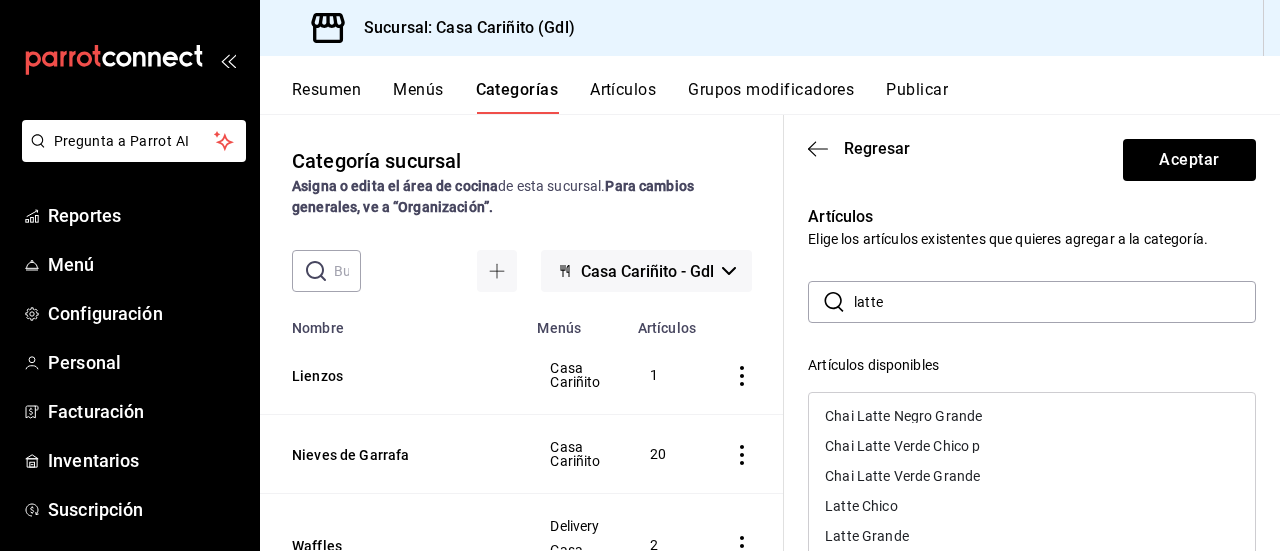 click on "Chai Latte Verde Chico p" at bounding box center [902, 446] 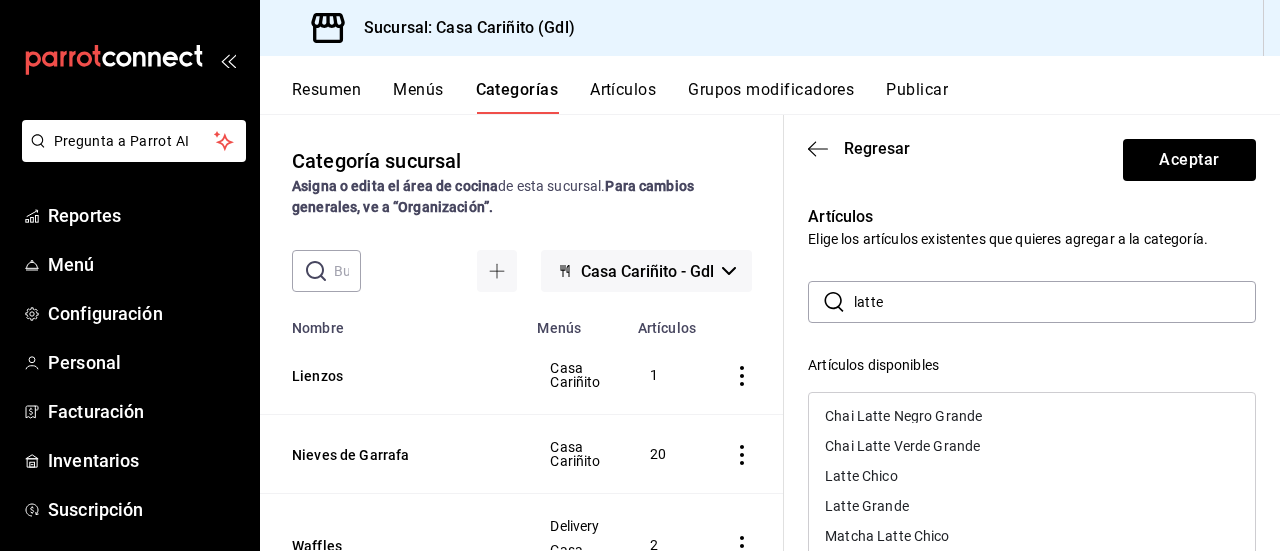 click on "Latte Chico" at bounding box center [1032, 476] 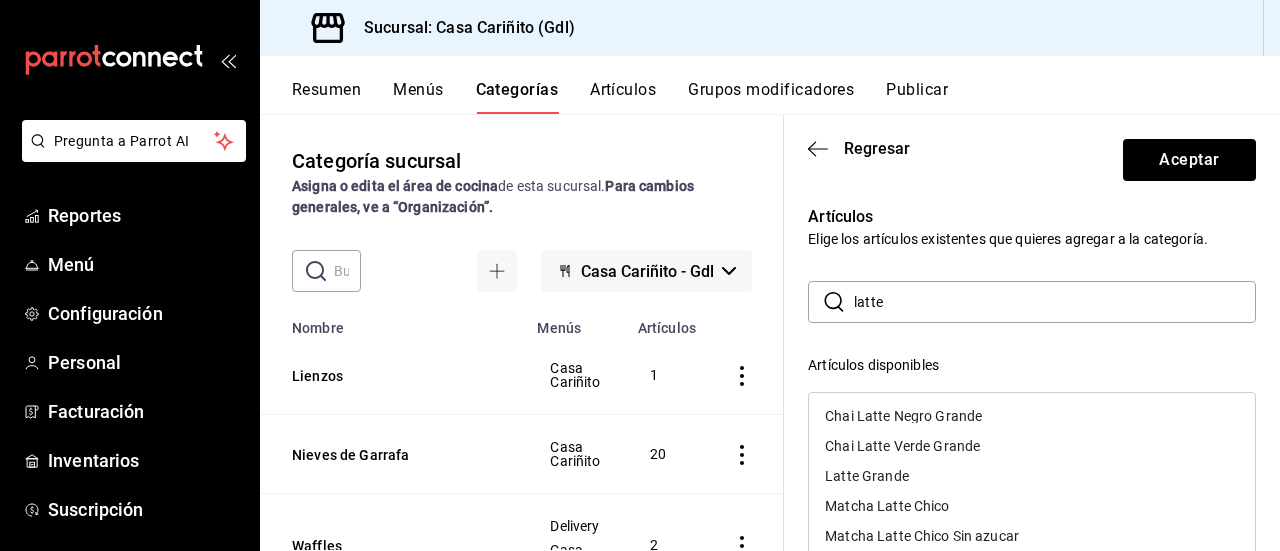 click on "Matcha Latte Chico" at bounding box center [887, 506] 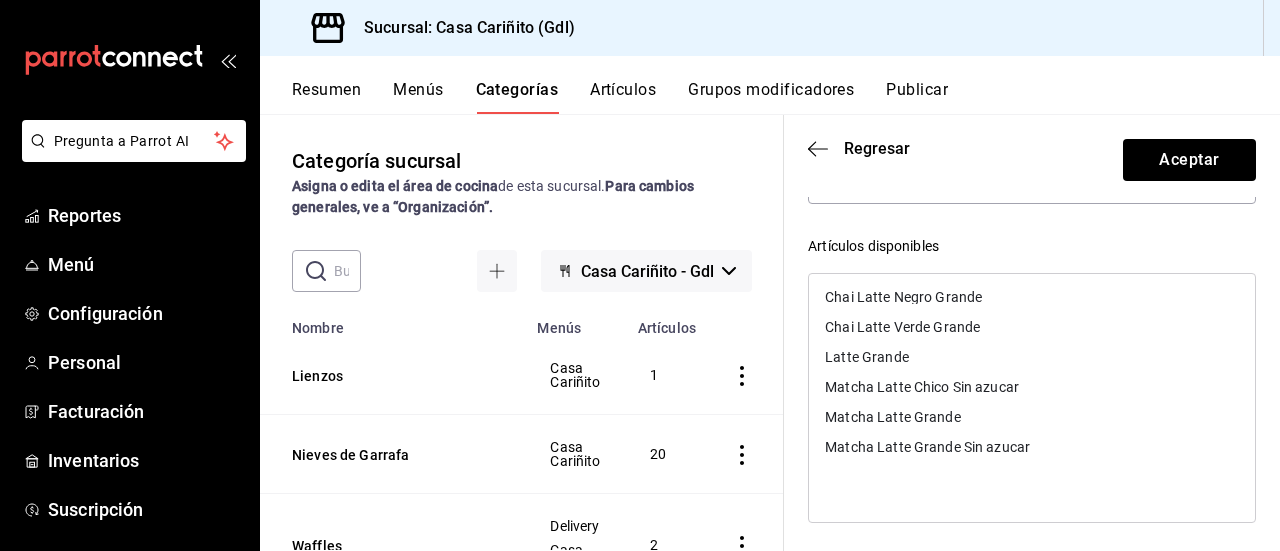 scroll, scrollTop: 124, scrollLeft: 0, axis: vertical 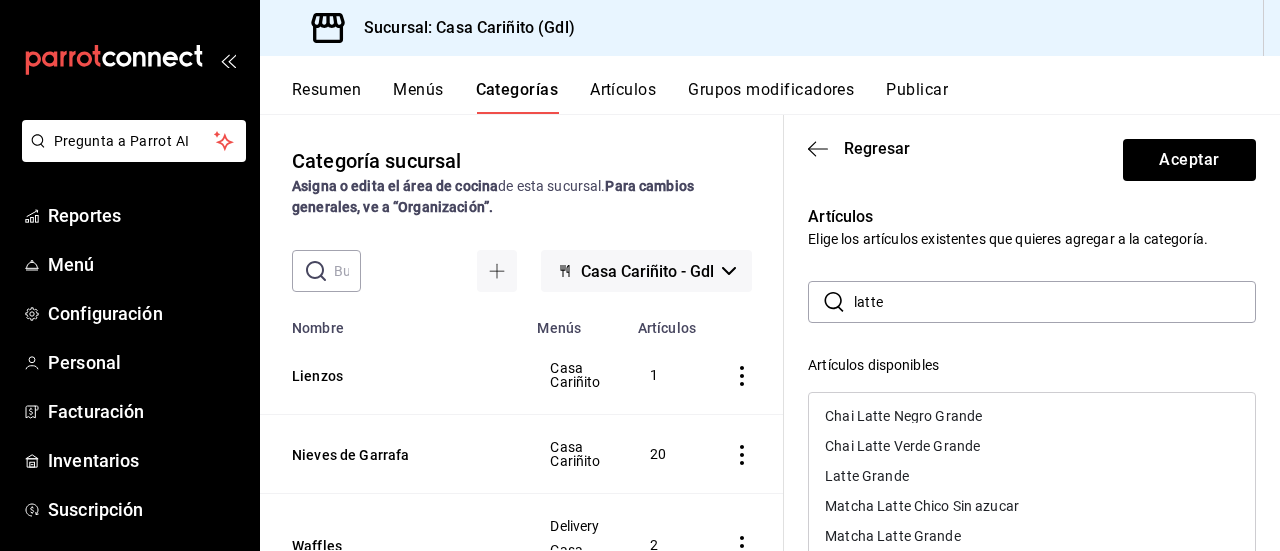 click on "latte" at bounding box center (1055, 302) 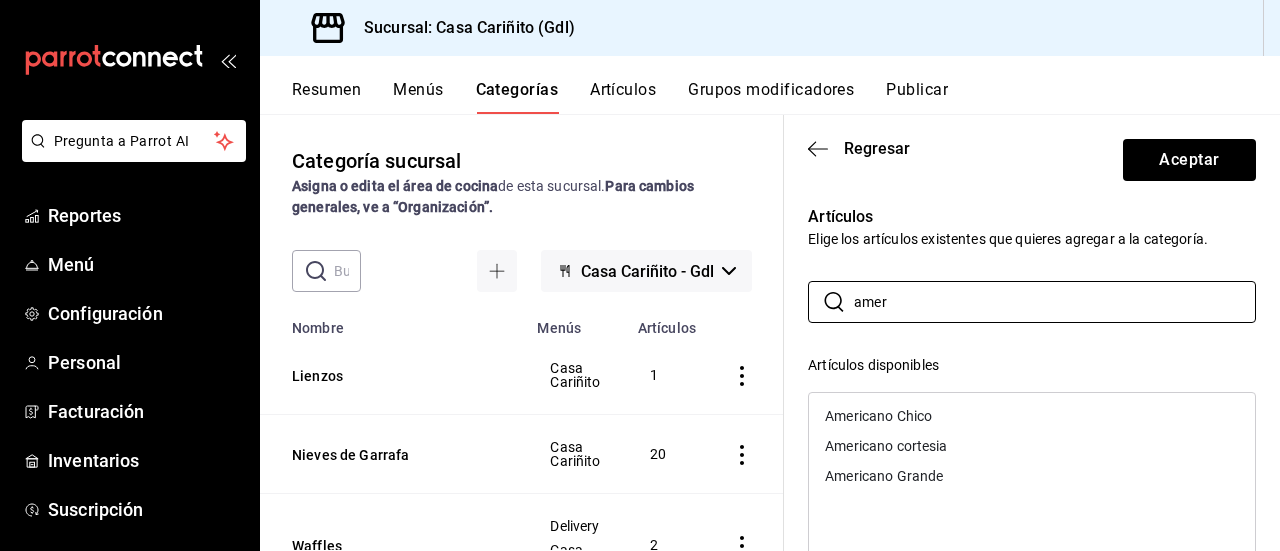 type on "amer" 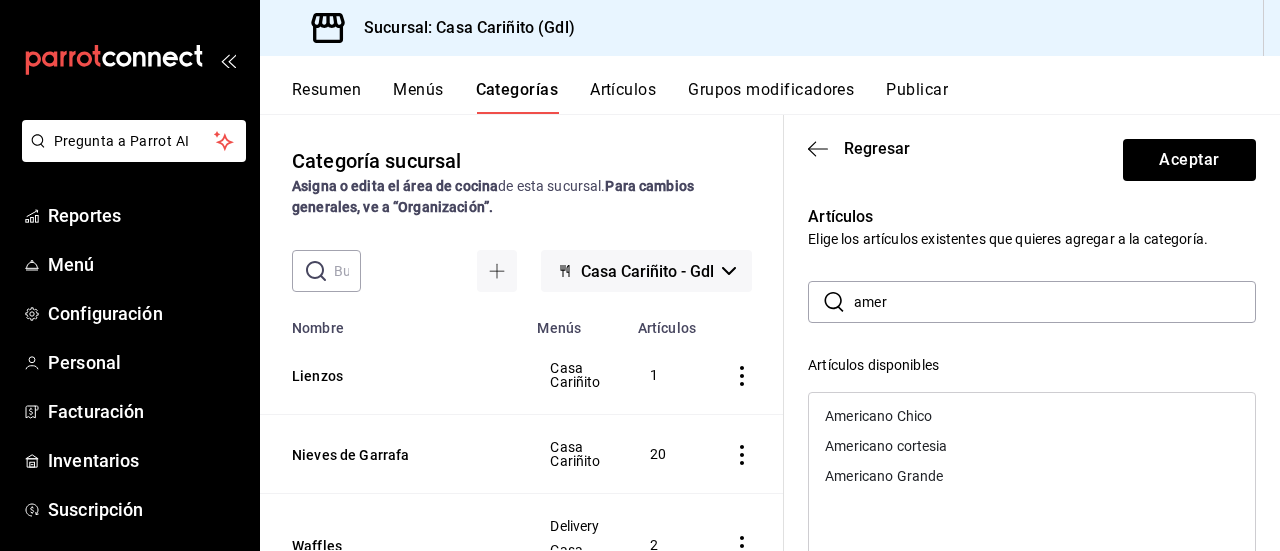 click on "Americano Chico" at bounding box center (1032, 416) 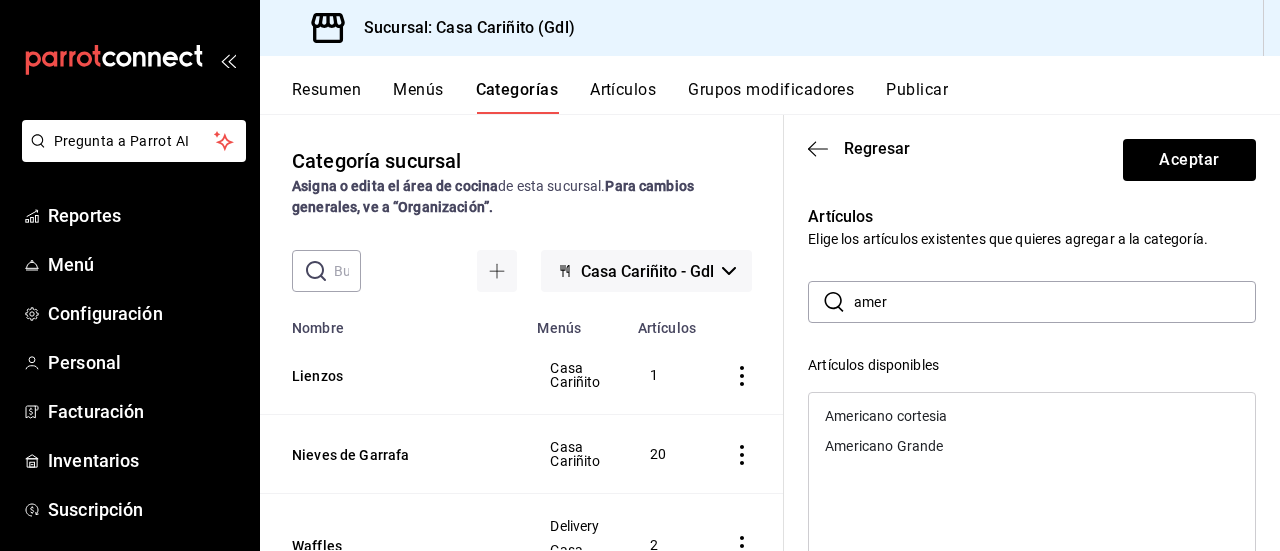 click on "amer" at bounding box center (1055, 302) 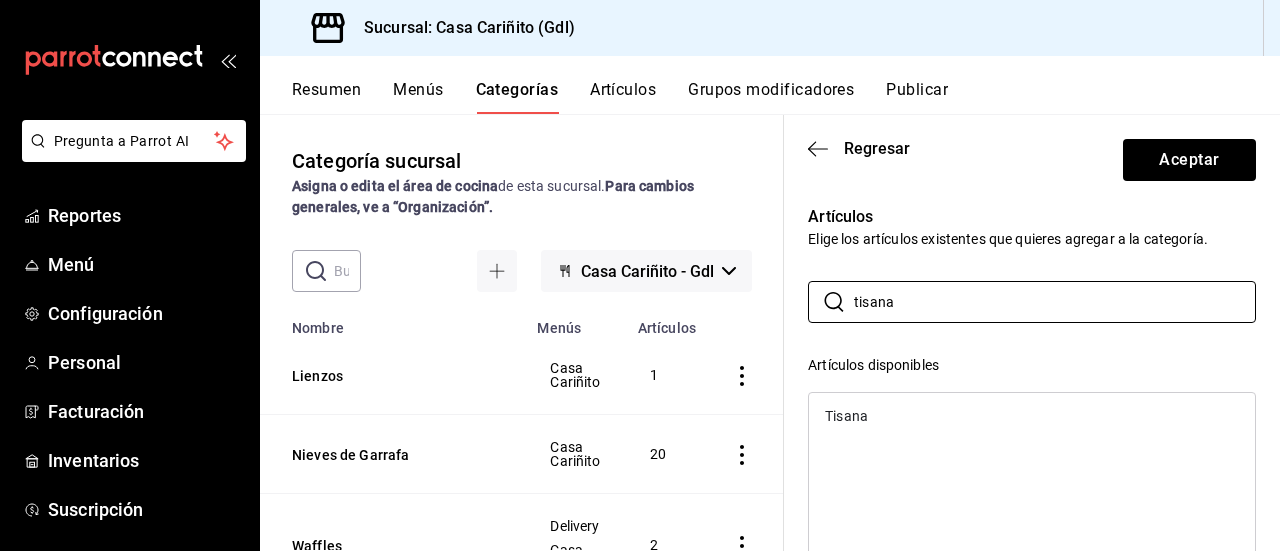 type on "tisana" 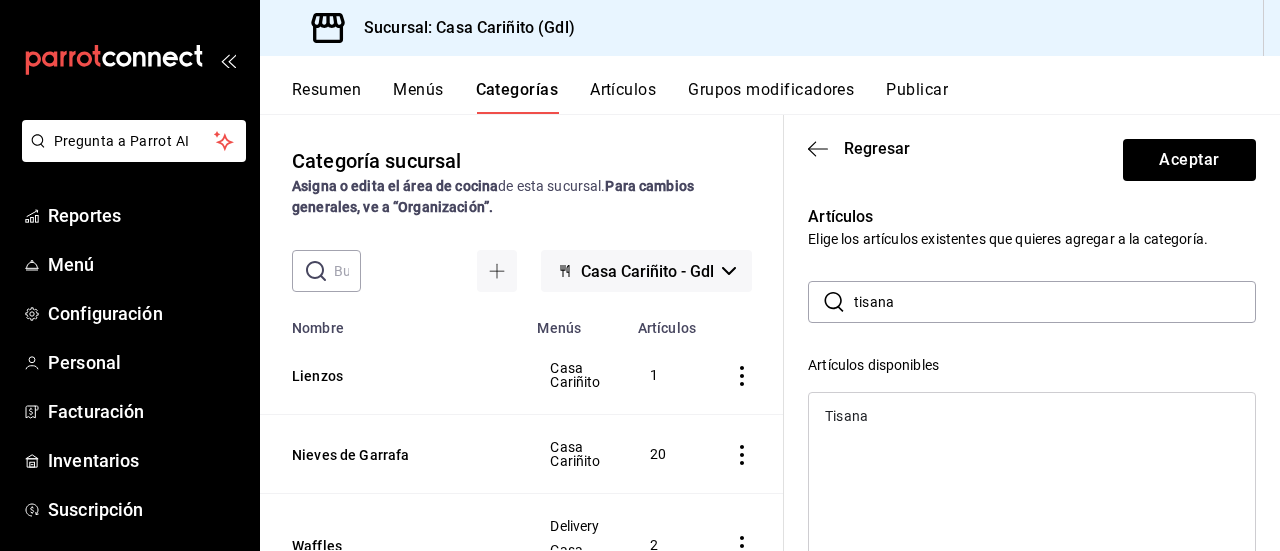 click on "Tisana" at bounding box center (1032, 416) 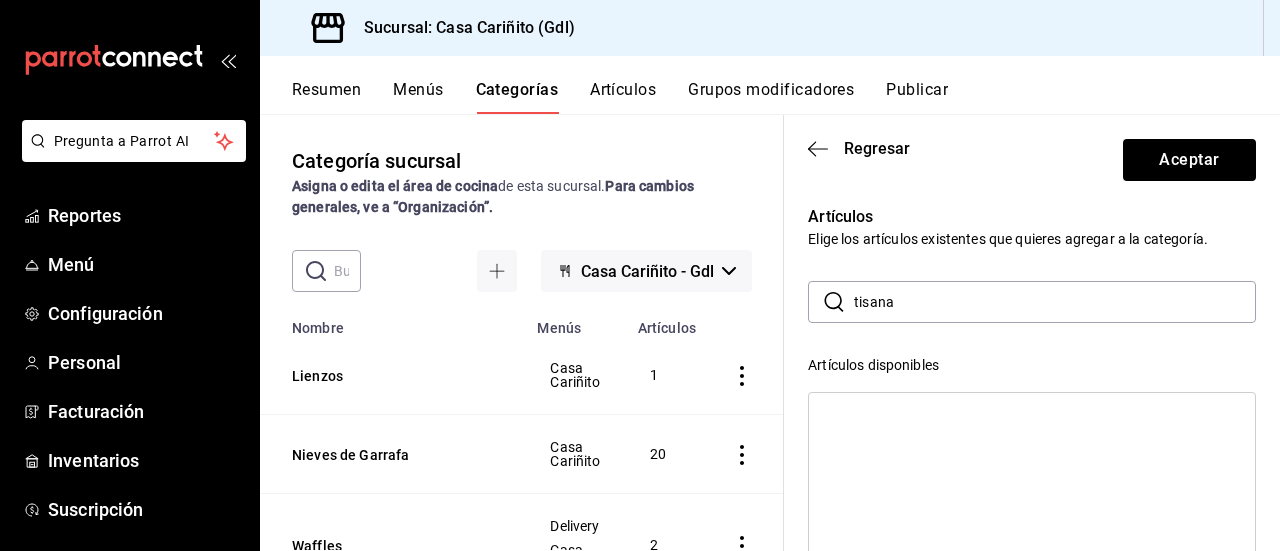 click on "tisana" at bounding box center (1055, 302) 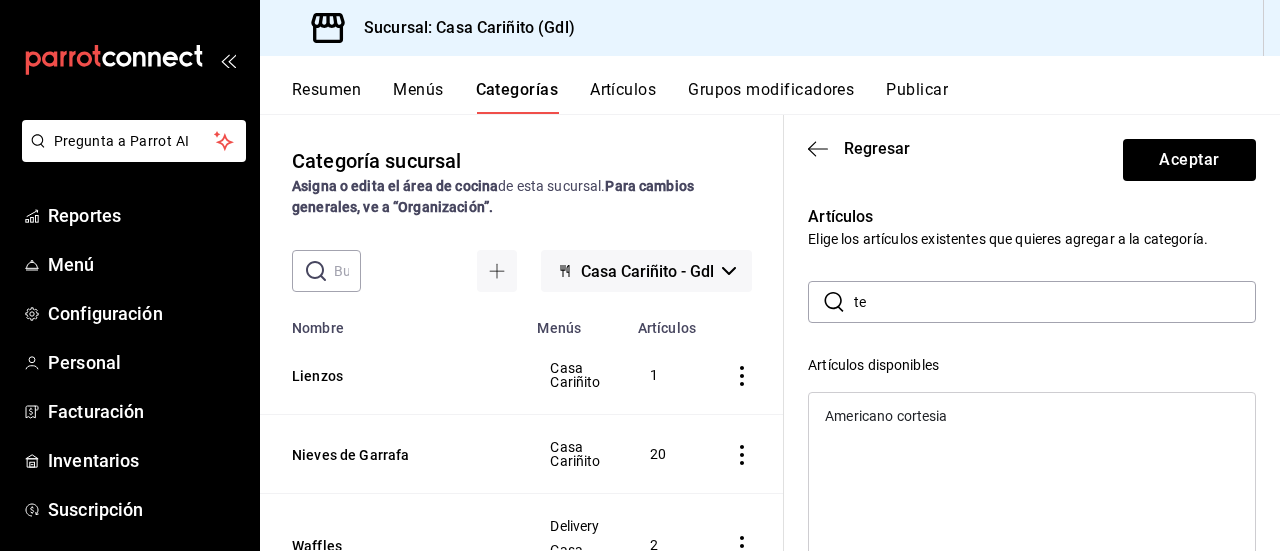 type on "t" 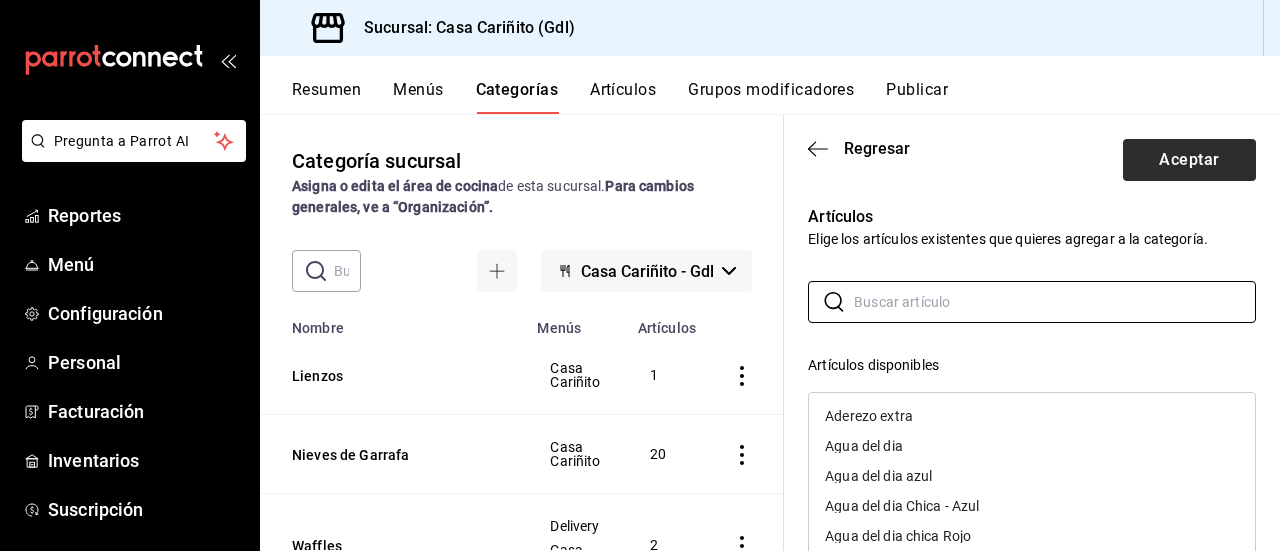 type 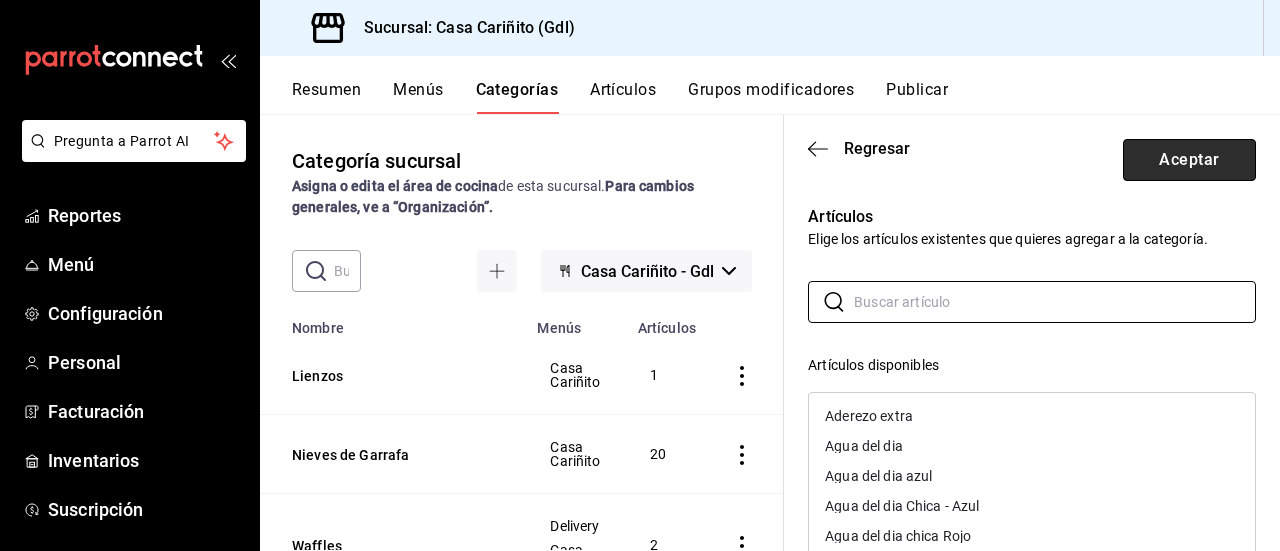 click on "Aceptar" at bounding box center [1189, 160] 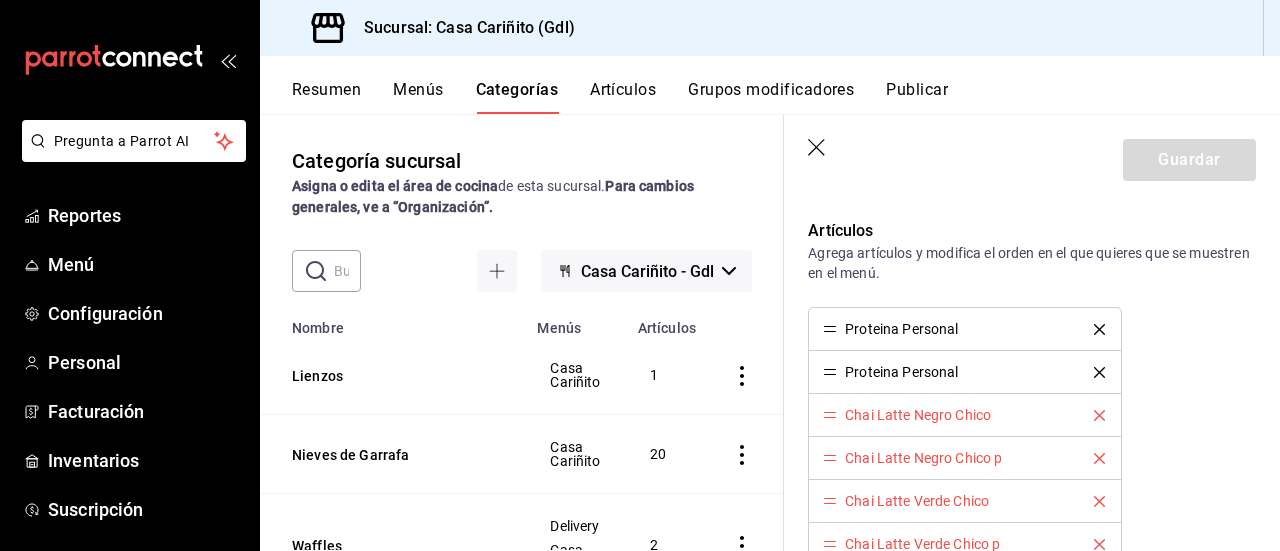 click 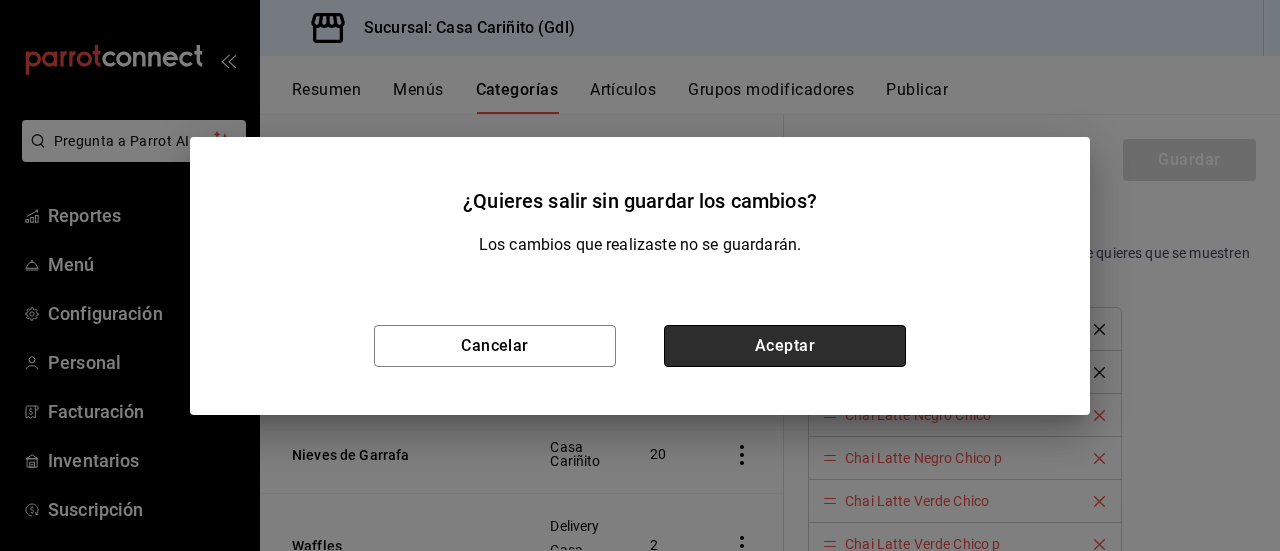 click on "Aceptar" at bounding box center [785, 346] 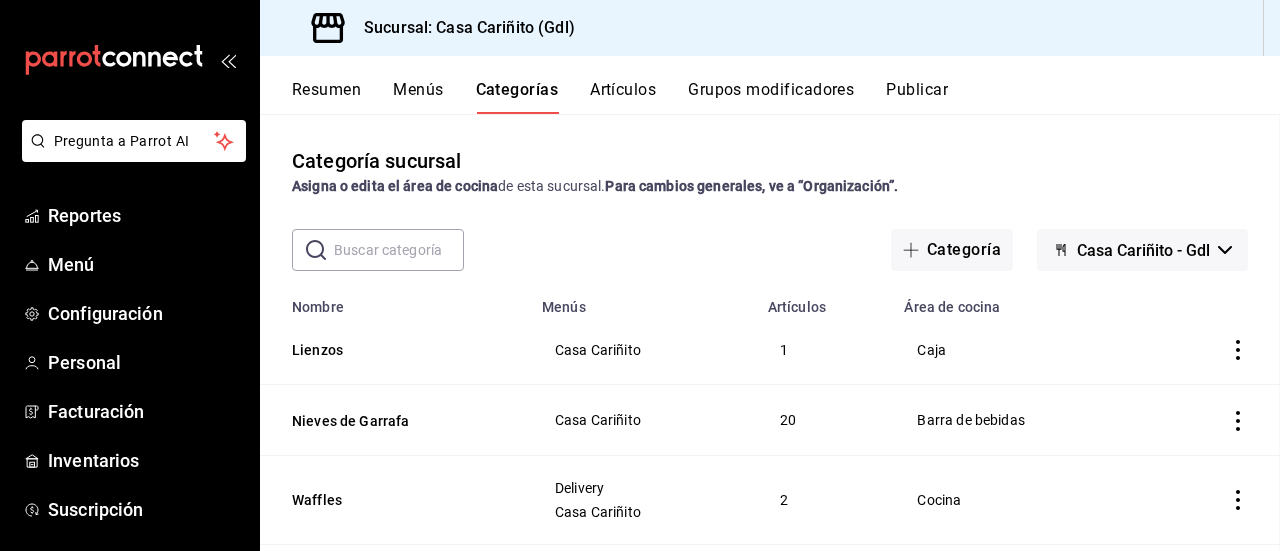 scroll, scrollTop: 0, scrollLeft: 0, axis: both 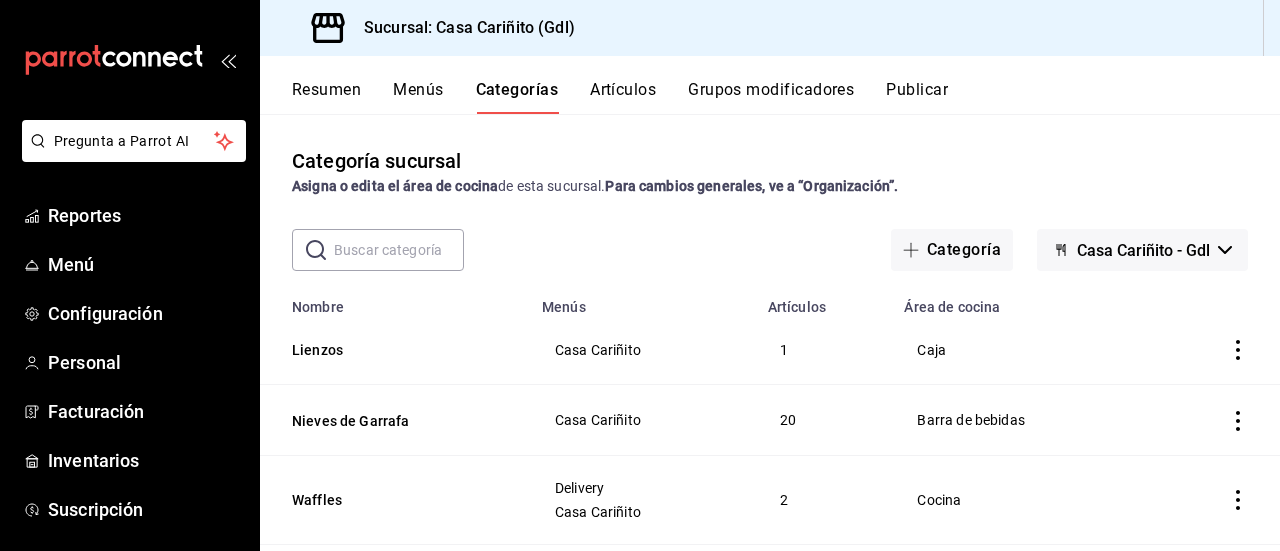 click on "Artículos" at bounding box center (623, 97) 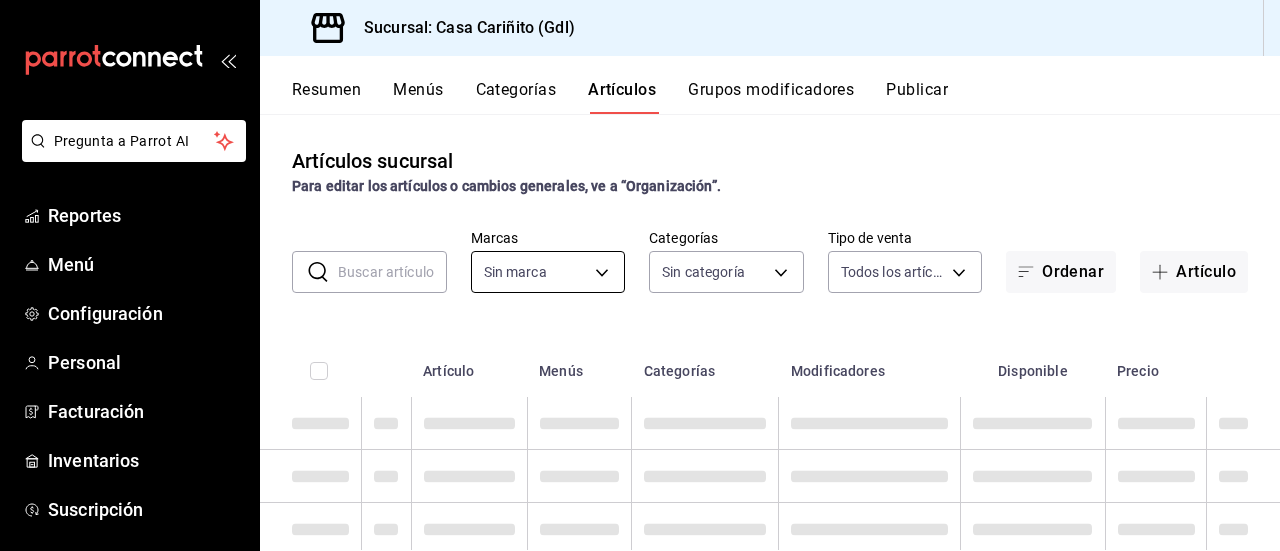 type on "8947f16a-b59e-47e0-855d-71f6ff839714" 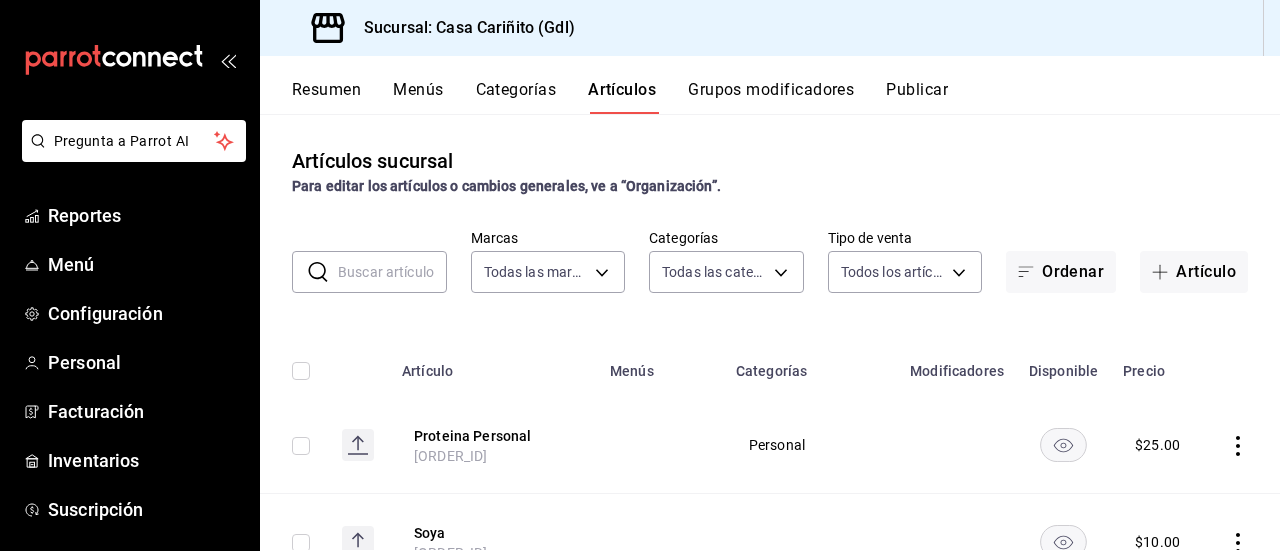type on "119168ad-5666-4e12-b5e0-b6859d94c33e,3672ac4d-098c-42c2-bee0-f5ef16b79c15,6ec77392-da8a-449e-9f25-77a19950f092,e73556bc-920a-4958-894f-a8b359929b36,d57f6614-0ae0-40d0-9e67-7f49d2dd4f62,5c3382f8-c908-4f11-aa5e-b434079d3c98,89e01679-5064-4d70-93d2-1563e376c6b9,d02bffeb-6acd-4ccf-a441-b6862bd096ff,201c0ec6-03db-4650-b181-90d37a52a7bc,d3743f24-2878-4108-946b-ef734557fc6b,0549263f-65c5-4e60-8871-0fb6aa68ea33,f0147713-8c25-475c-9194-ba34a4014ad6,62e69e59-e768-4cf3-80e2-0dfc675ac4a8,e83b3a89-fb39-45c3-9274-fb1a70fe3267,22af7a4b-c6e0-42eb-991e-0f8d54b31f52,e59ef034-d863-422d-9e10-99f725148a6c,6ed79670-fc4a-4c7b-94a7-25fc7122a77f,d08efff5-e693-4d67-a8be-481cfc4d1d55,c0c95f39-b531-41d1-a3fa-40b7579b5be6,a58292ac-cca7-438f-b18b-e43c32f22fbf,94ed2f24-c582-4fdb-8c5a-4ec1a15f076a,5c62eac0-5e46-4187-84a7-6c91381ec502,55e1de33-8d41-41d3-ab78-3e1ae59cd529,e83c2e4d-d2a8-4a49-8fa4-8e9e2b5a97bb,131b9d4a-5d5a-49ac-9873-cd78259a9e97,646359f7-f10b-4683-a852-845a33f4b68e,014415d8-f10e-4e7f-a3ce-35816782d895" 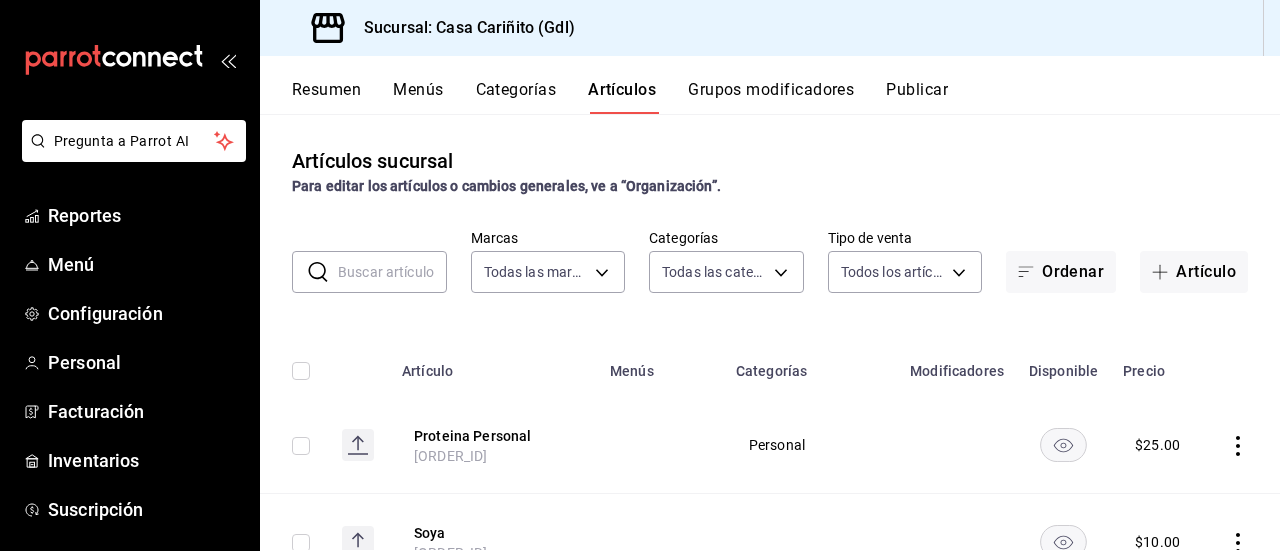 click 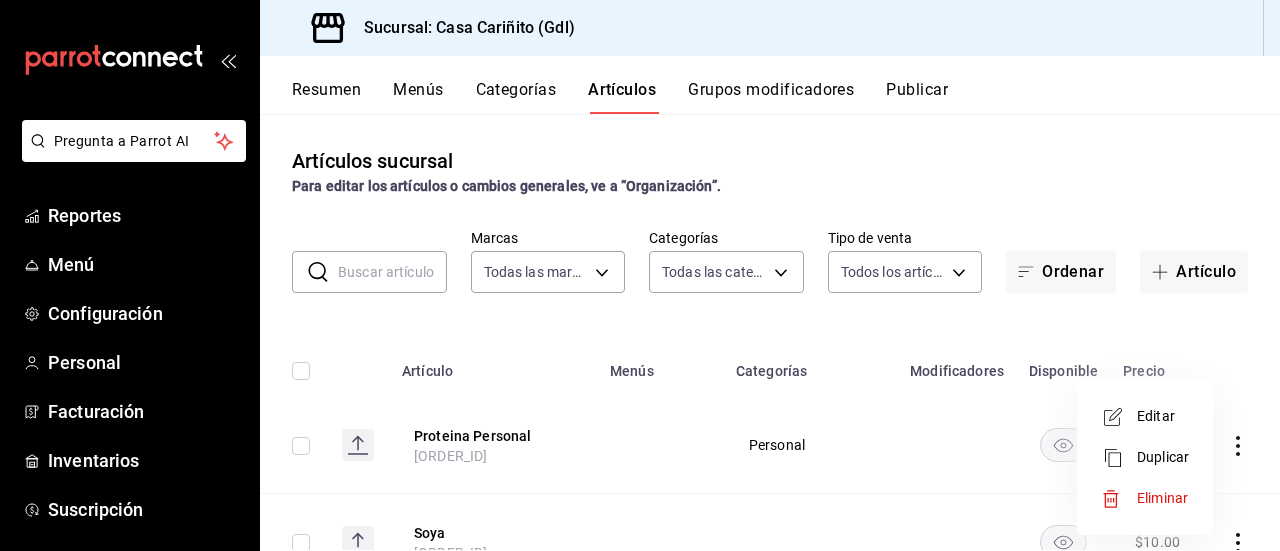 click on "Editar" at bounding box center (1163, 416) 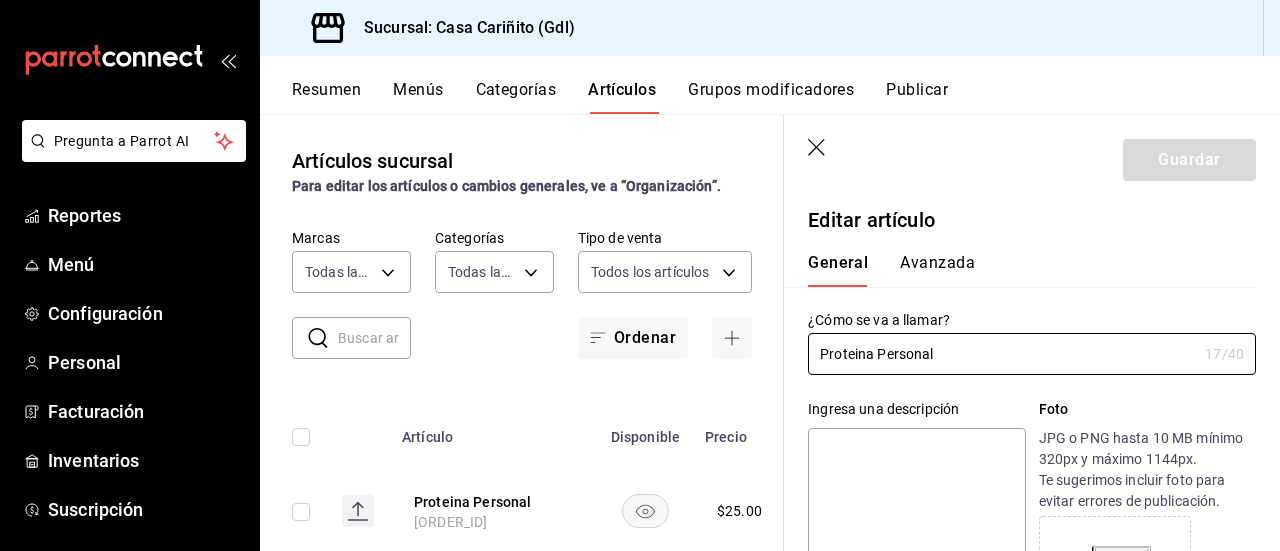 type on "$25.00" 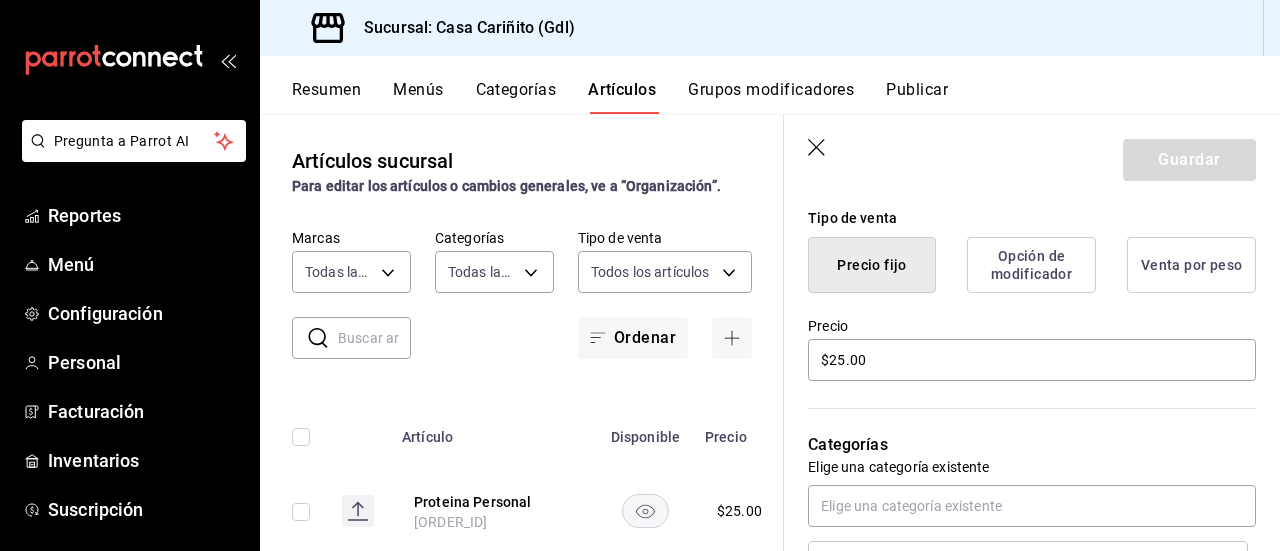 scroll, scrollTop: 530, scrollLeft: 0, axis: vertical 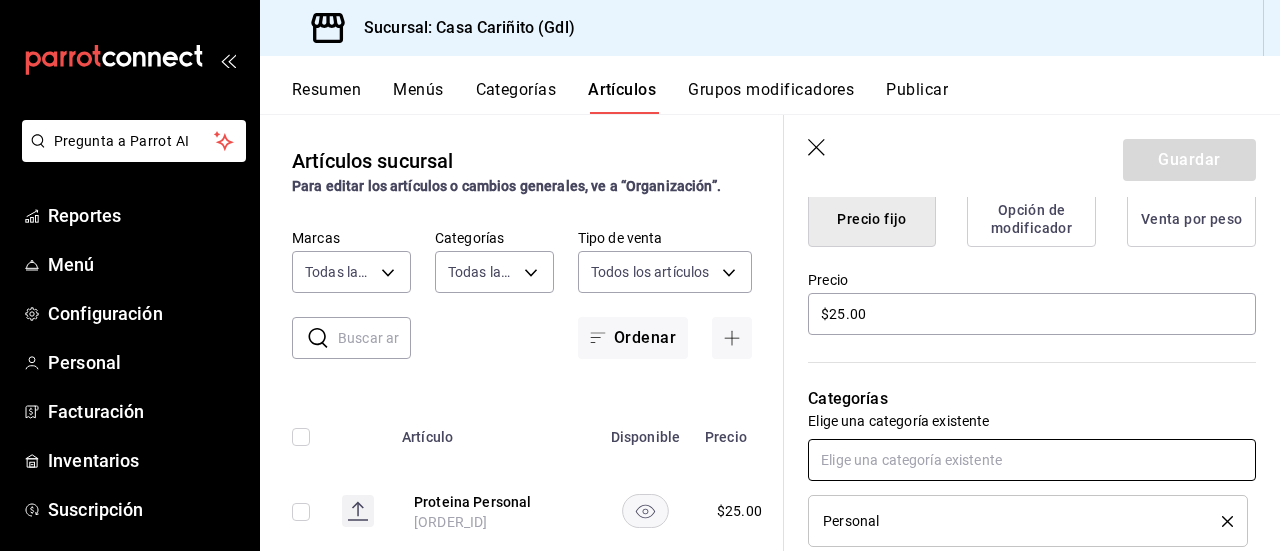 click at bounding box center (1032, 460) 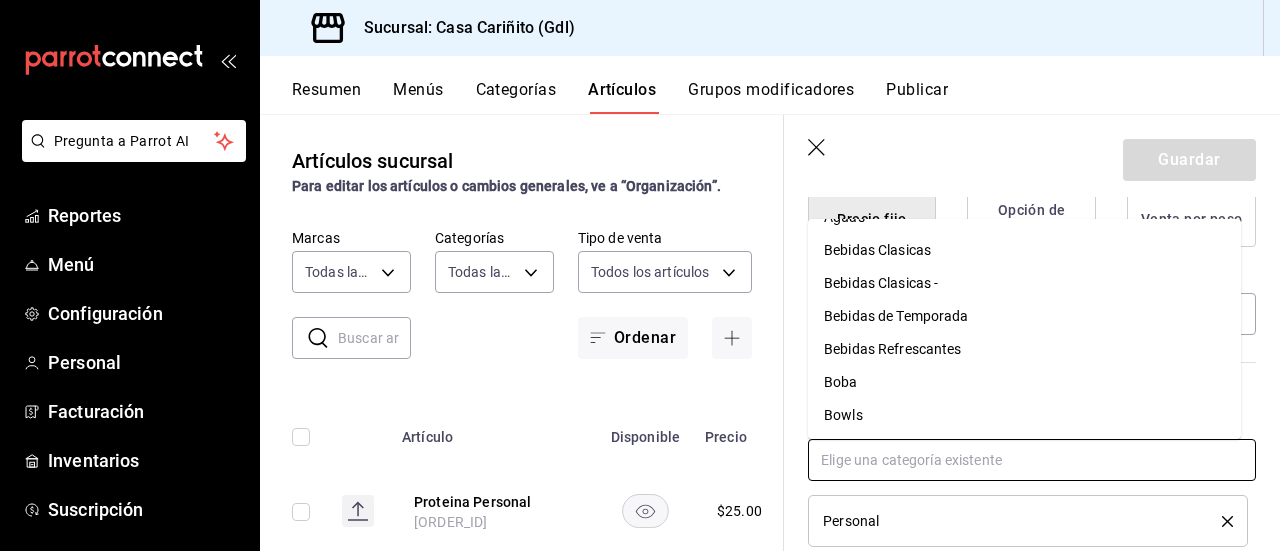 scroll, scrollTop: 0, scrollLeft: 0, axis: both 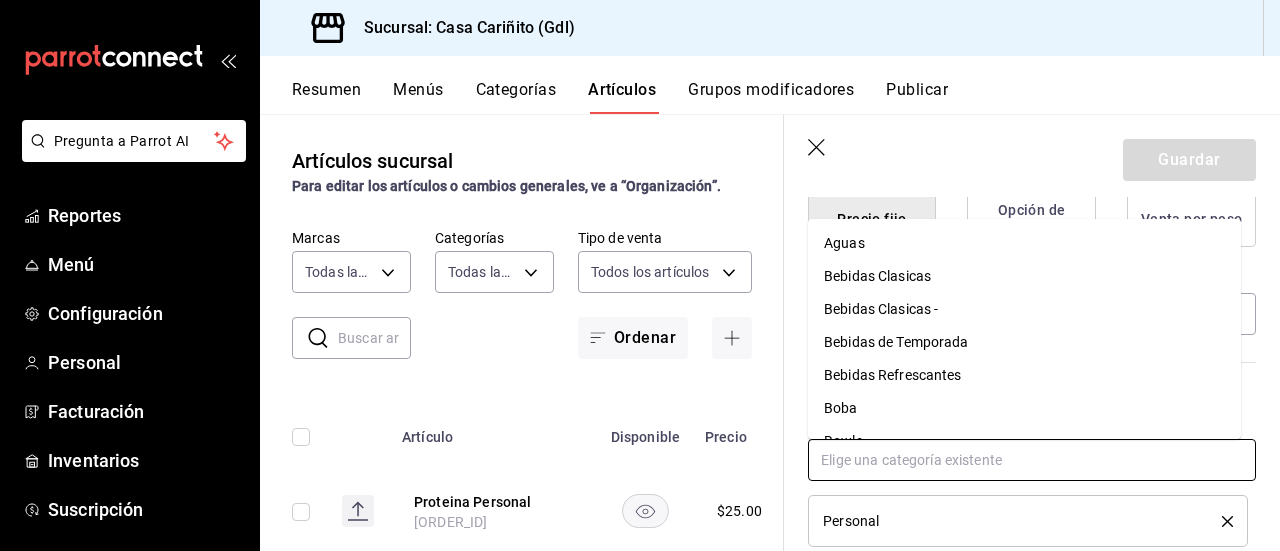 click at bounding box center (1032, 460) 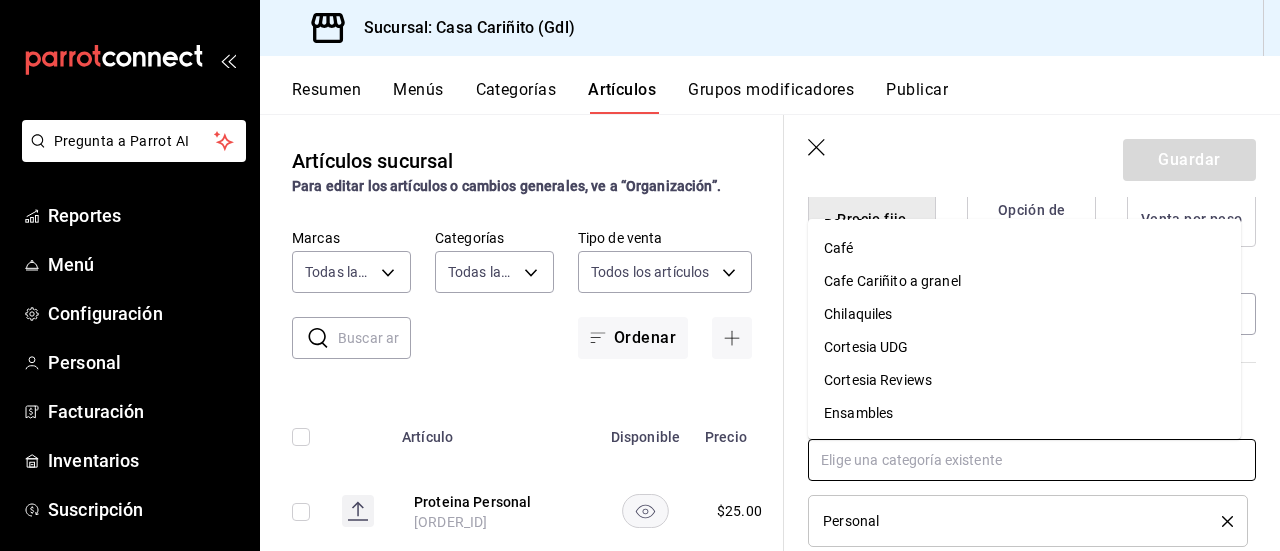 scroll, scrollTop: 235, scrollLeft: 0, axis: vertical 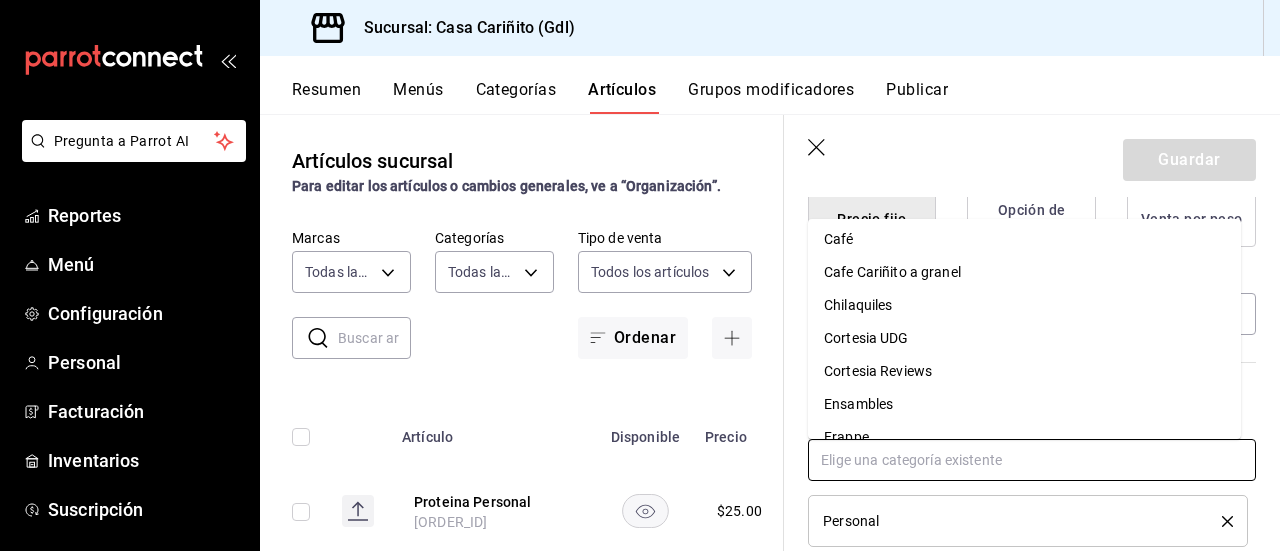 click on "Chilaquiles" at bounding box center [1024, 305] 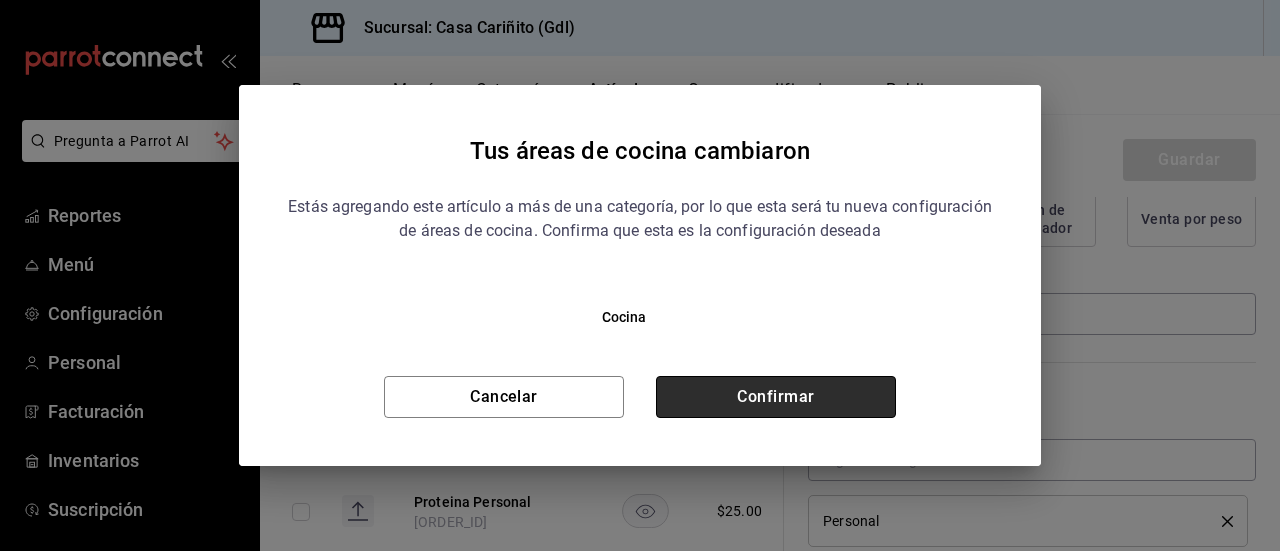 click on "Confirmar" at bounding box center [776, 397] 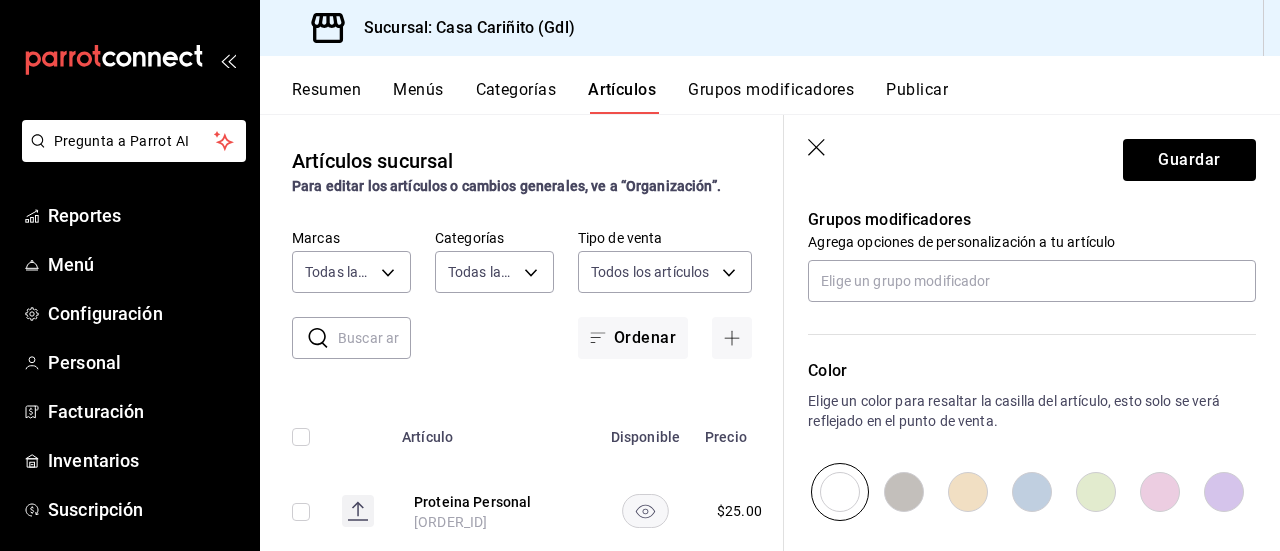 scroll, scrollTop: 955, scrollLeft: 0, axis: vertical 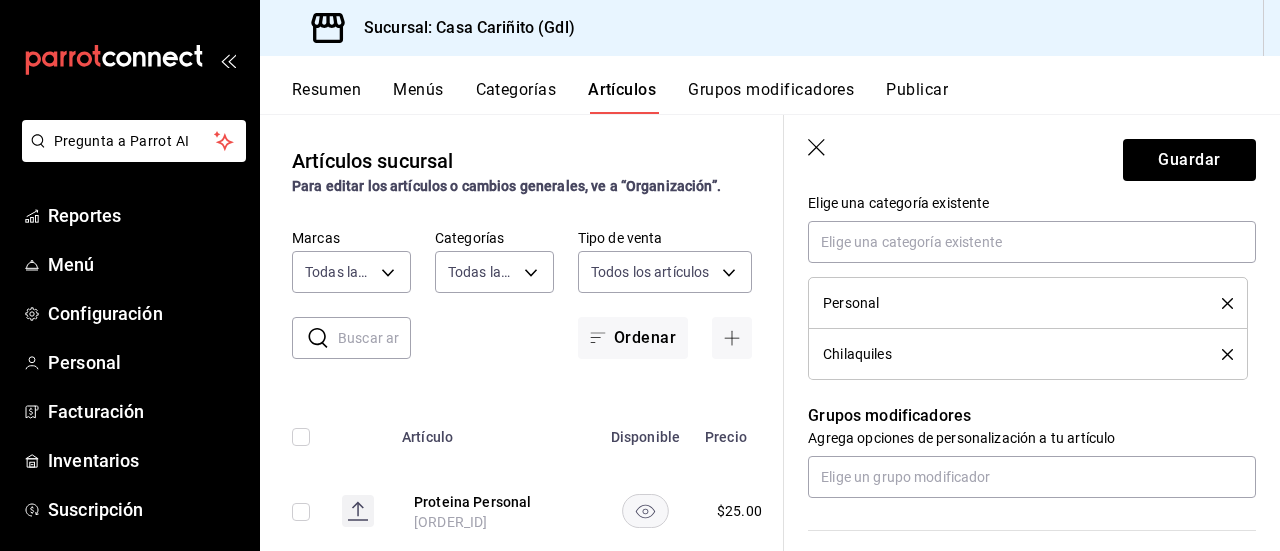 click 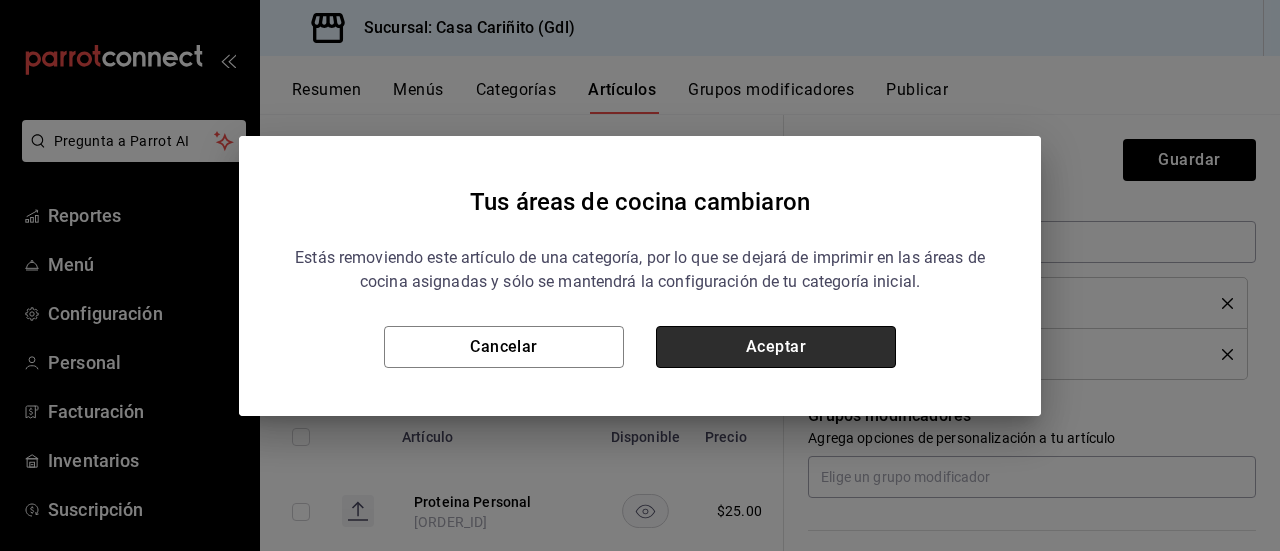 click on "Aceptar" at bounding box center [776, 347] 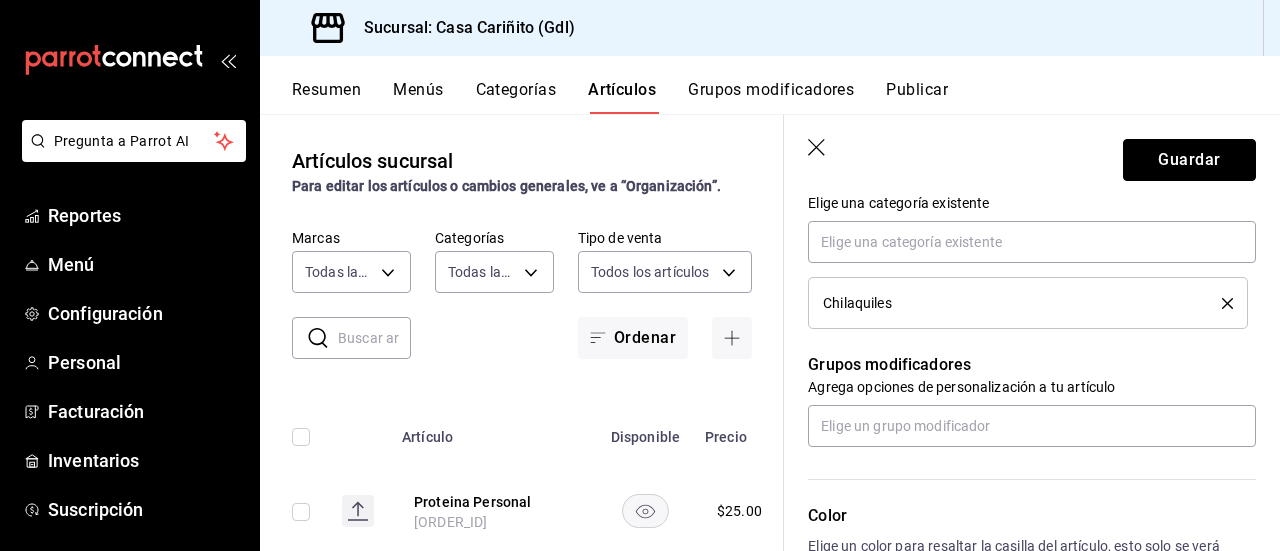 click on "Guardar" at bounding box center [1189, 160] 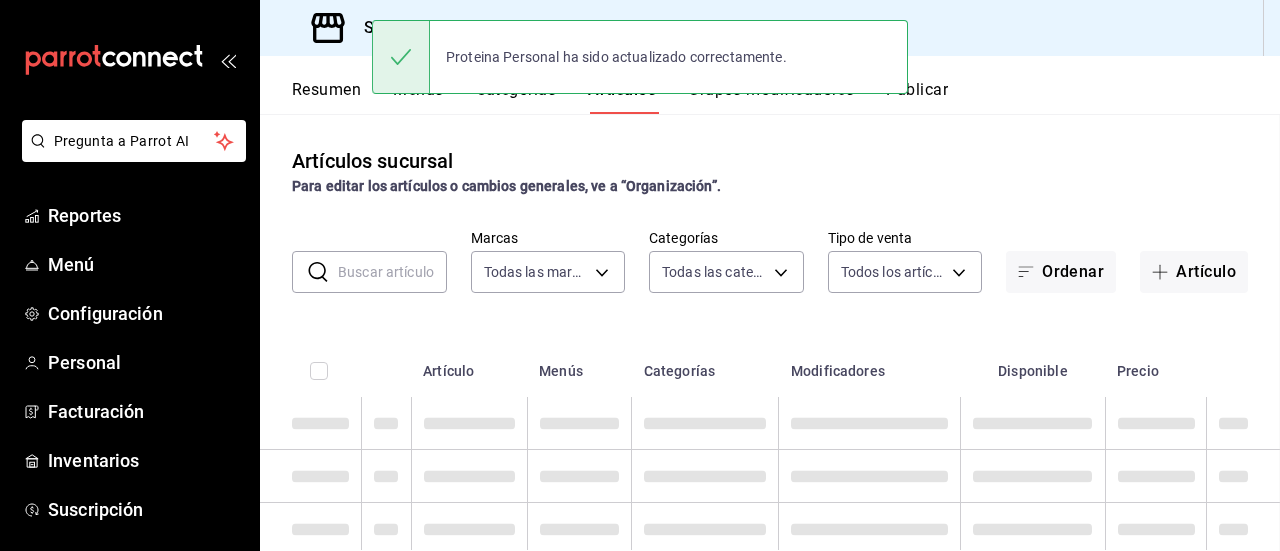 scroll, scrollTop: 0, scrollLeft: 0, axis: both 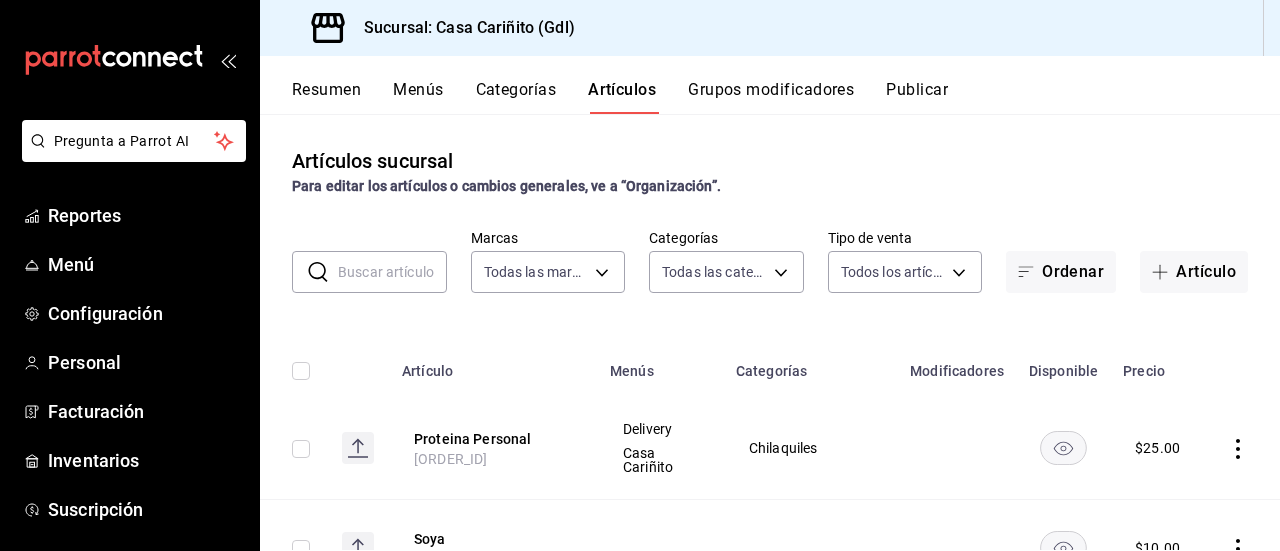 click on "Resumen Menús Categorías Artículos Grupos modificadores Publicar" at bounding box center (786, 97) 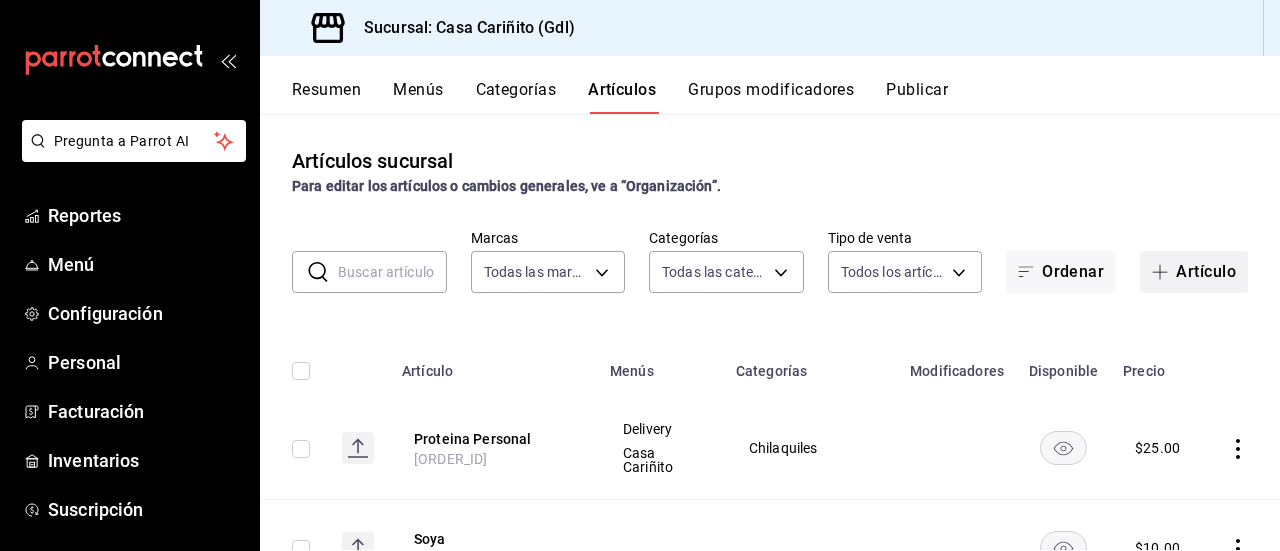 click on "Artículo" at bounding box center [1194, 272] 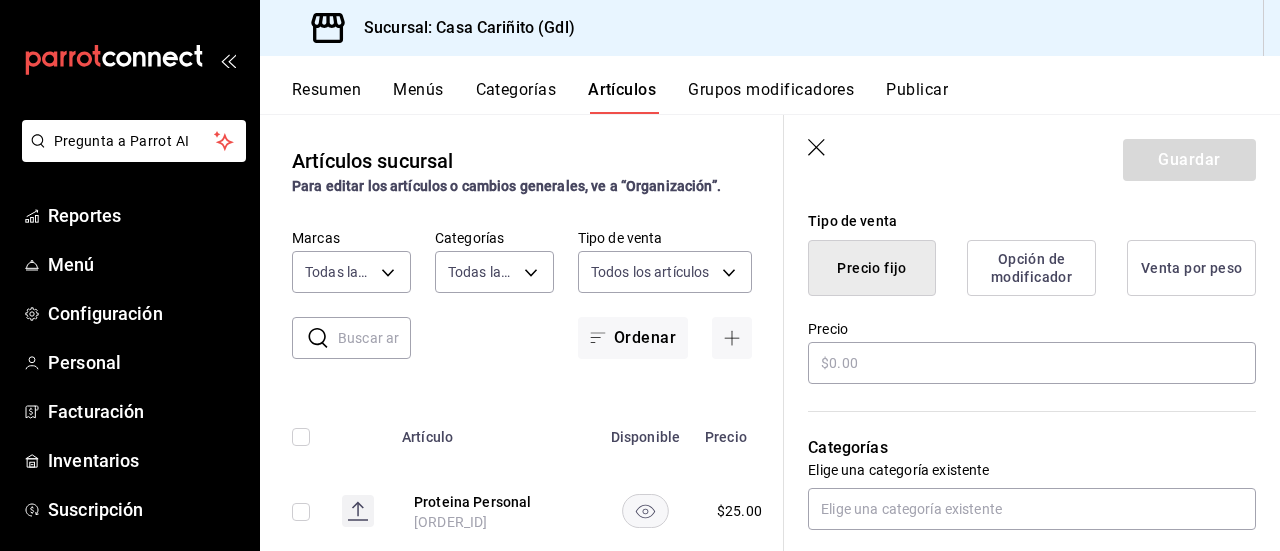scroll, scrollTop: 508, scrollLeft: 0, axis: vertical 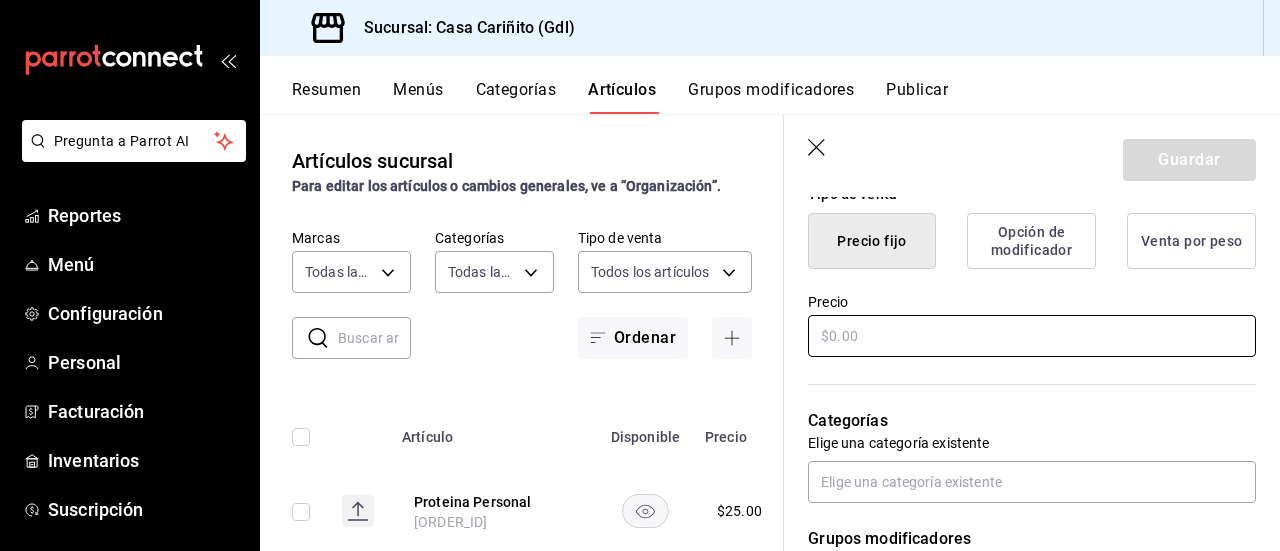 click at bounding box center [1032, 336] 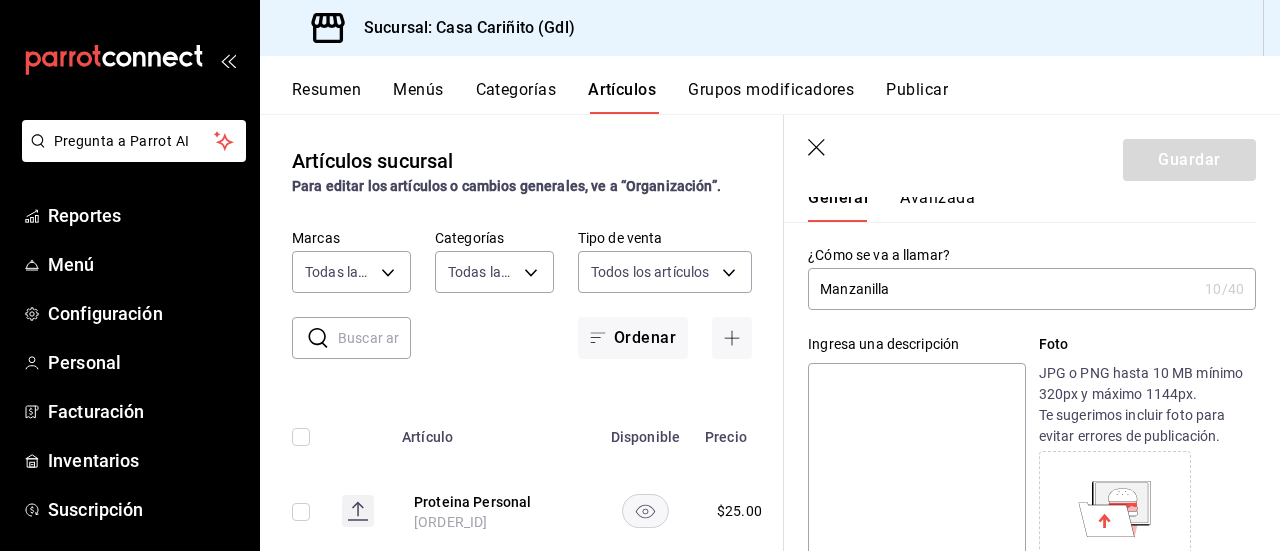 scroll, scrollTop: 1, scrollLeft: 0, axis: vertical 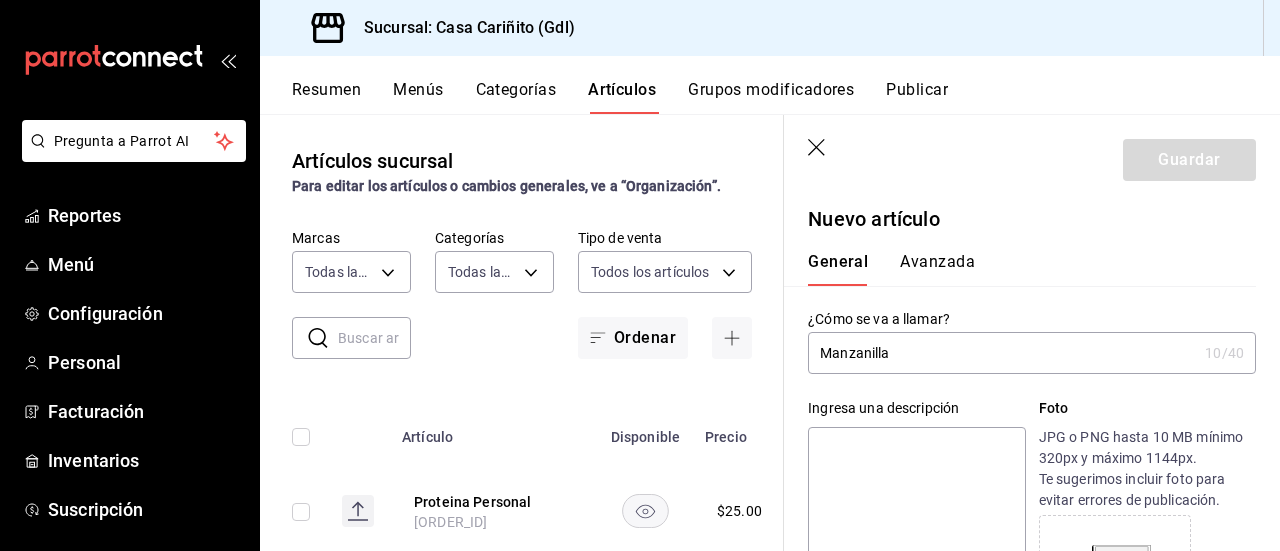 click on "Manzanilla" at bounding box center (1002, 353) 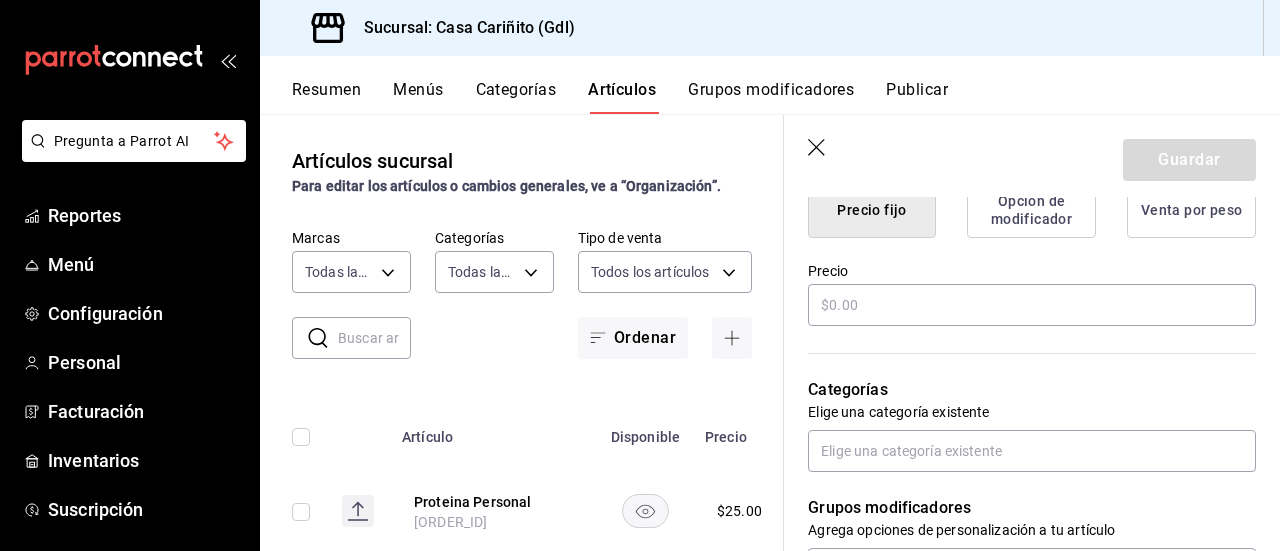 scroll, scrollTop: 566, scrollLeft: 0, axis: vertical 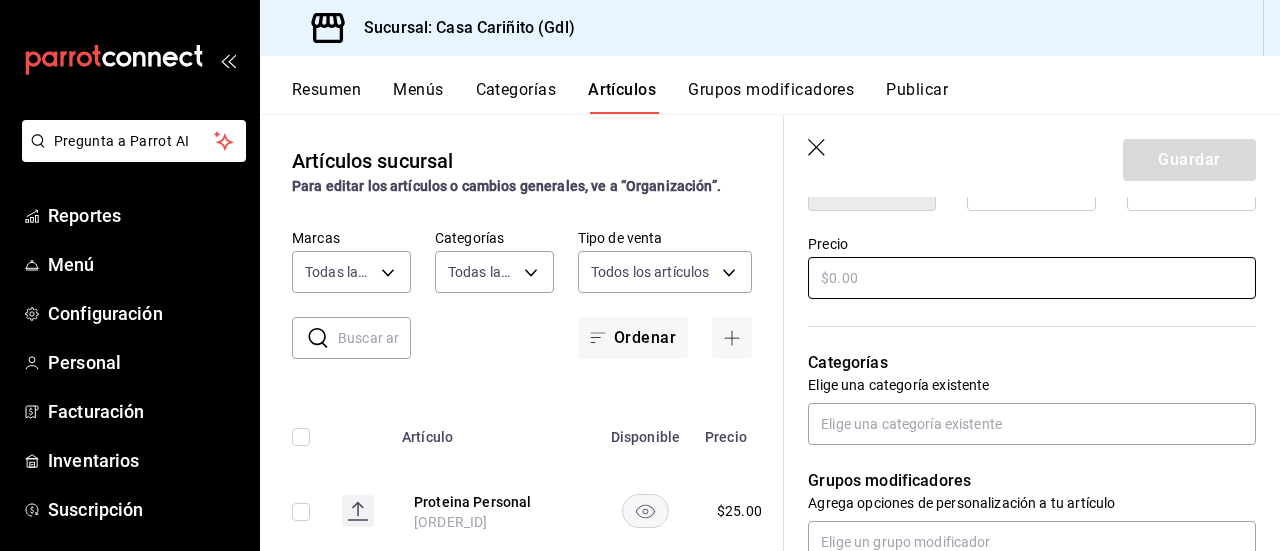 type on "Manzanilla chico" 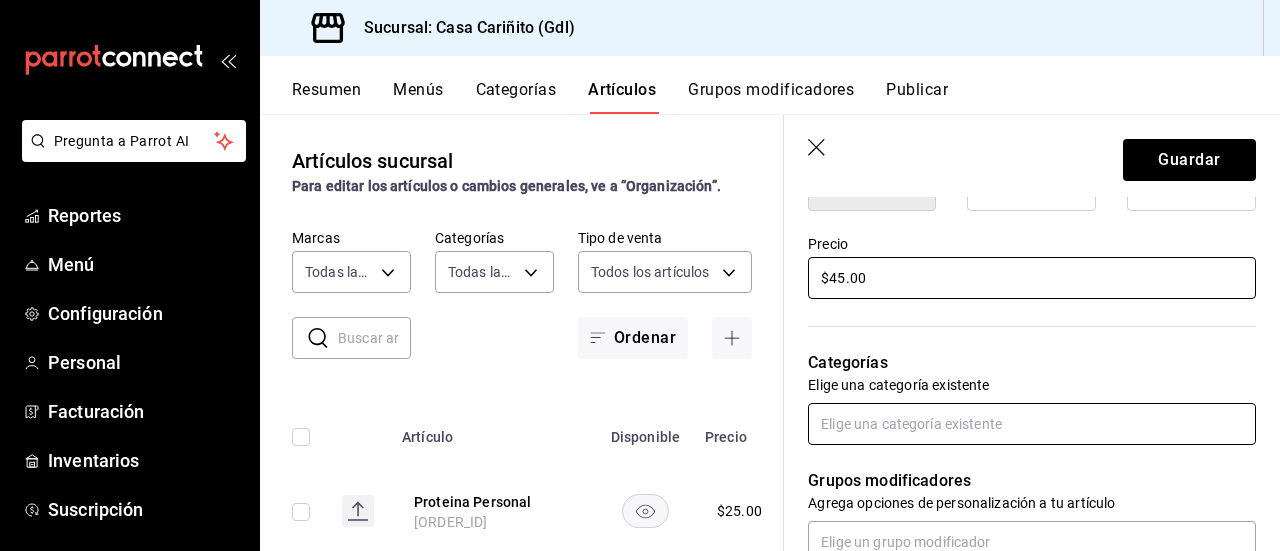 type on "$45.00" 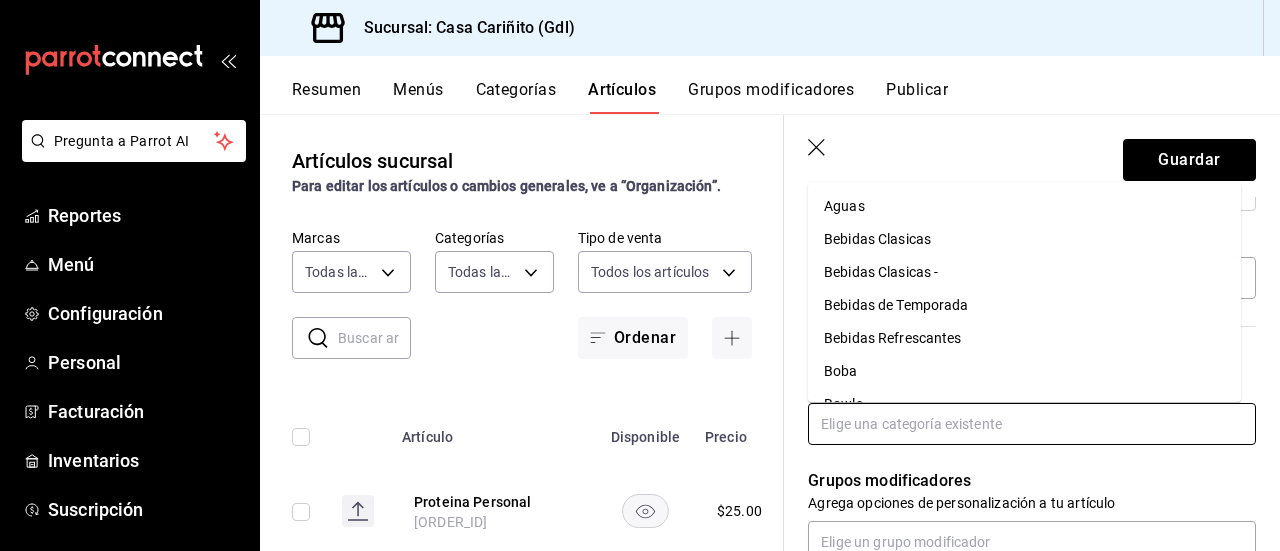 click at bounding box center [1032, 424] 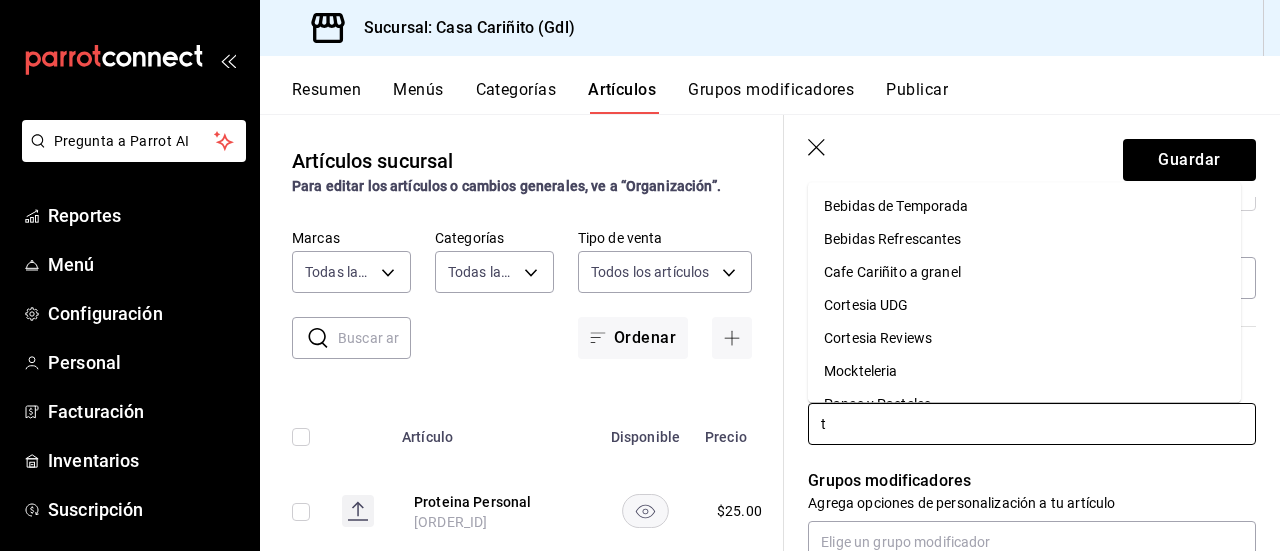 type on "te" 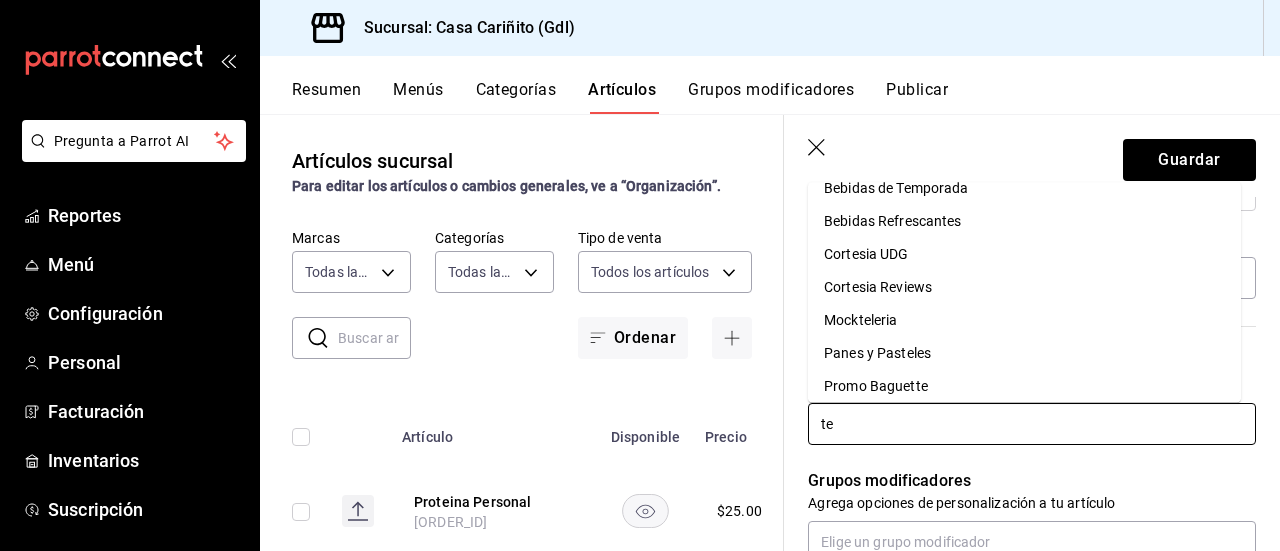scroll, scrollTop: 51, scrollLeft: 0, axis: vertical 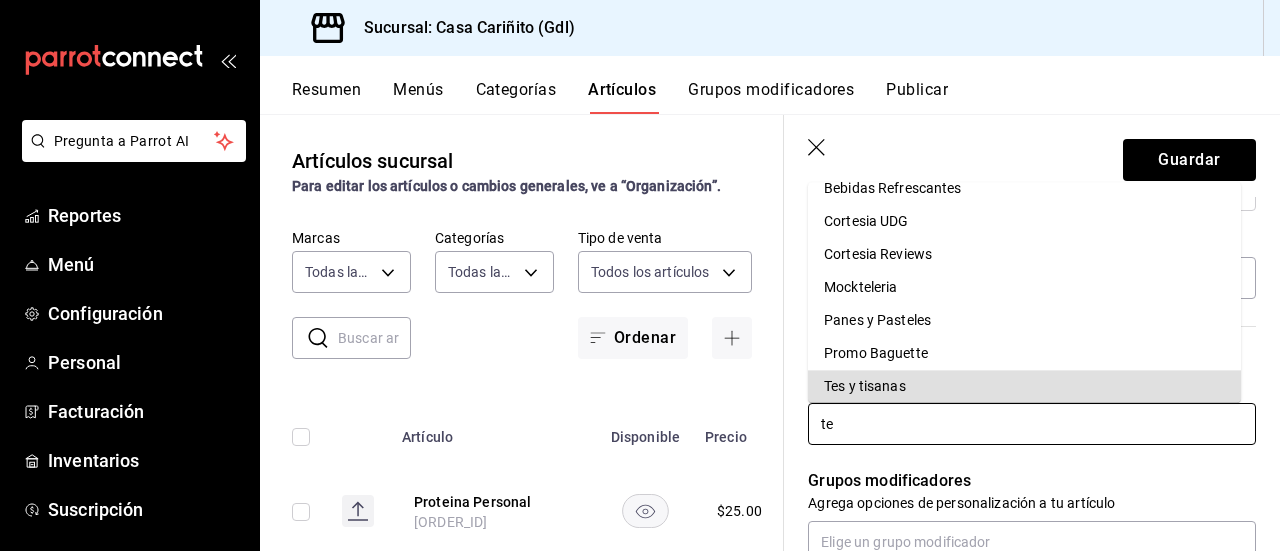type 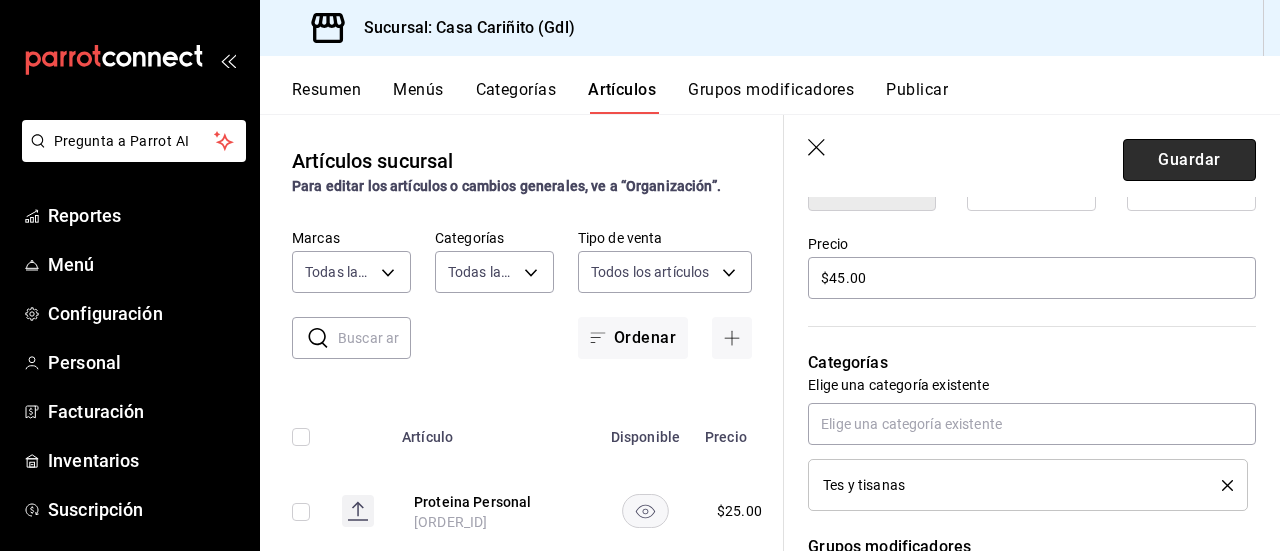click on "Guardar" at bounding box center [1189, 160] 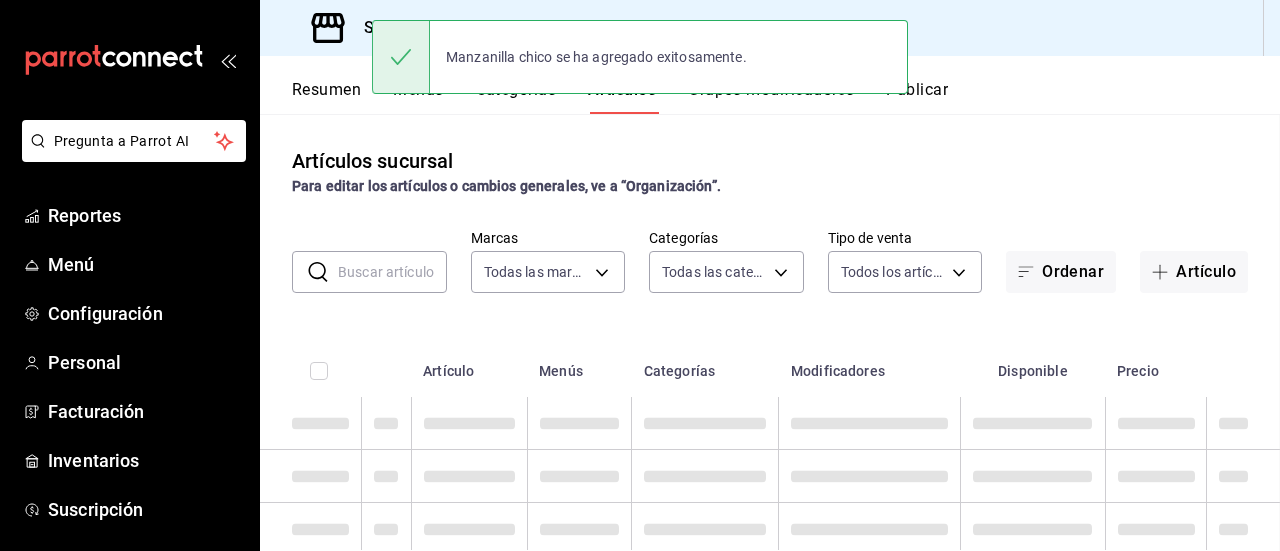scroll, scrollTop: 0, scrollLeft: 0, axis: both 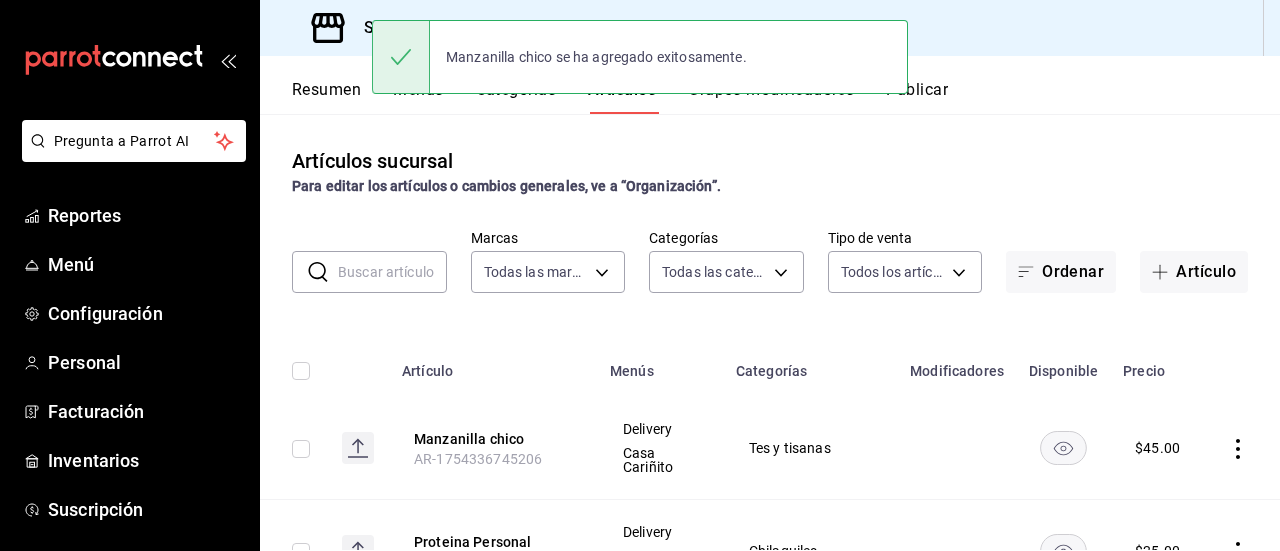 click 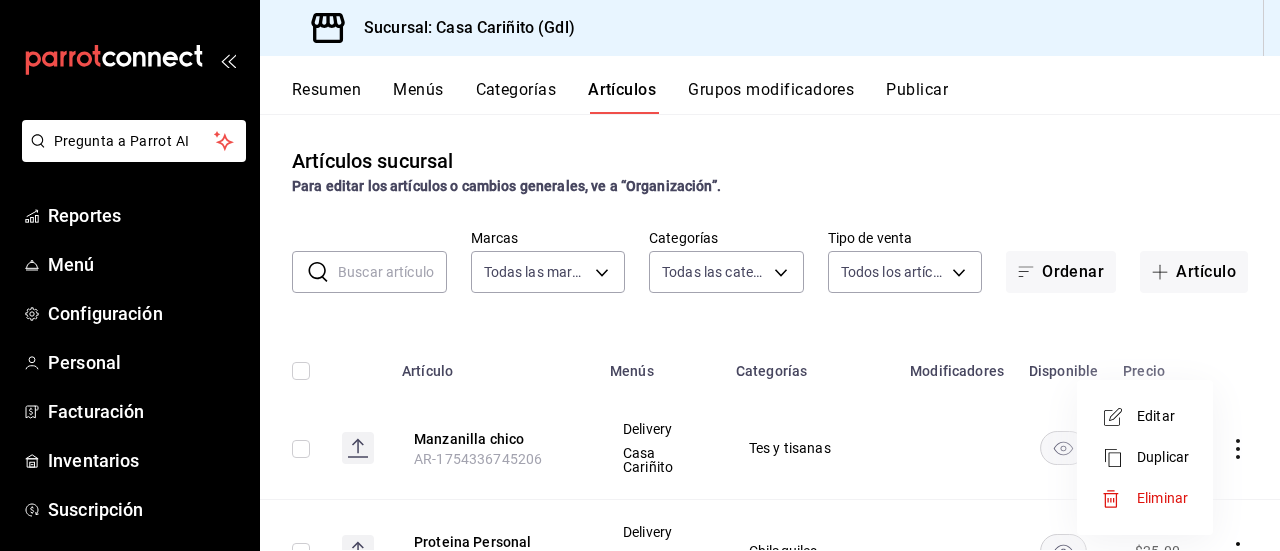 click on "Editar" at bounding box center [1163, 416] 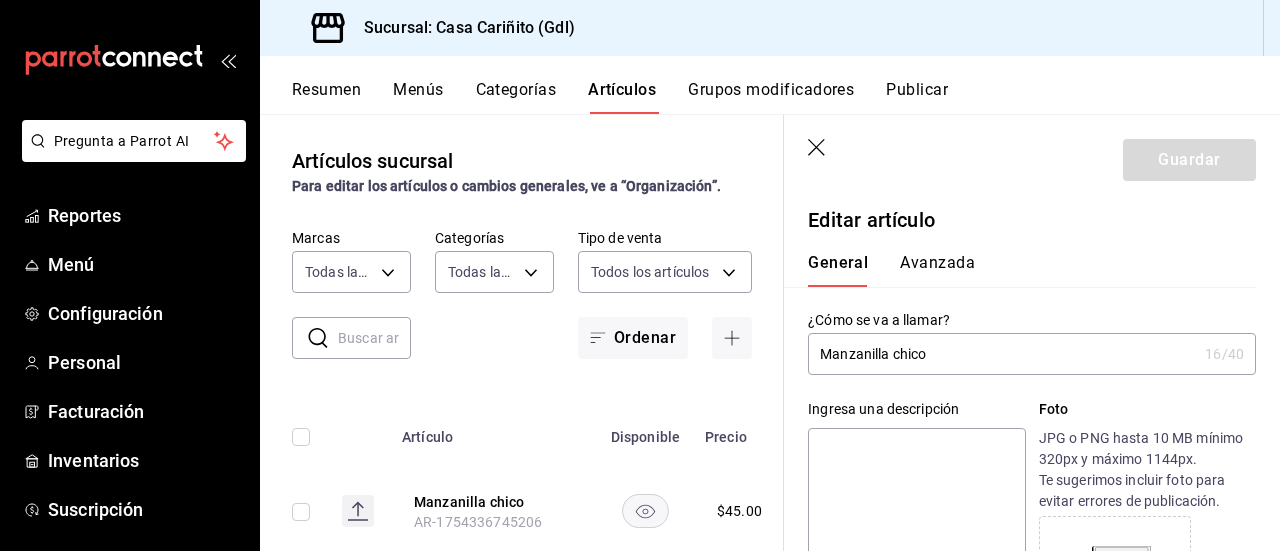 type on "$45.00" 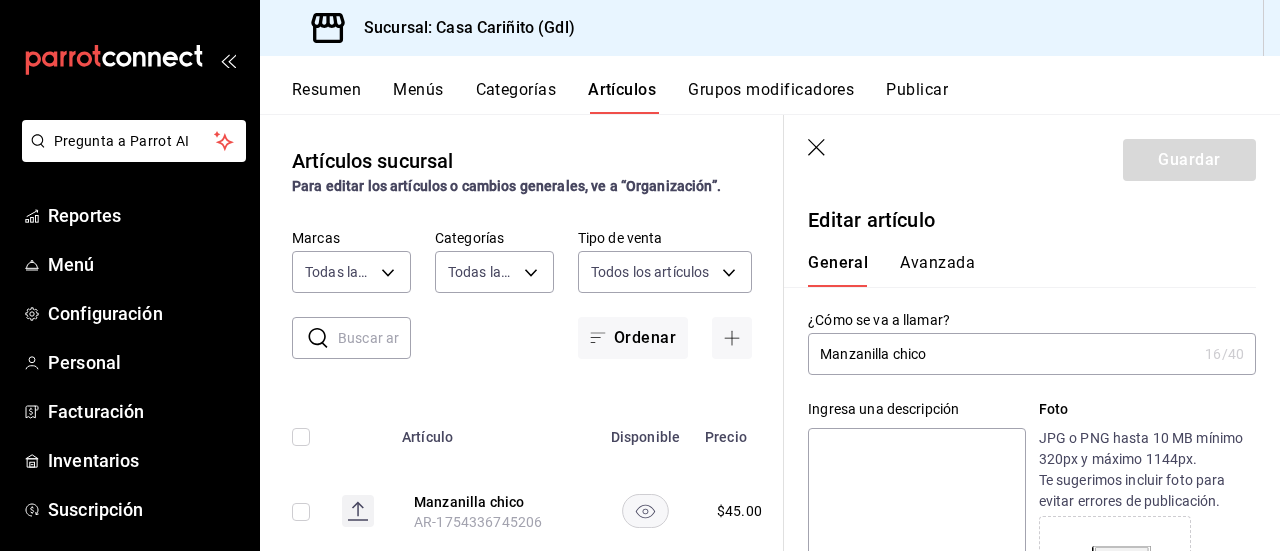 click 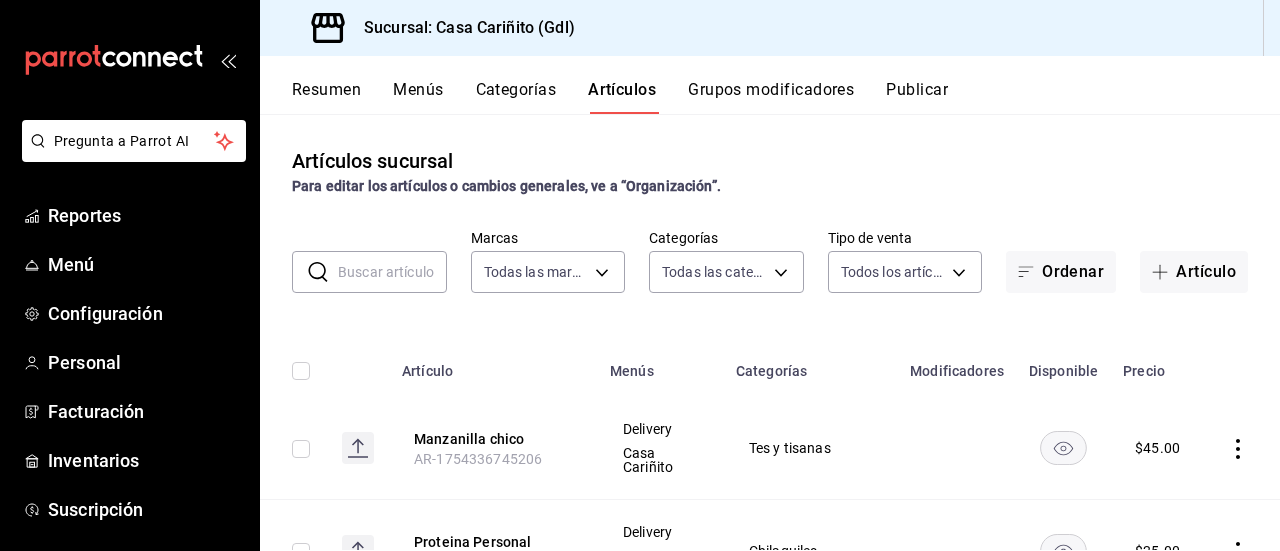click 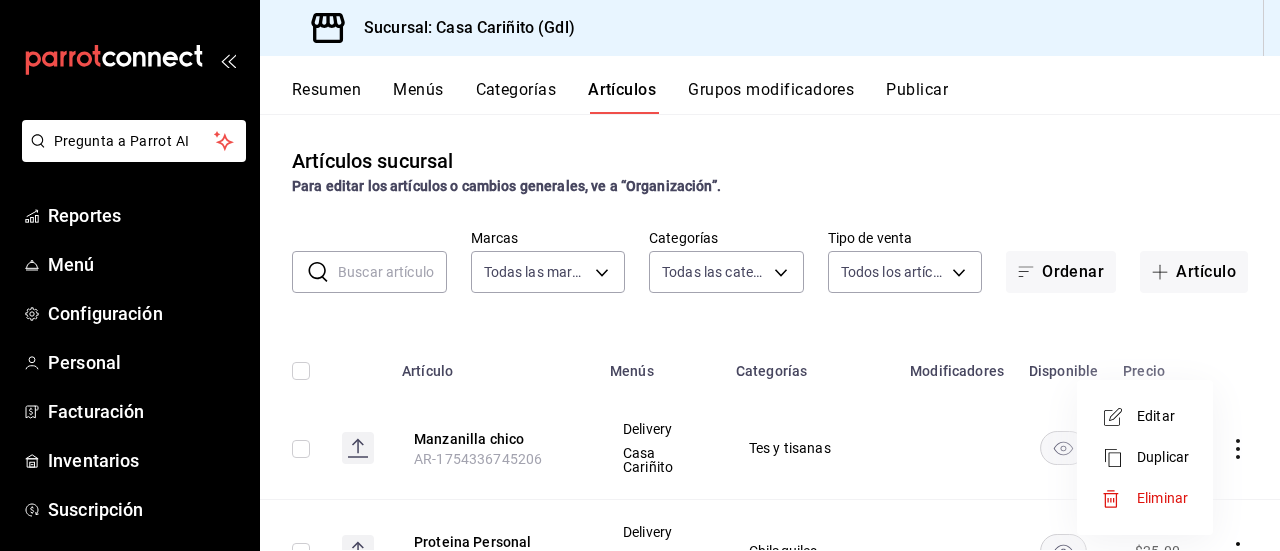 click on "Duplicar" at bounding box center (1163, 457) 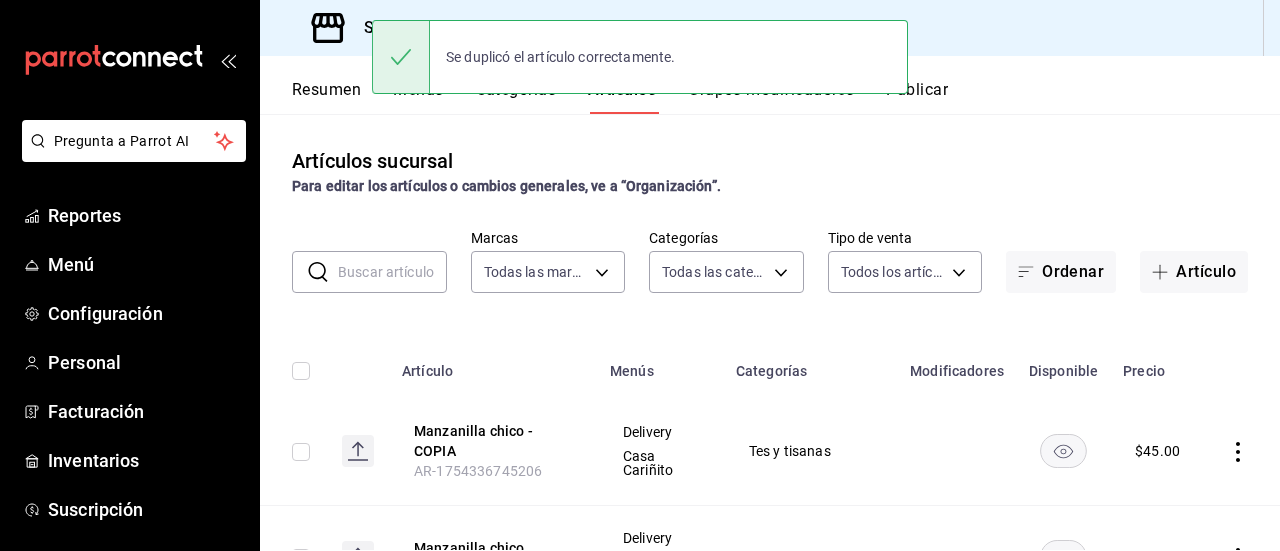 click 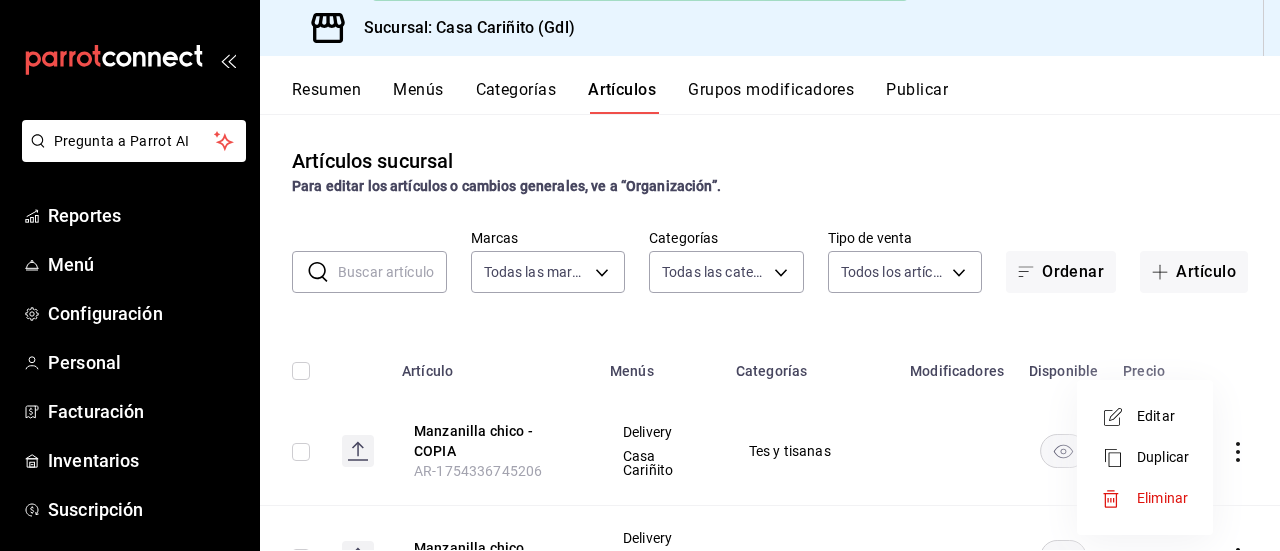 click on "Editar" at bounding box center (1163, 416) 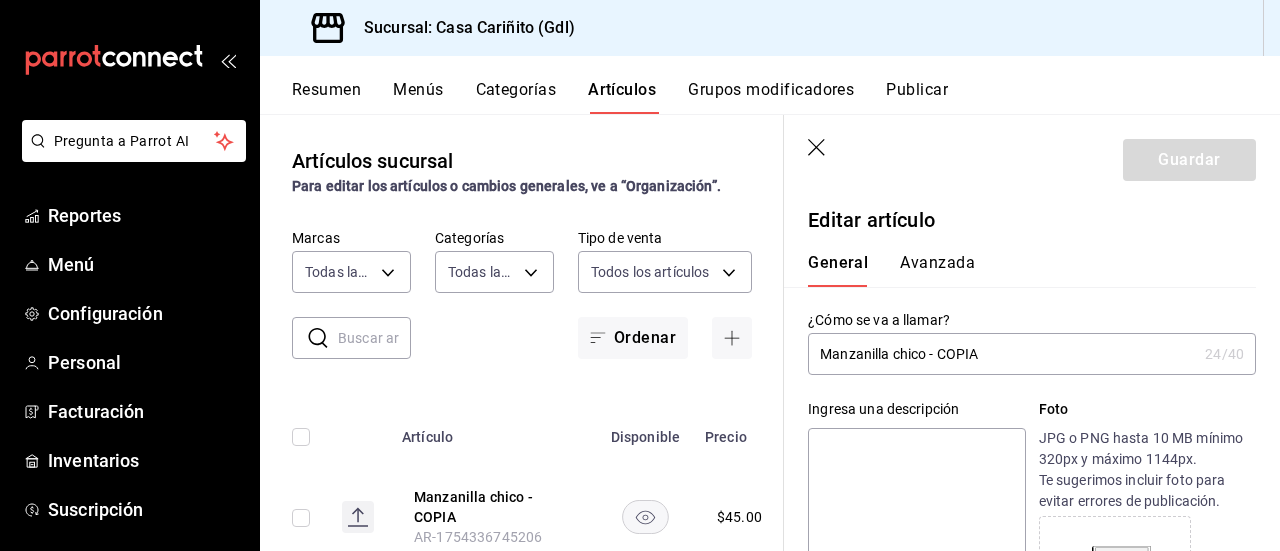 click on "Manzanilla chico - COPIA" at bounding box center (1002, 354) 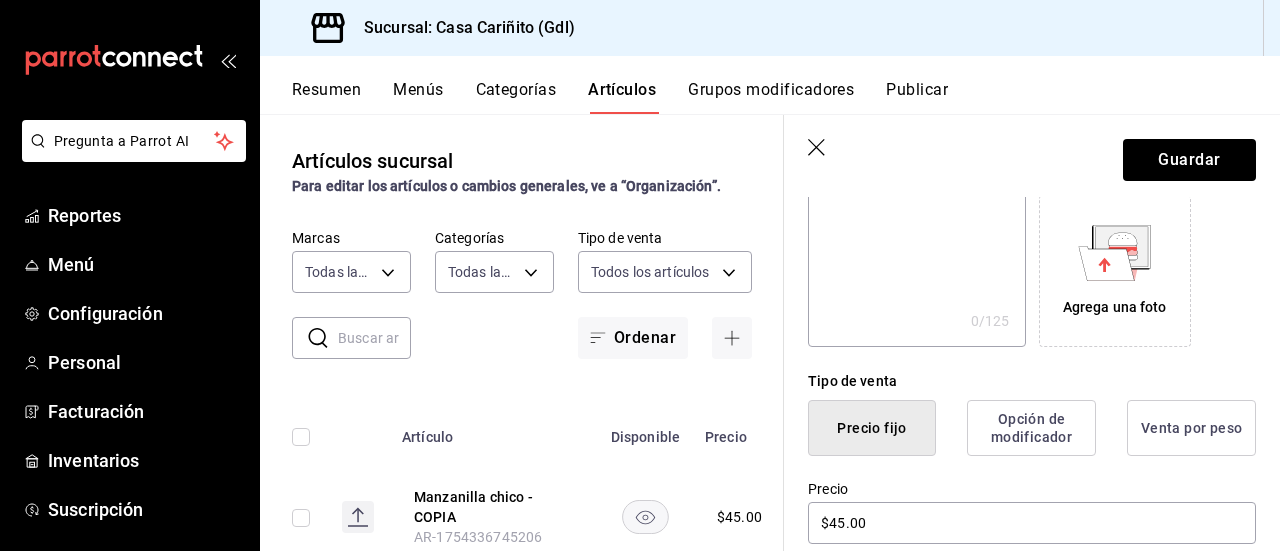 scroll, scrollTop: 566, scrollLeft: 0, axis: vertical 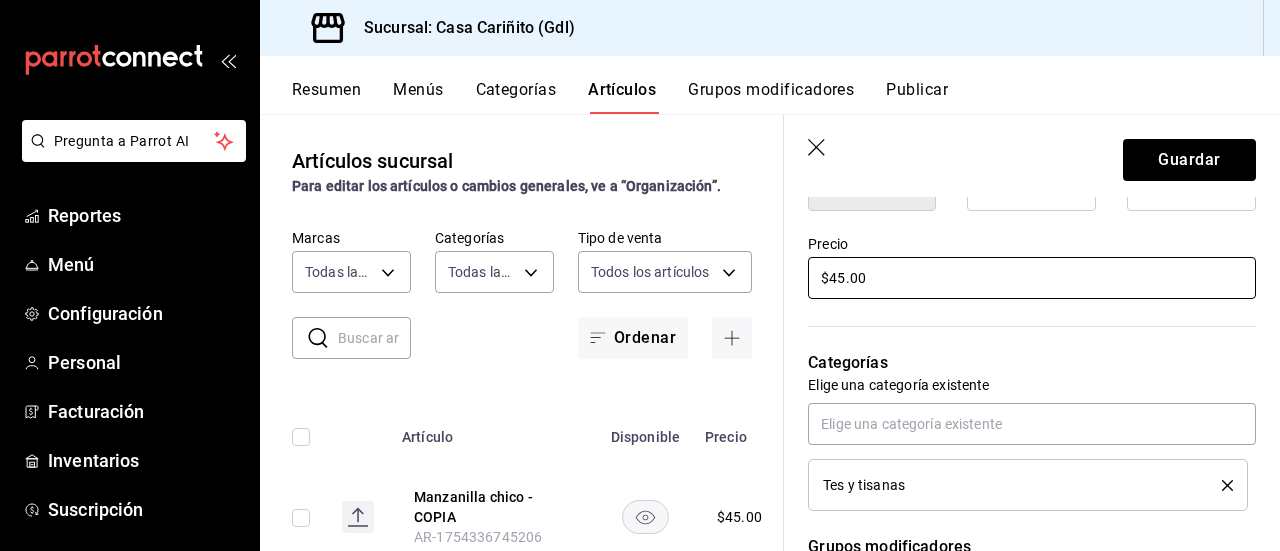 type on "Manzanilla Grande" 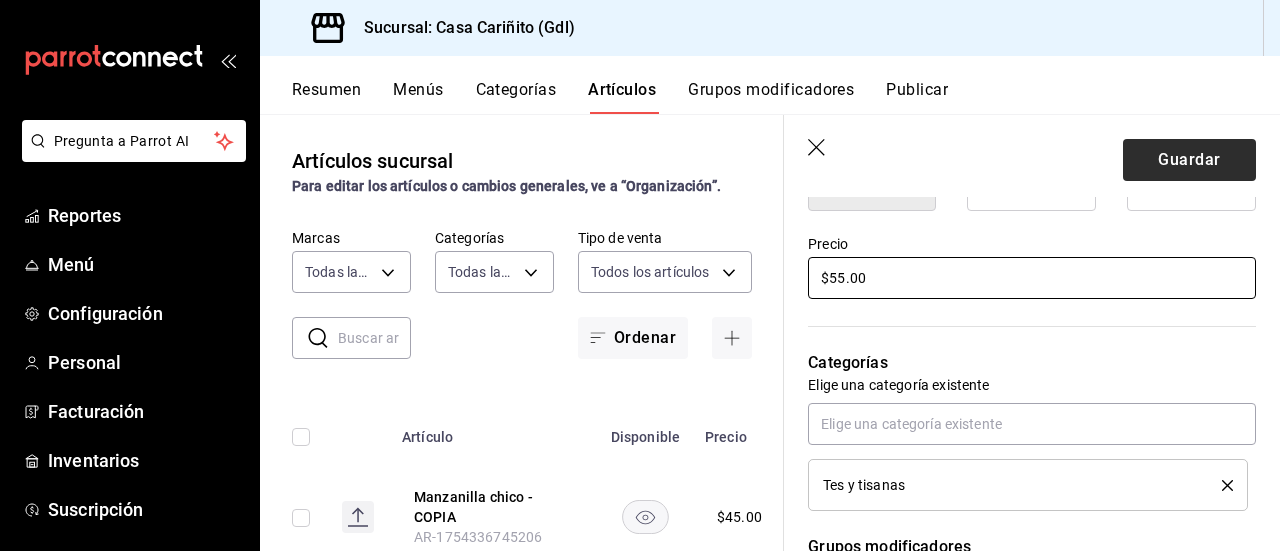 type on "$55.00" 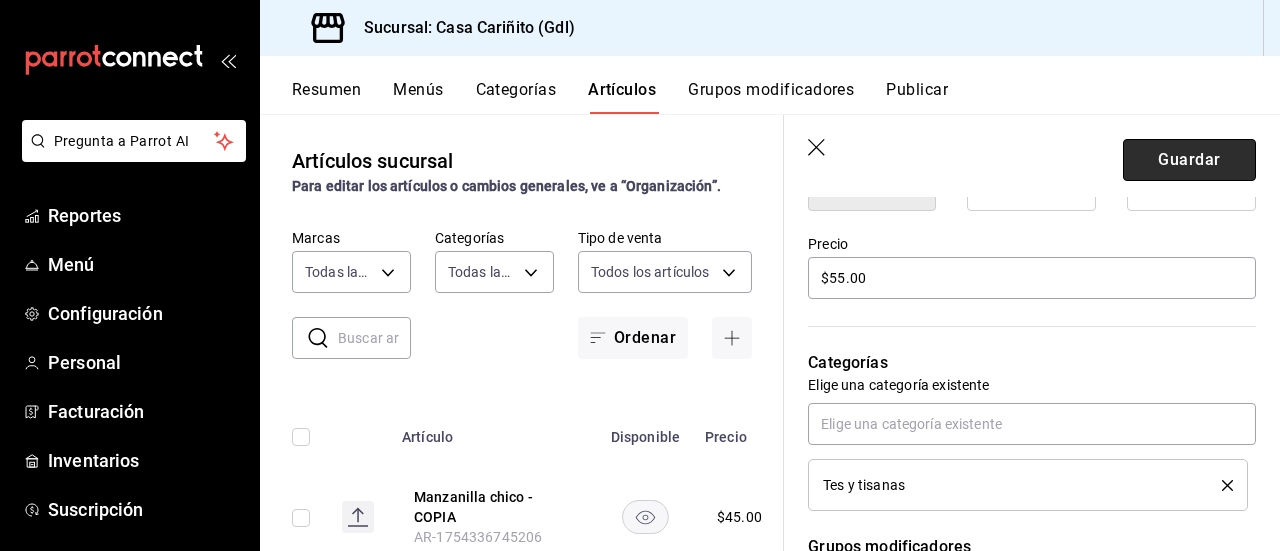 click on "Guardar" at bounding box center [1189, 160] 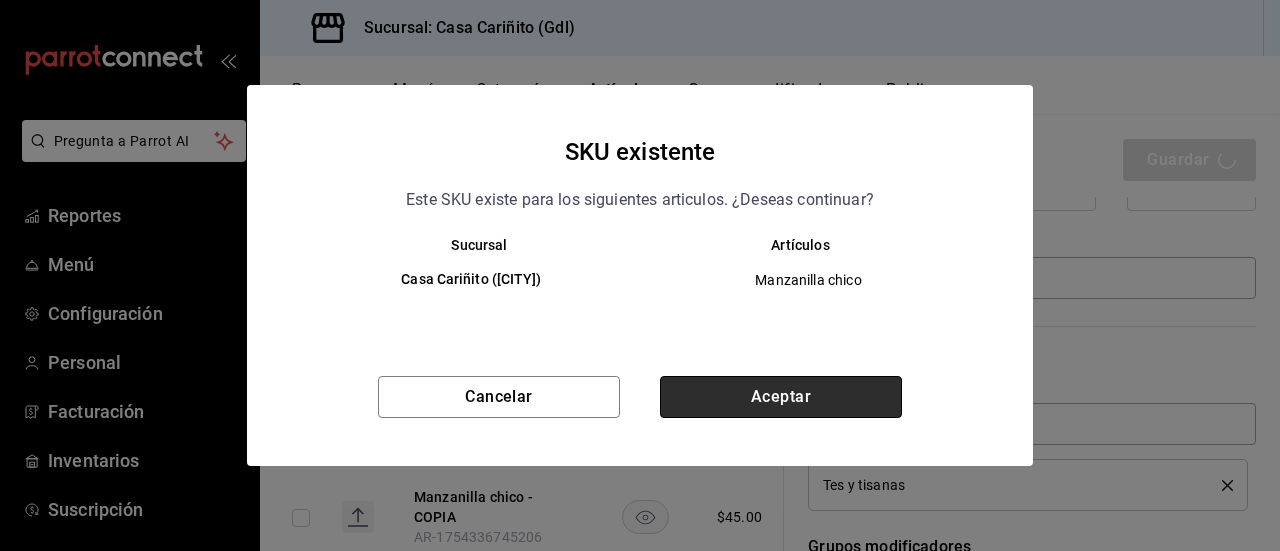 click on "Aceptar" at bounding box center [781, 397] 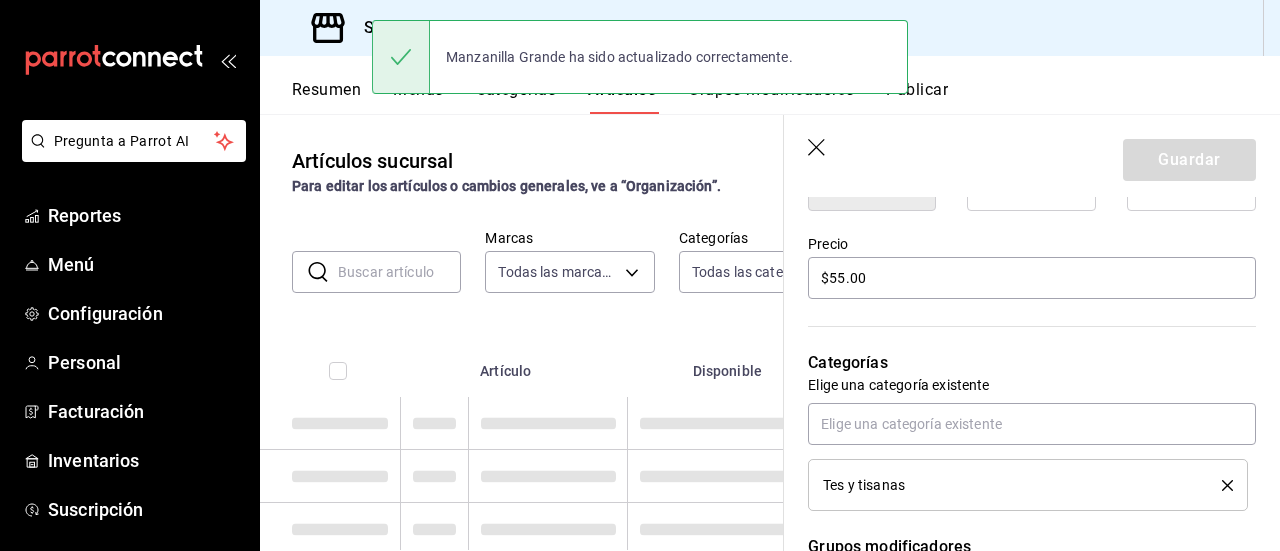 scroll, scrollTop: 0, scrollLeft: 0, axis: both 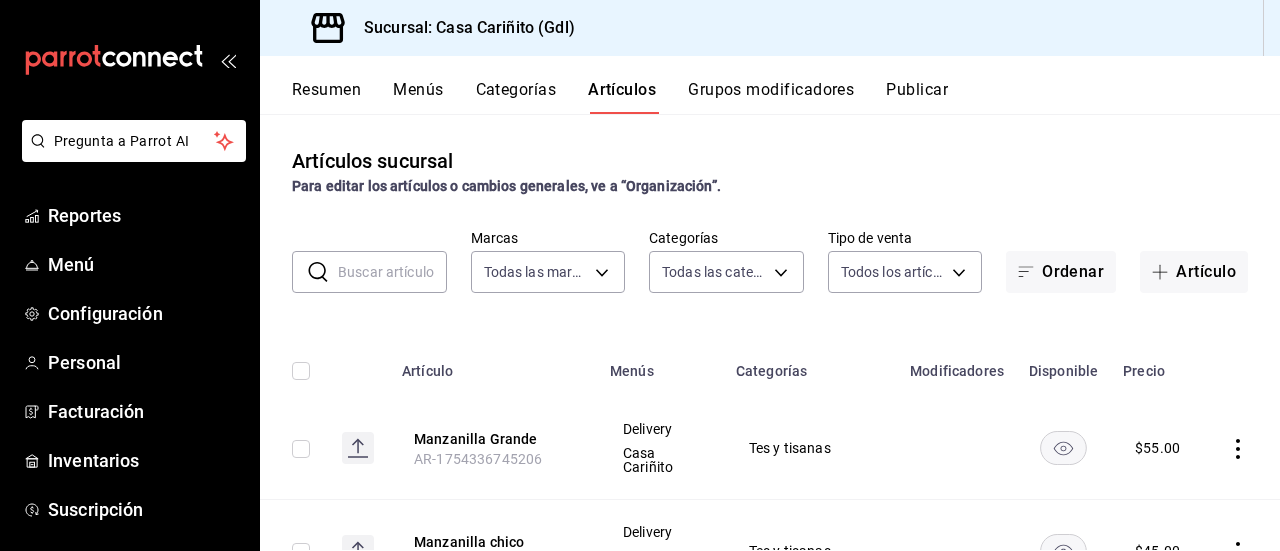 click on "Resumen" at bounding box center (326, 97) 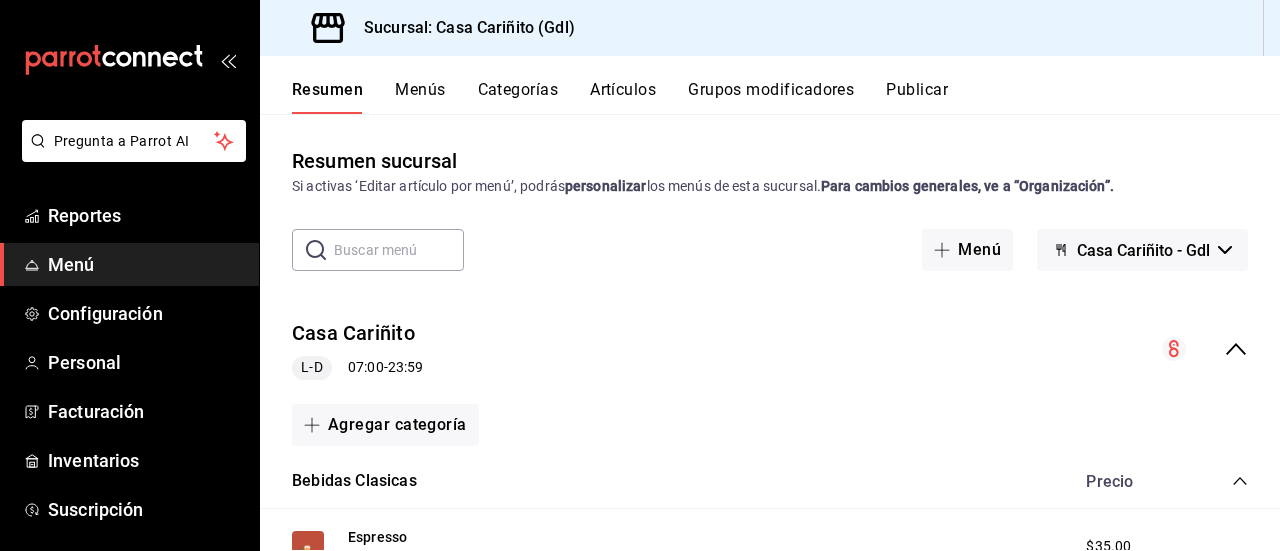 click on "Casa Cariñito L-D 07:00 - 23:59" at bounding box center [770, 349] 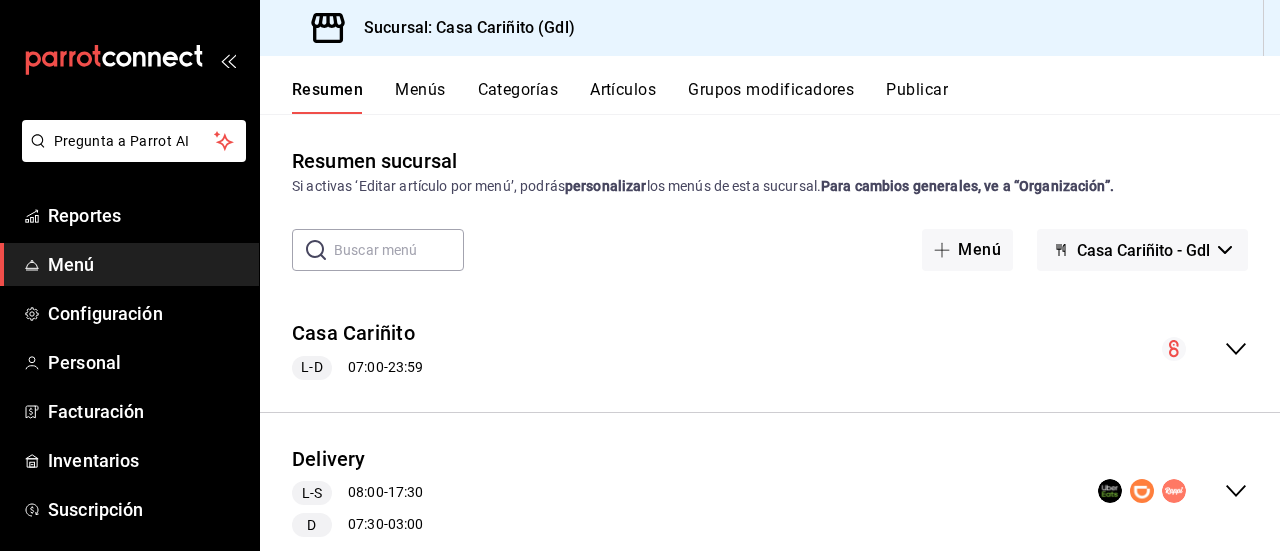 click at bounding box center [399, 250] 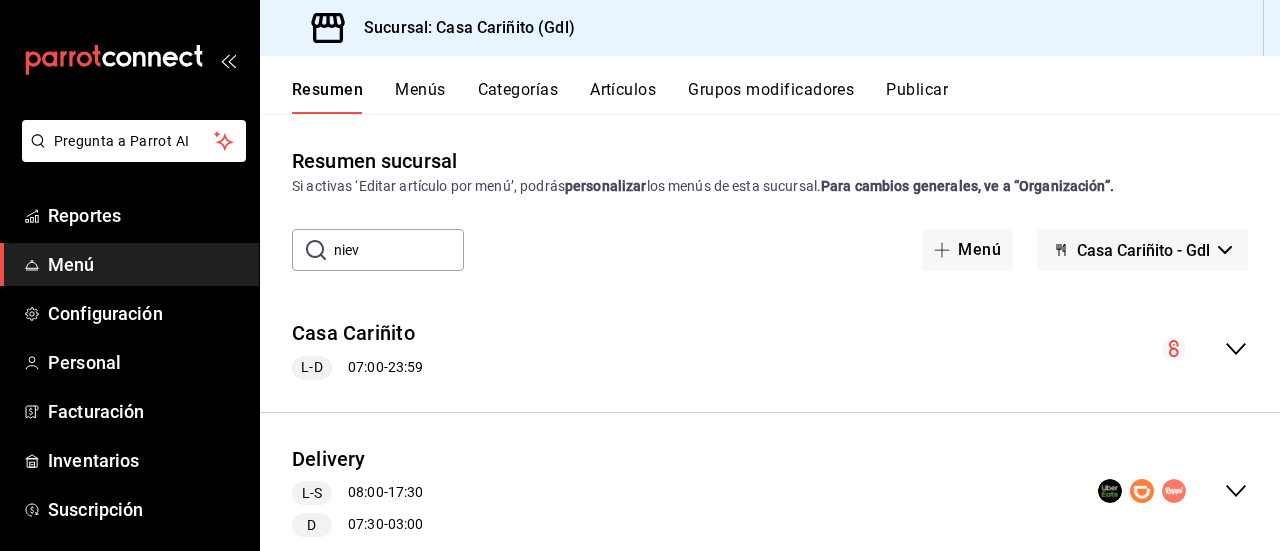 type on "nieve" 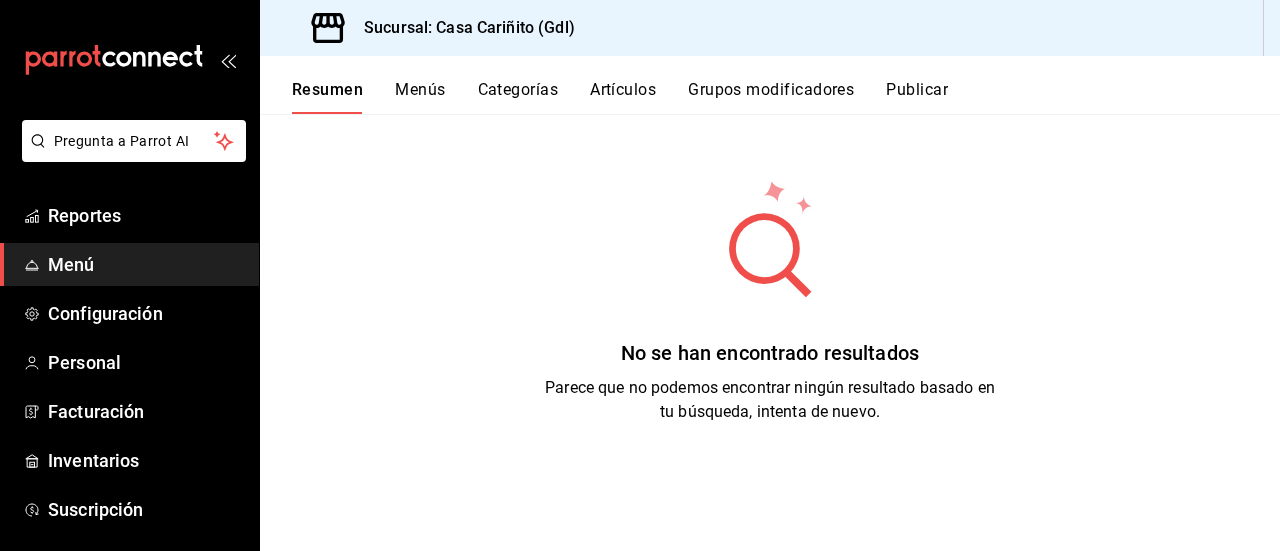 scroll, scrollTop: 0, scrollLeft: 0, axis: both 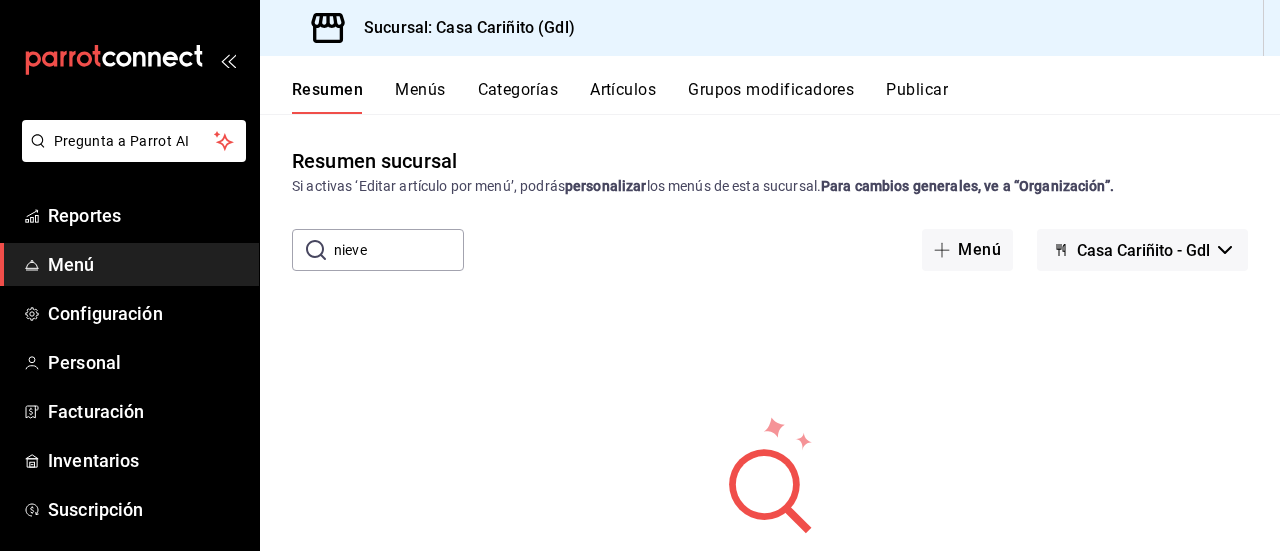 click on "nieve" at bounding box center (399, 250) 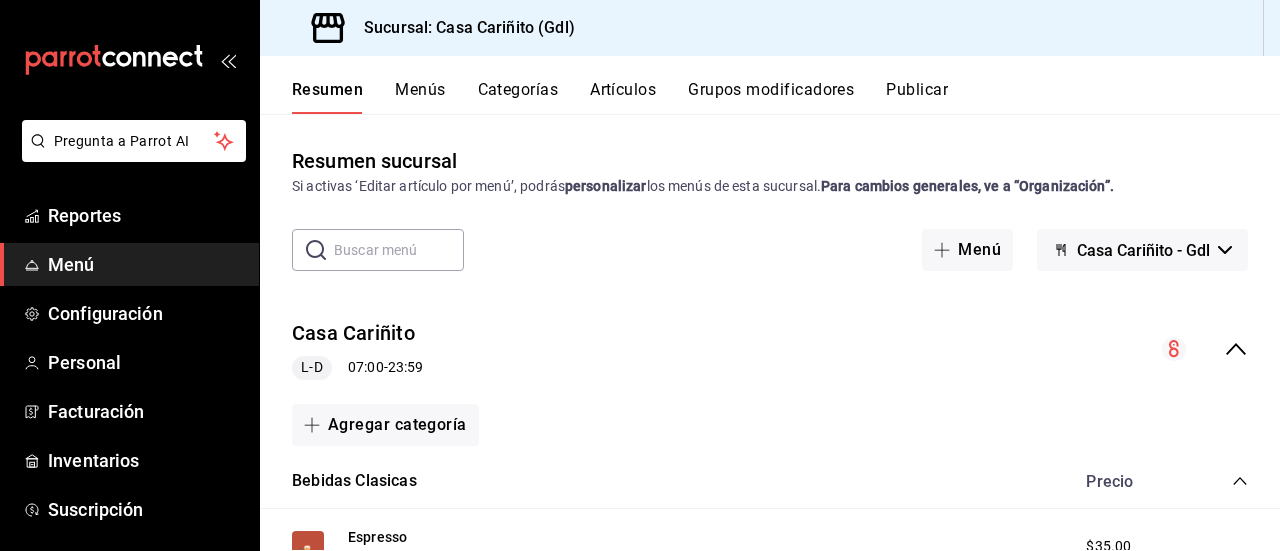 click on "Casa Cariñito L-D 07:00 - 23:59" at bounding box center (770, 349) 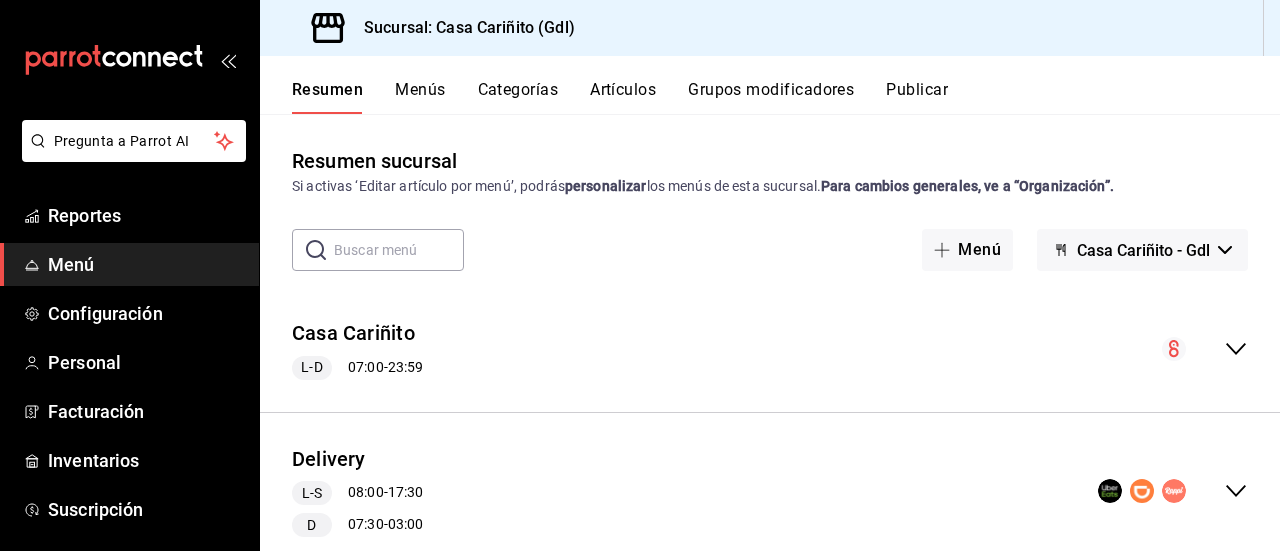 scroll, scrollTop: 58, scrollLeft: 0, axis: vertical 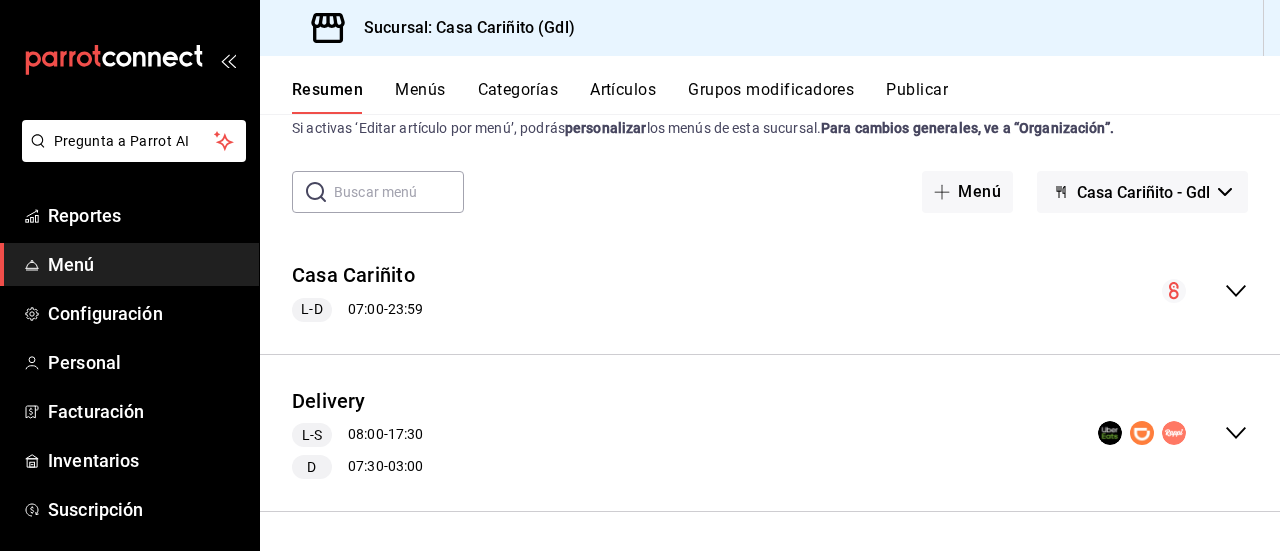 click at bounding box center [1173, 433] 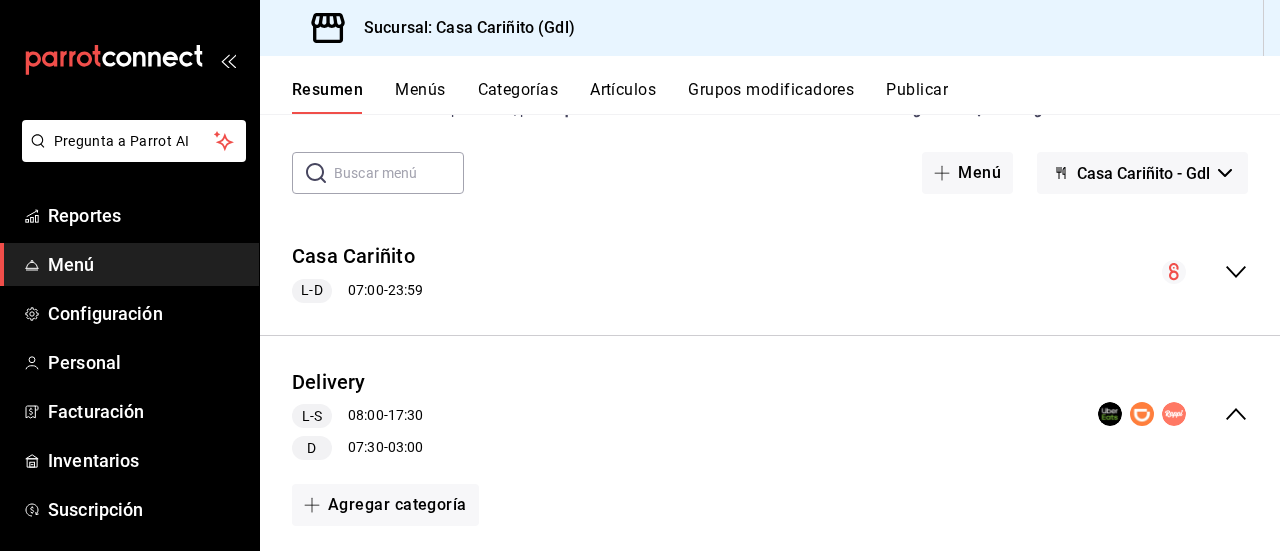 scroll, scrollTop: 0, scrollLeft: 0, axis: both 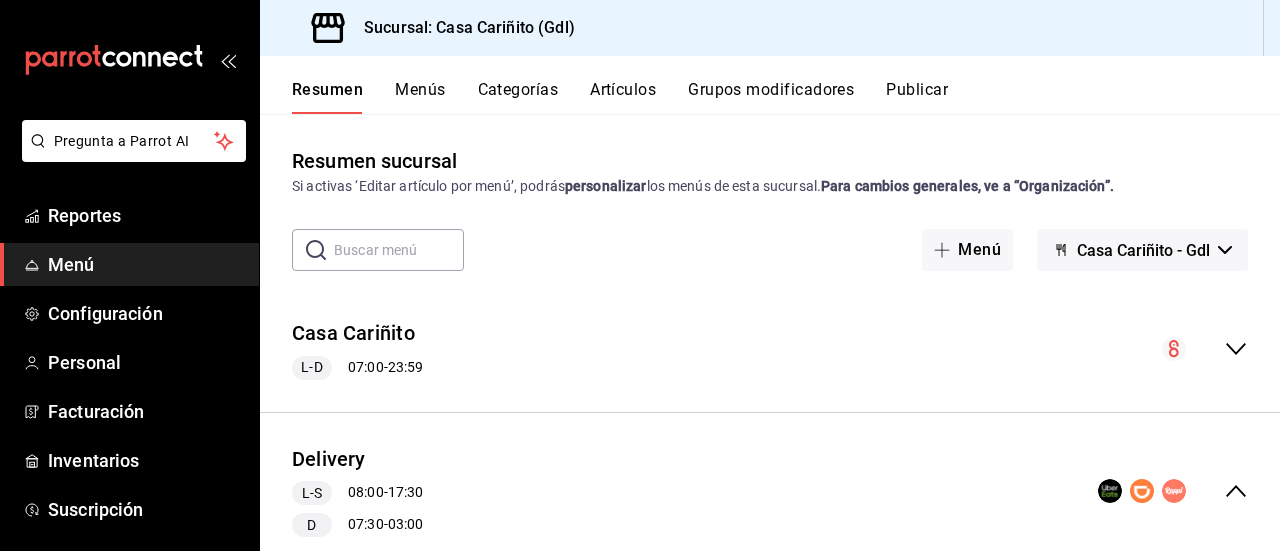 click on "Publicar" at bounding box center [917, 97] 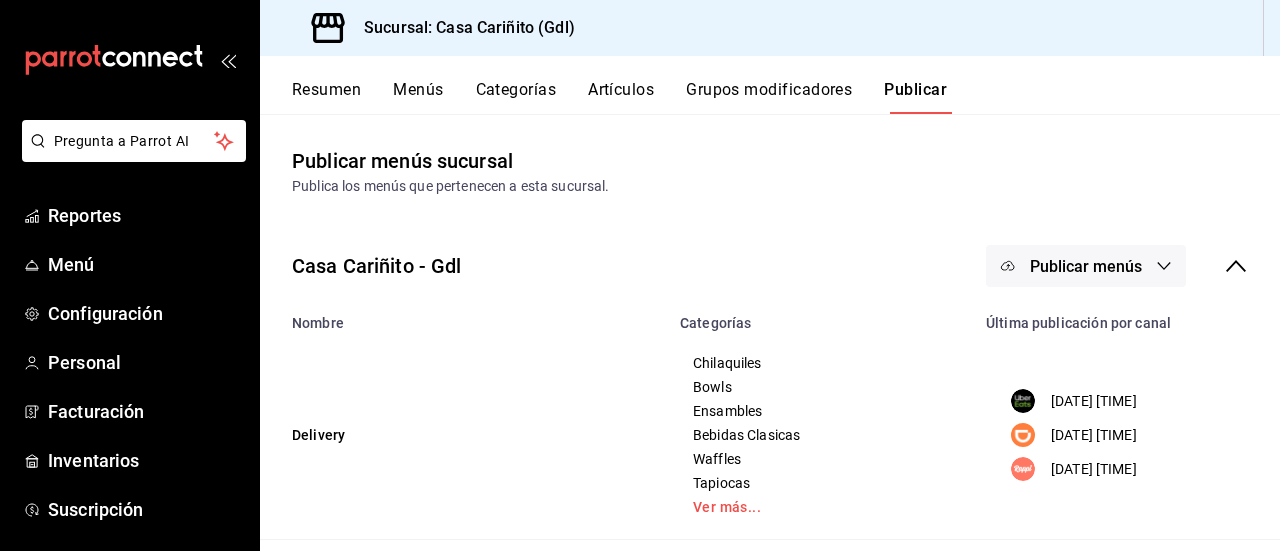 click on "Publicar menús" at bounding box center [1086, 266] 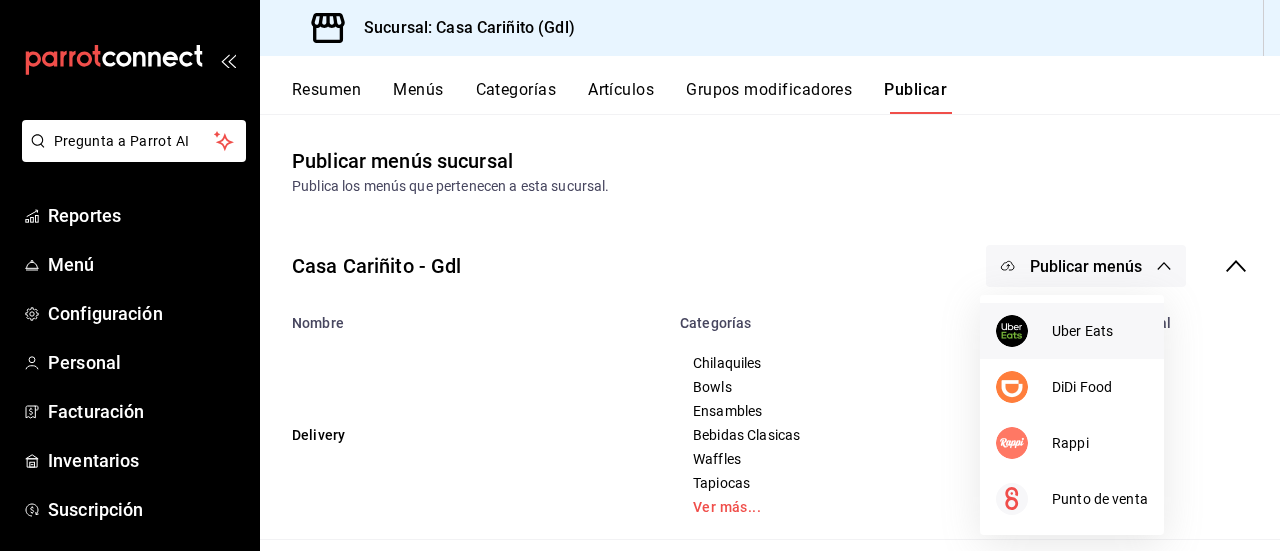 click on "Uber Eats" at bounding box center [1100, 331] 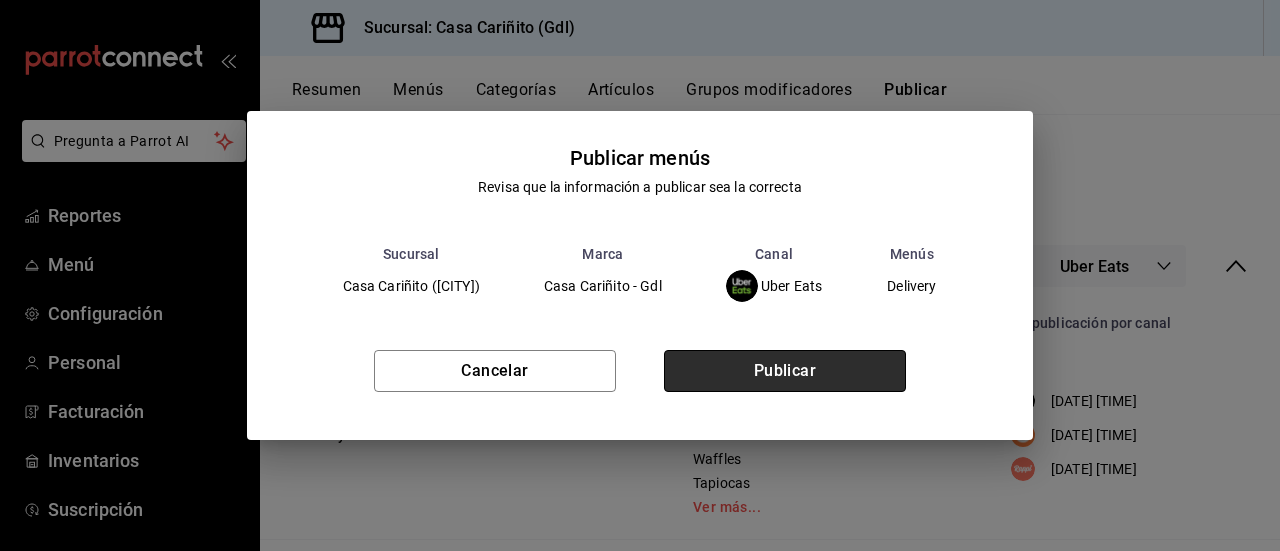 click on "Publicar" at bounding box center (785, 371) 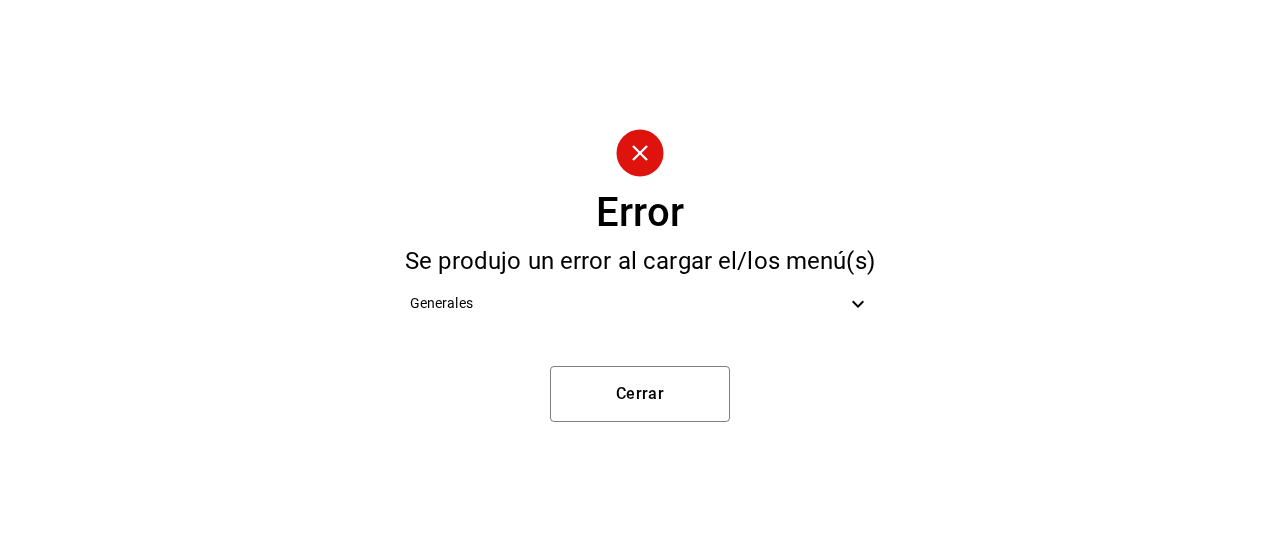 click on "Generales" at bounding box center [640, 303] 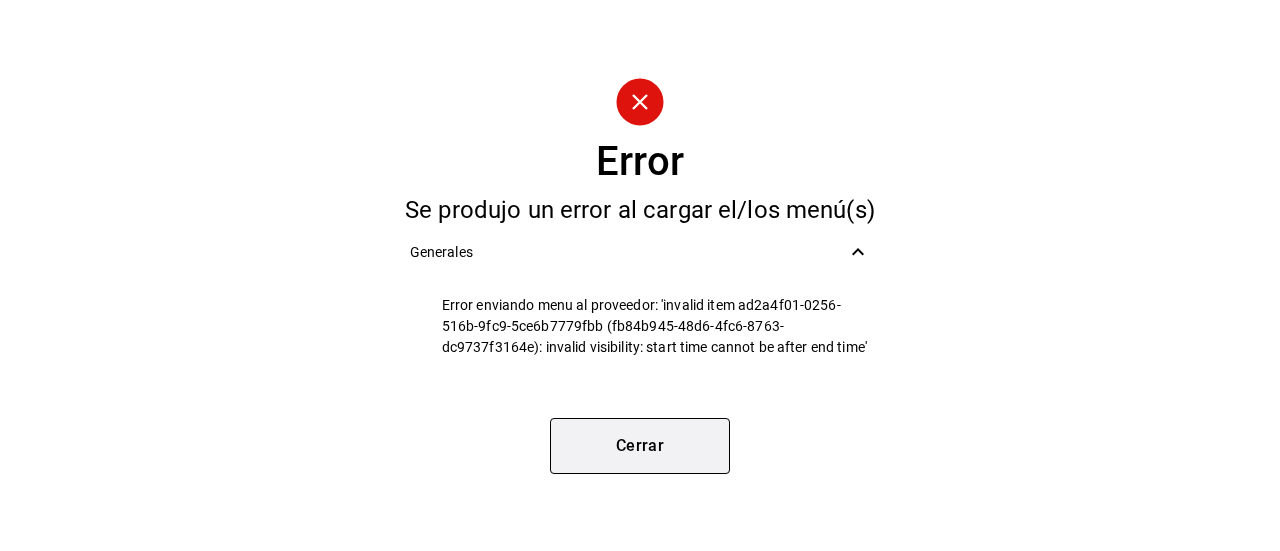 click on "Cerrar" at bounding box center (640, 446) 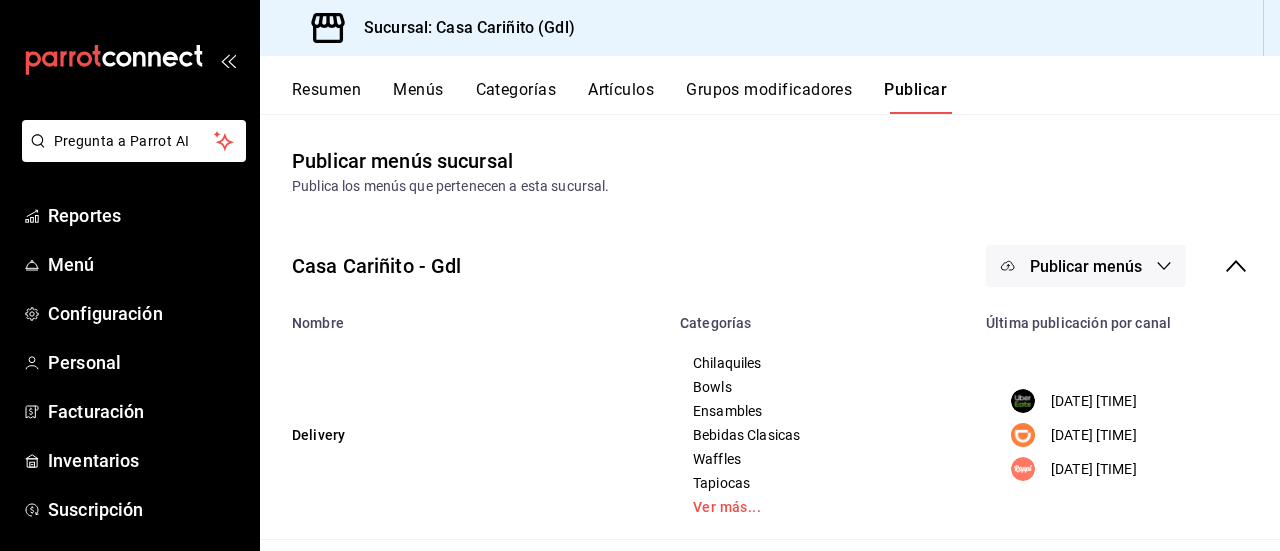 click on "Publicar menús" at bounding box center [1086, 266] 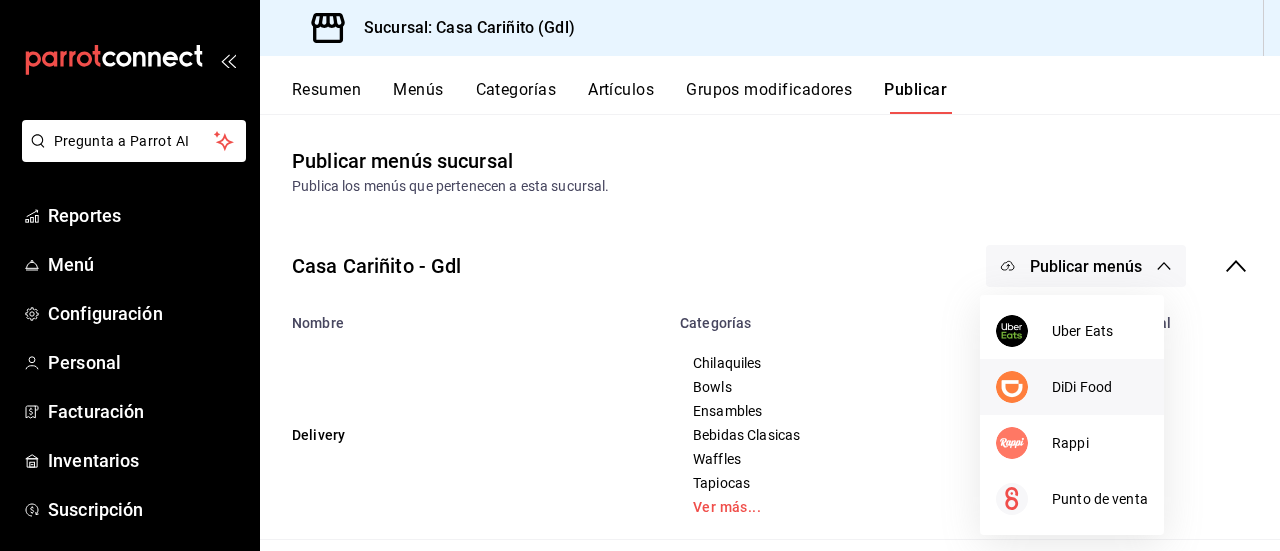 click on "DiDi Food" at bounding box center (1100, 387) 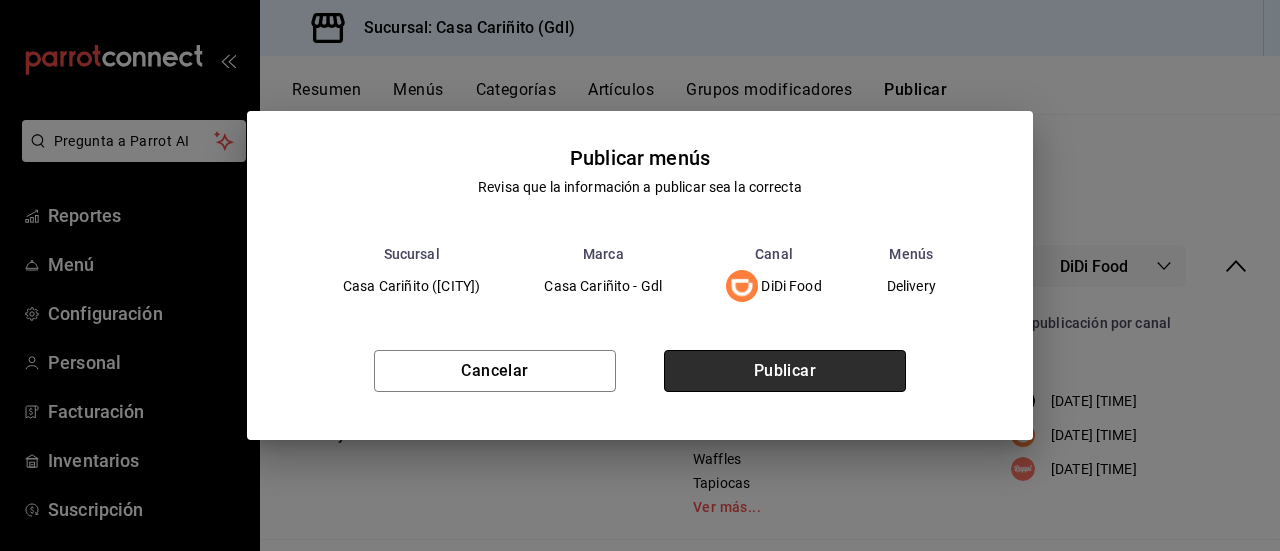 click on "Publicar" at bounding box center [785, 371] 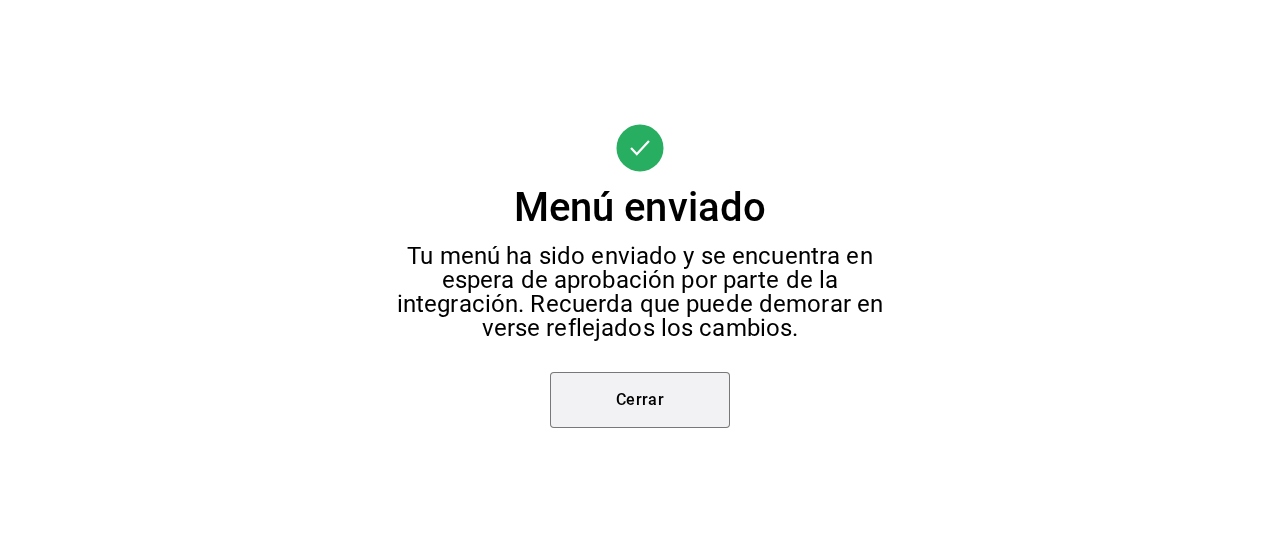 click on "Cerrar" at bounding box center (640, 400) 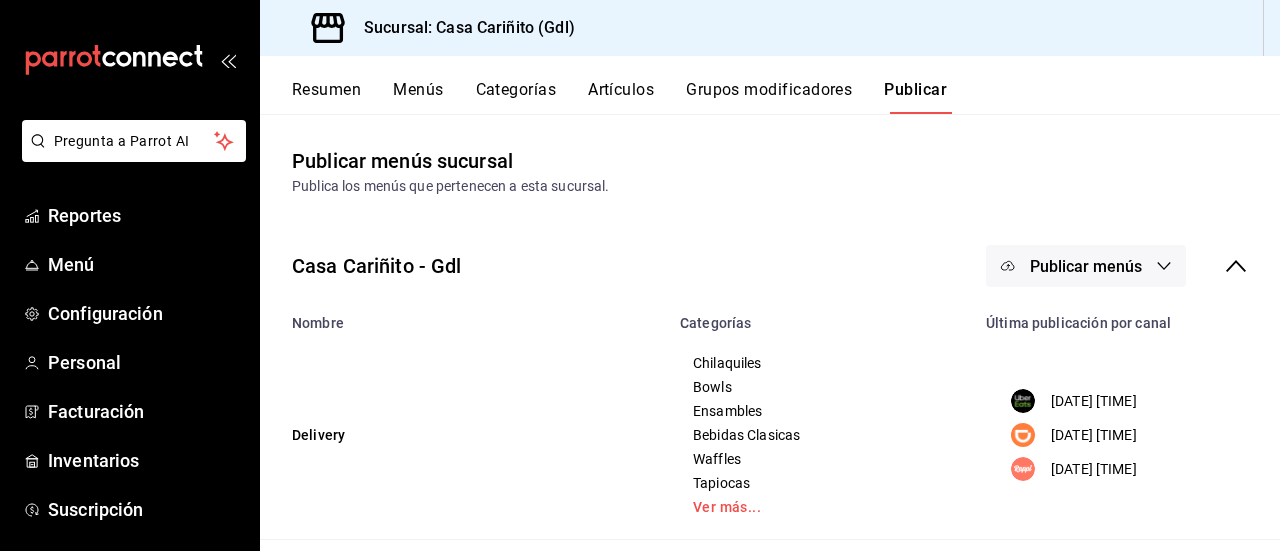 click on "Publicar menús" at bounding box center (1086, 266) 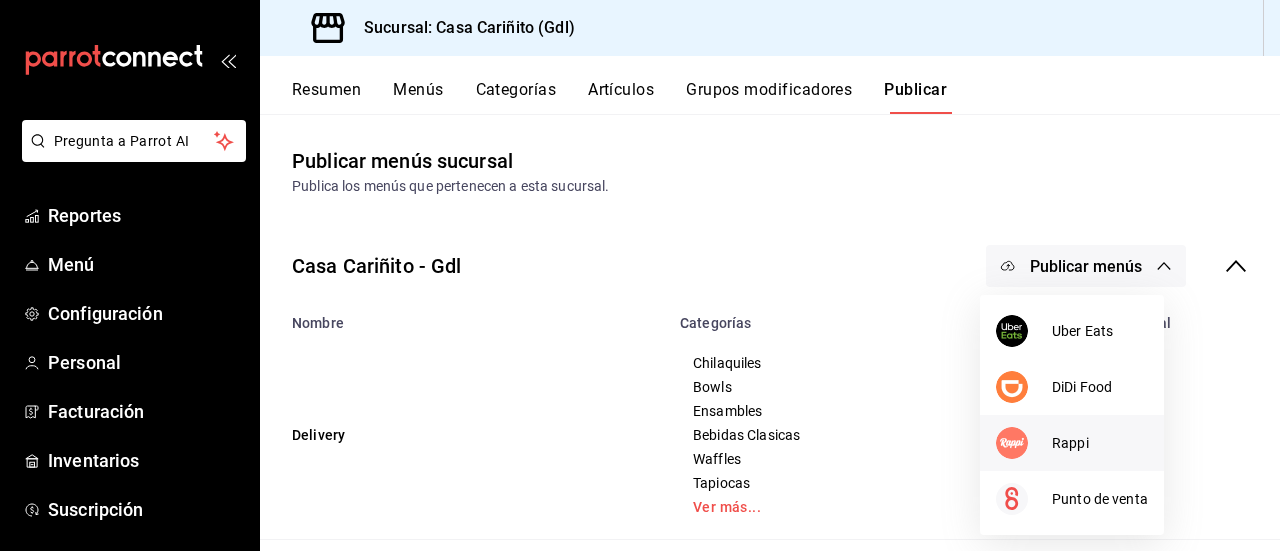 click on "Rappi" at bounding box center (1100, 443) 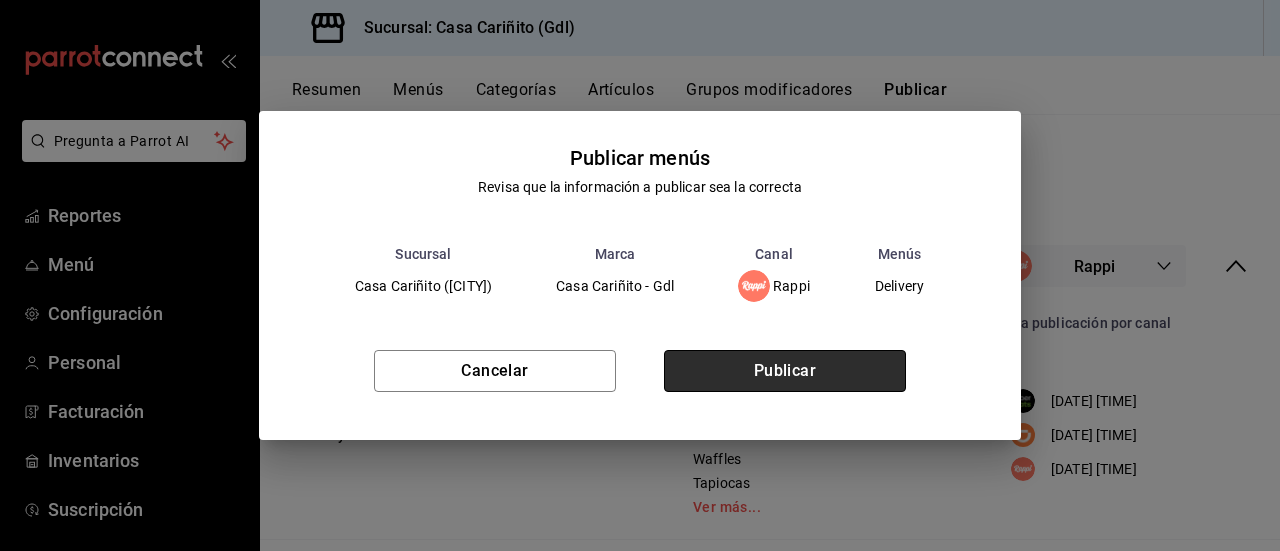 click on "Publicar" at bounding box center (785, 371) 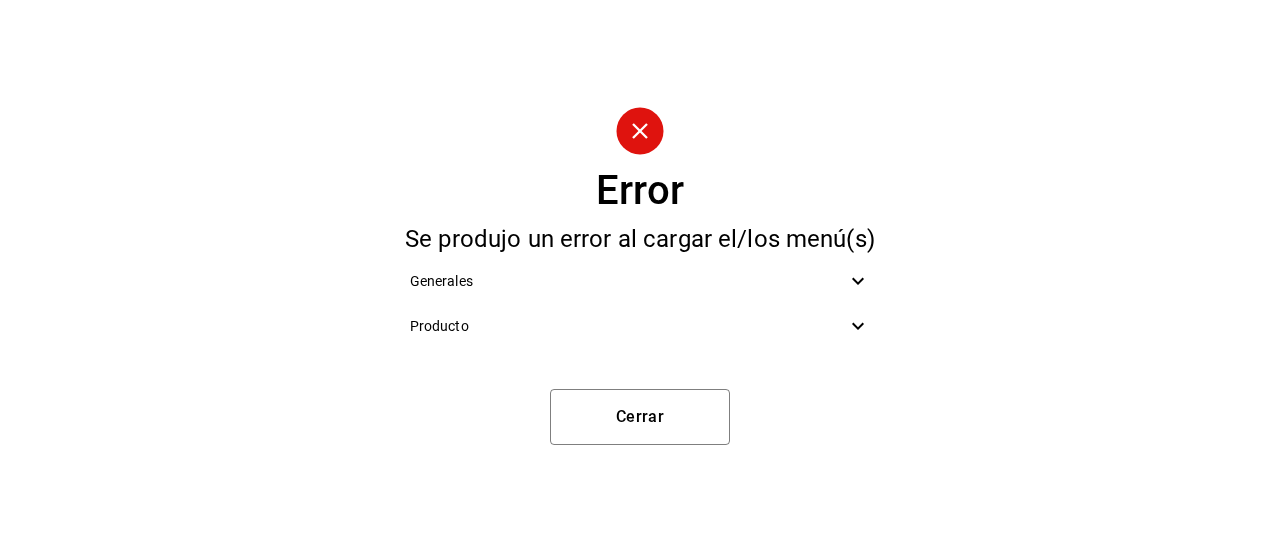 click on "Generales" at bounding box center (628, 281) 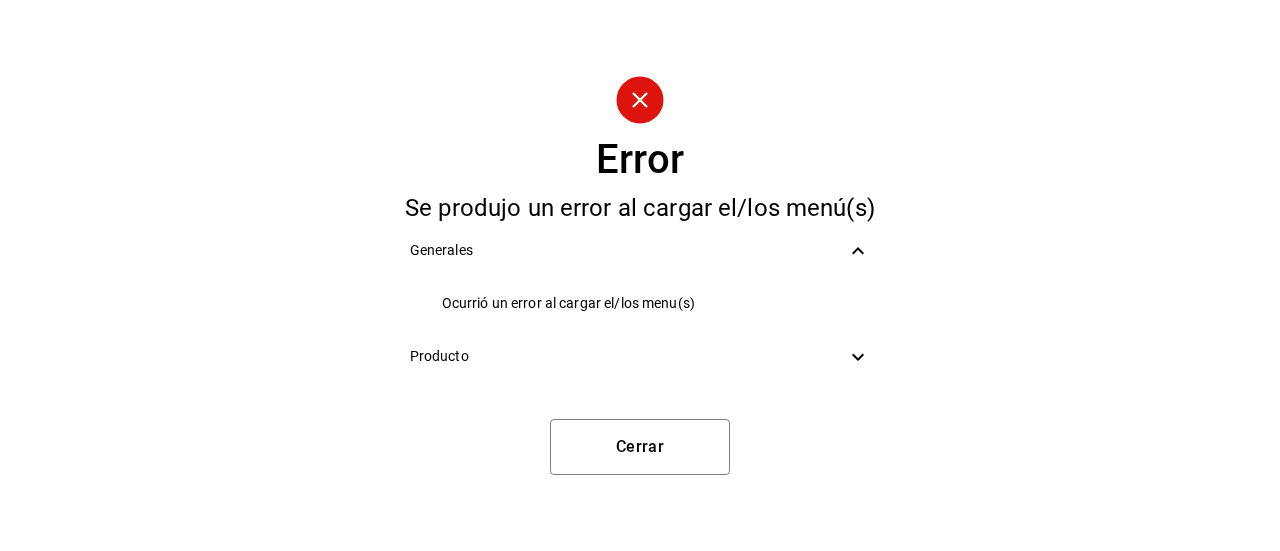 click on "Producto" at bounding box center [628, 356] 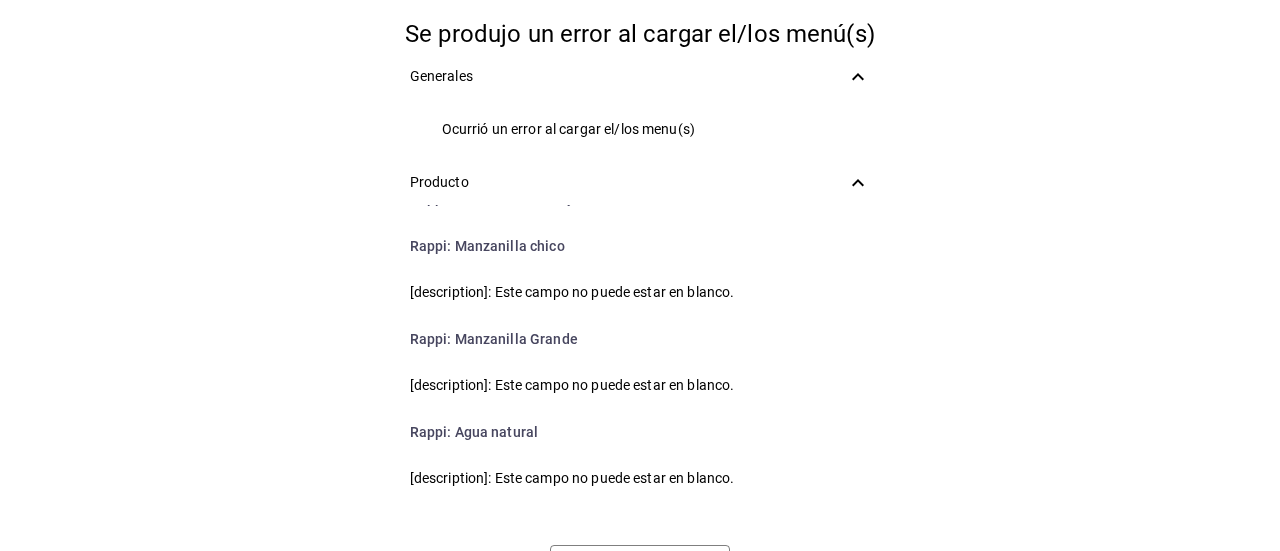 scroll, scrollTop: 544, scrollLeft: 0, axis: vertical 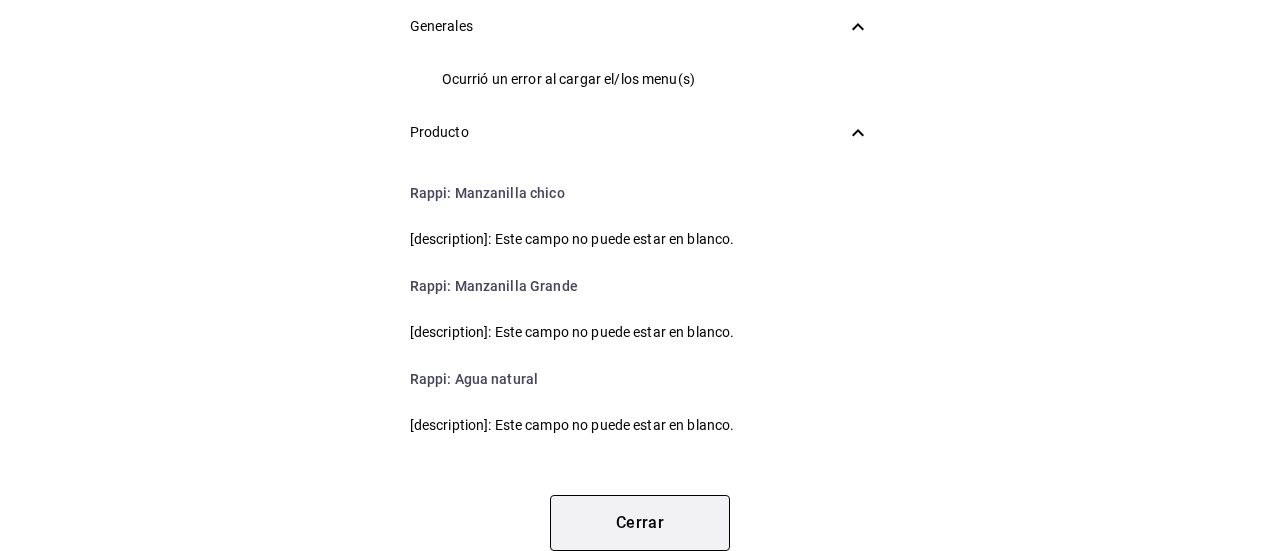 click on "Cerrar" at bounding box center [640, 523] 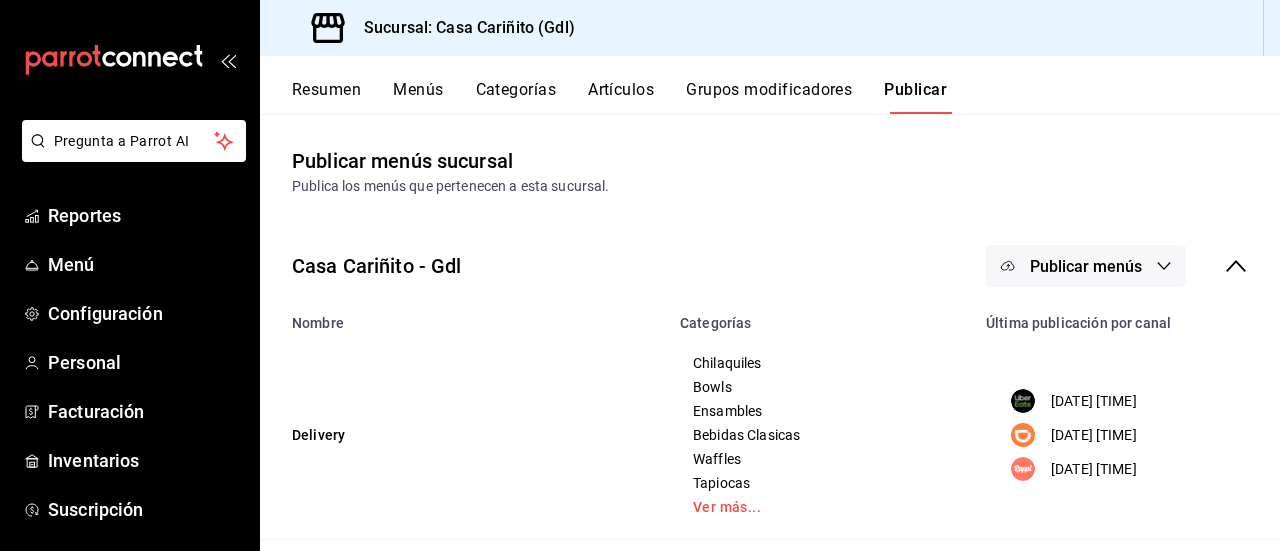 scroll, scrollTop: 0, scrollLeft: 0, axis: both 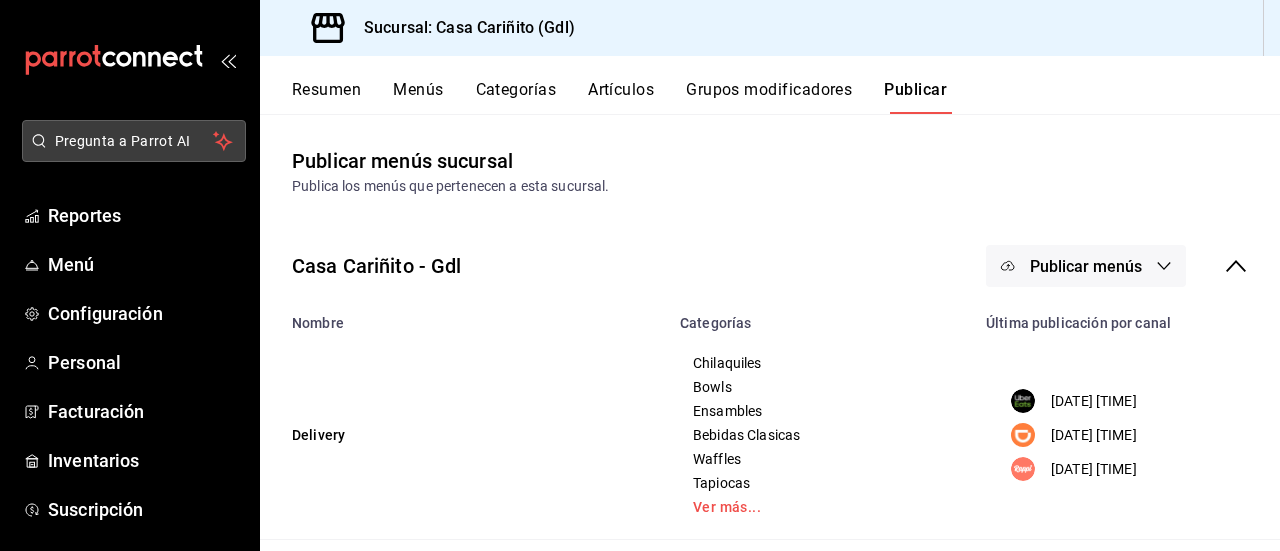 click on "Pregunta a Parrot AI" at bounding box center (134, 141) 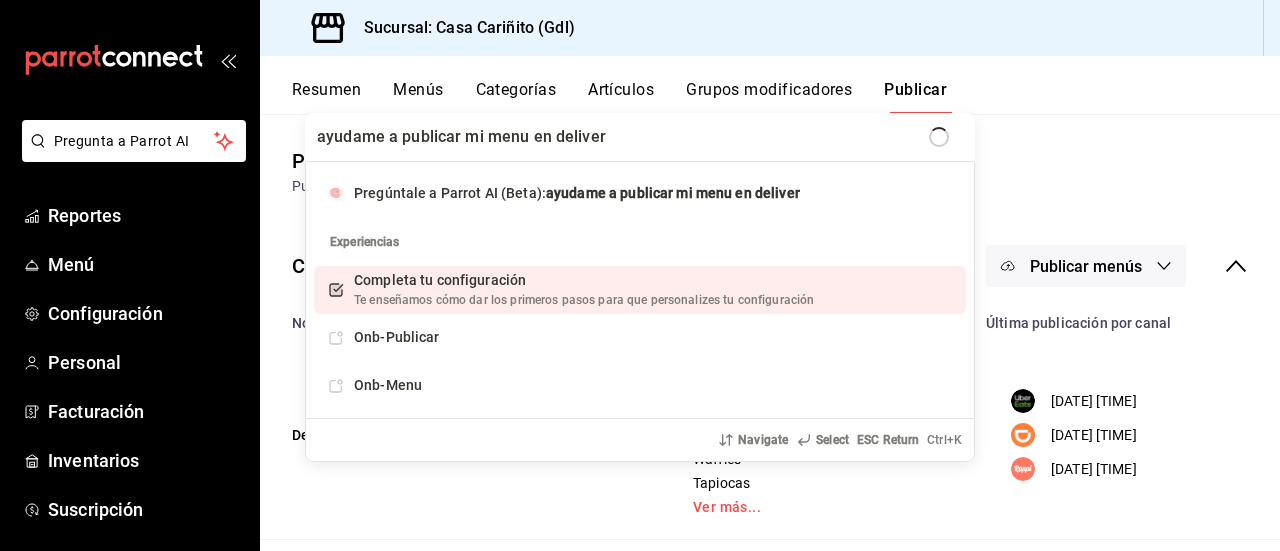 type on "ayudame a publicar mi menu en delivery" 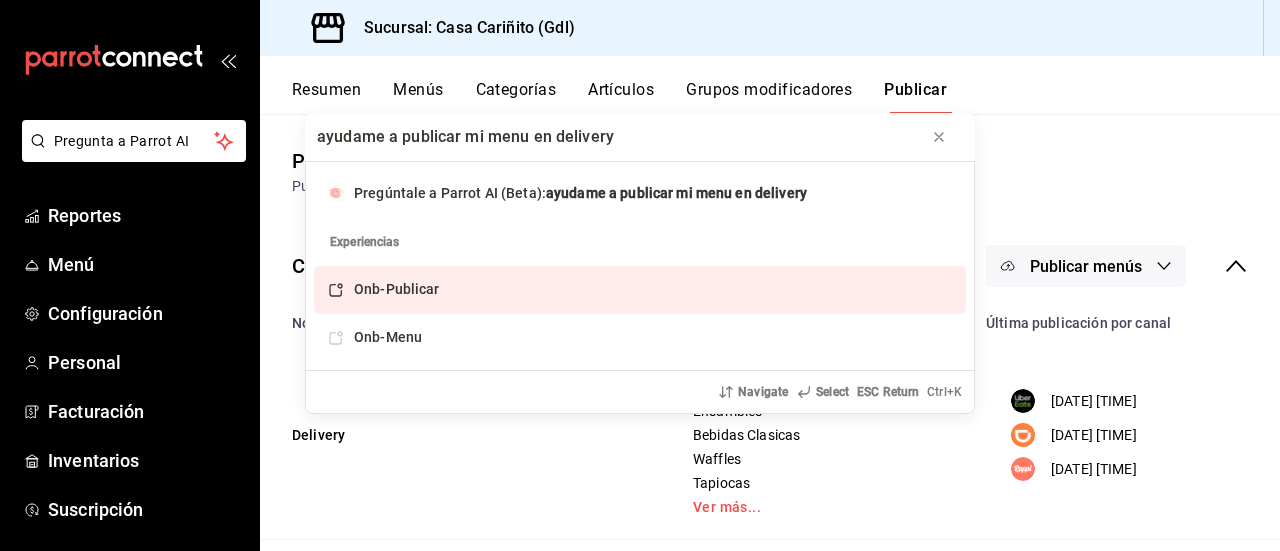 type 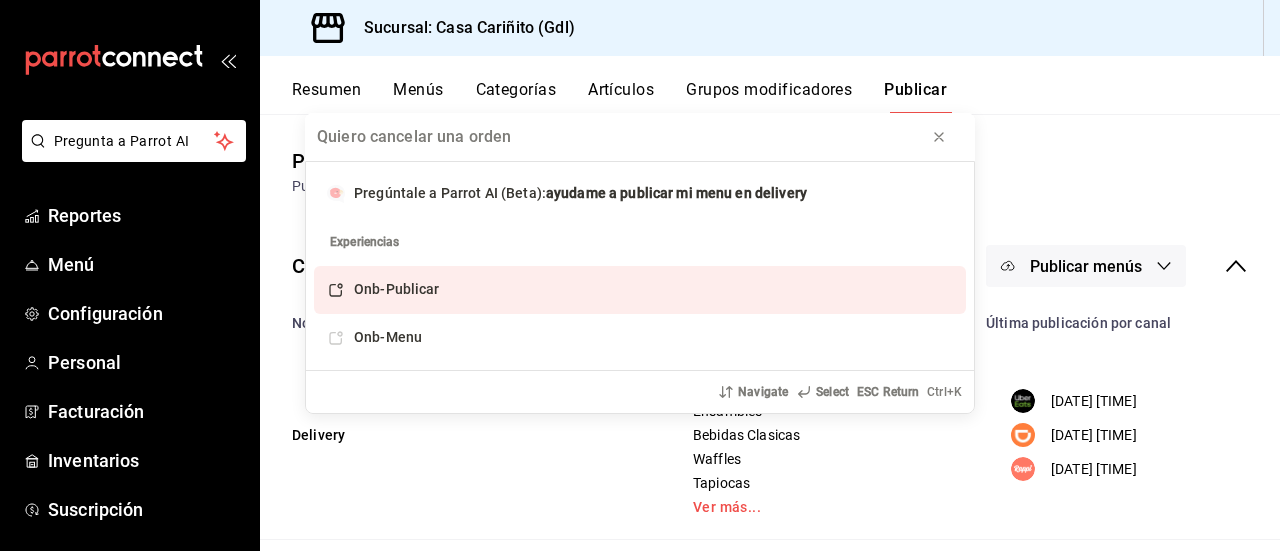 type 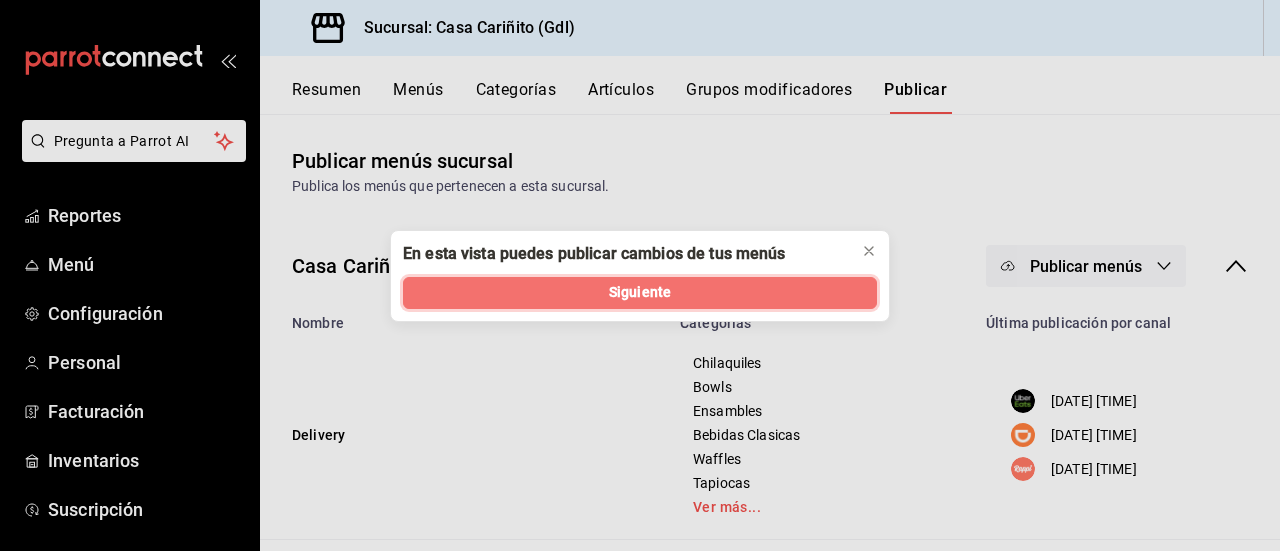 click on "Siguiente" at bounding box center (640, 293) 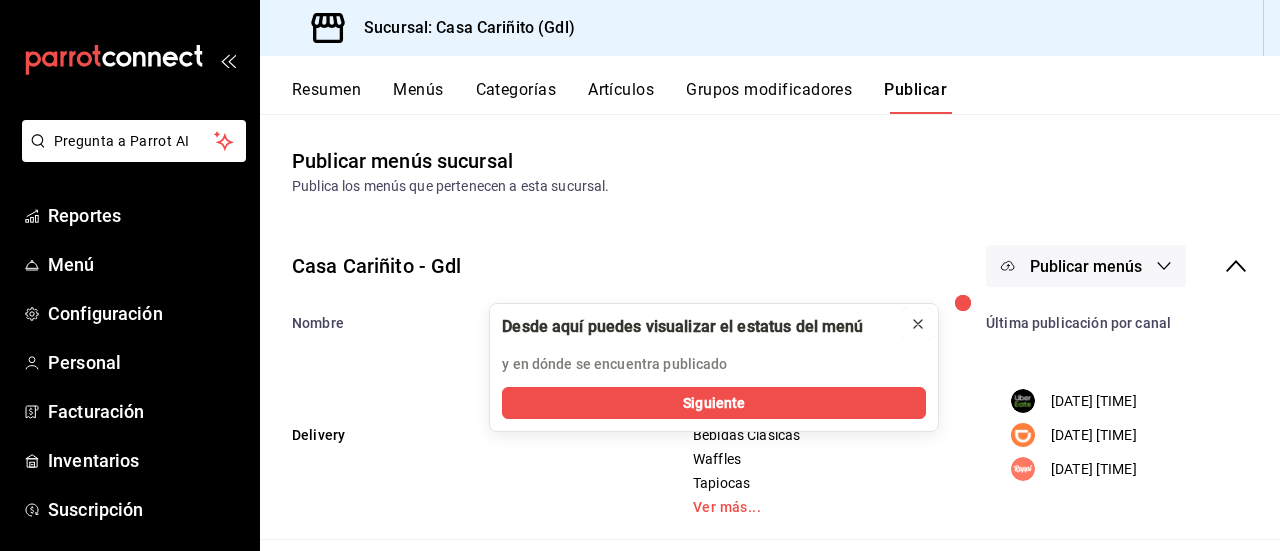 click 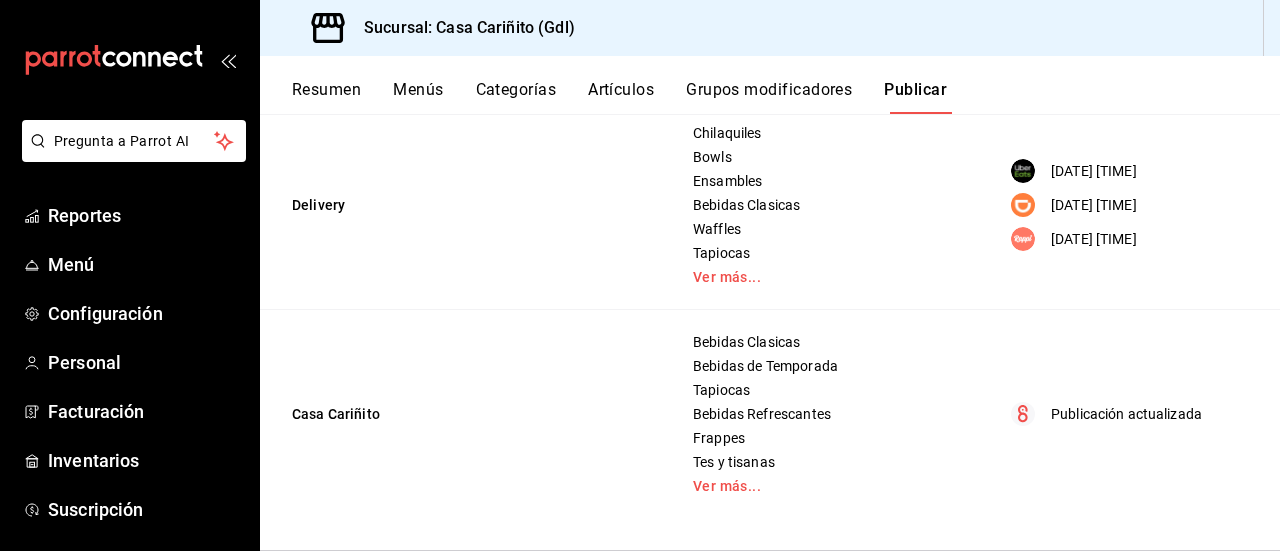 scroll, scrollTop: 0, scrollLeft: 0, axis: both 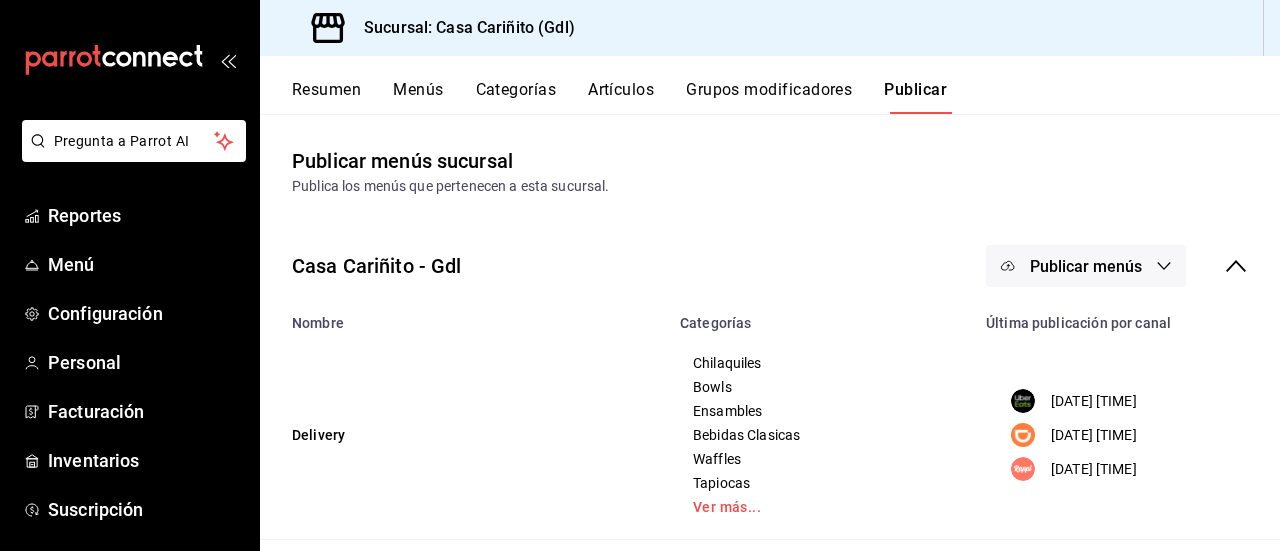 click on "Artículos" at bounding box center (621, 97) 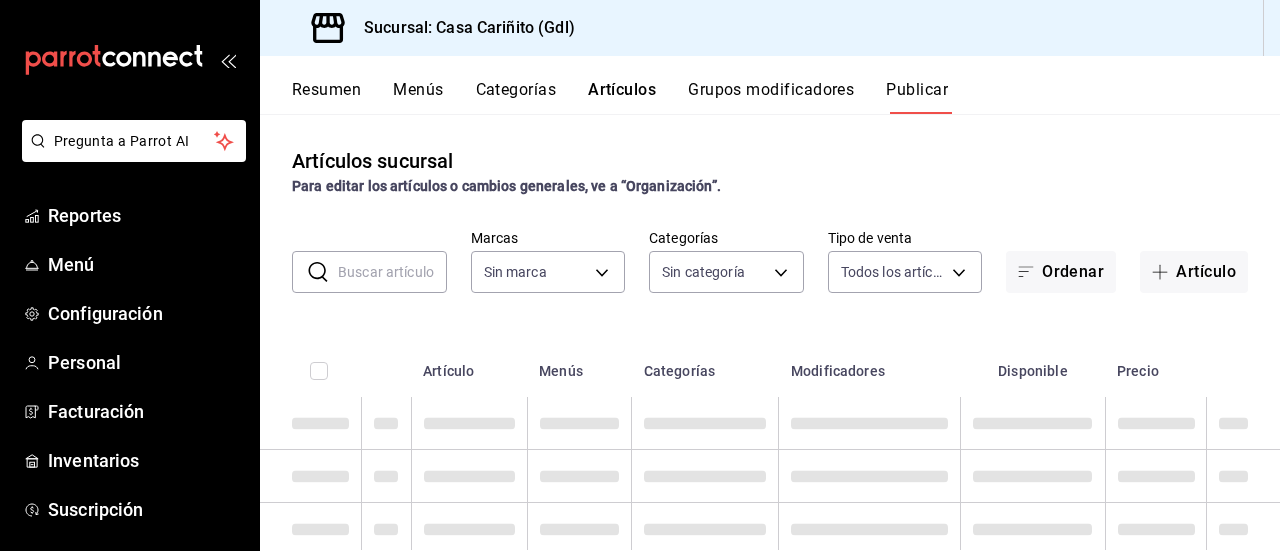 type on "8947f16a-b59e-47e0-855d-71f6ff839714" 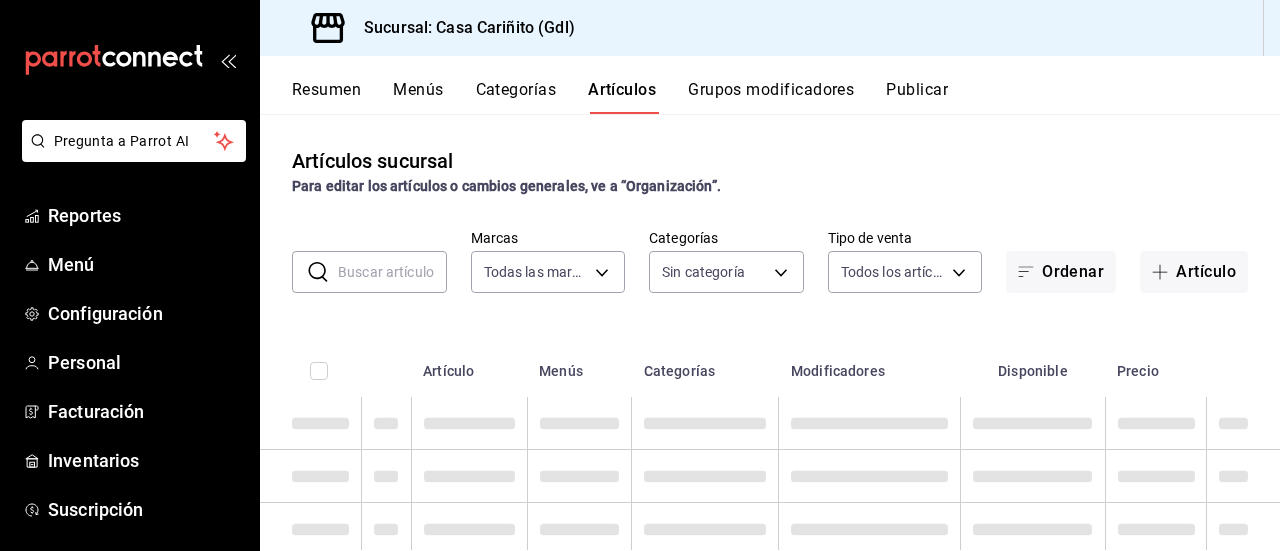type on "8947f16a-b59e-47e0-855d-71f6ff839714" 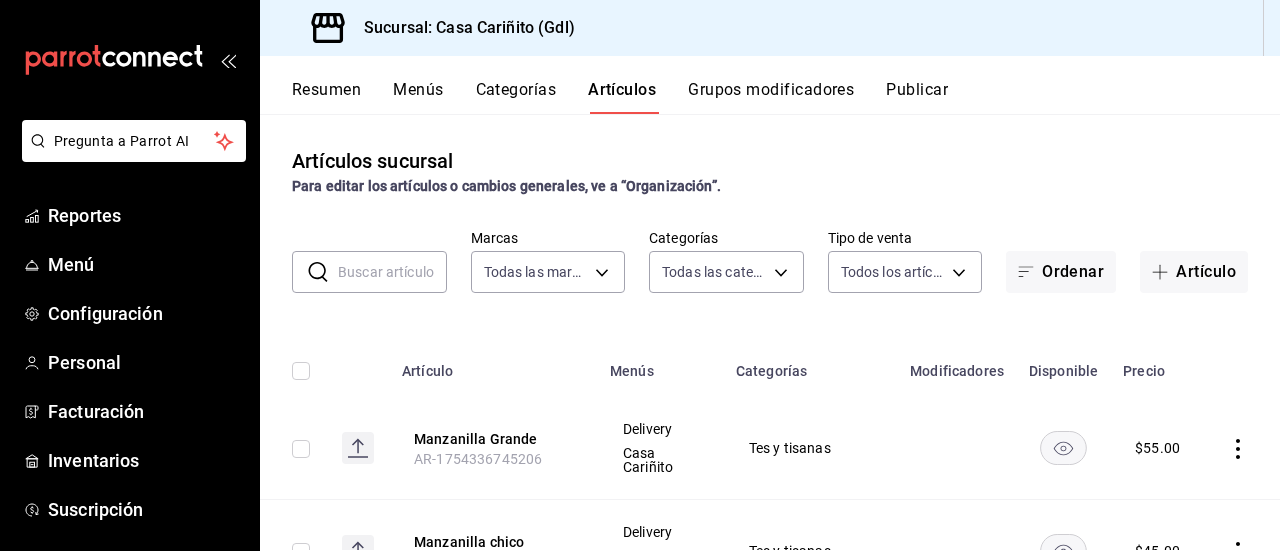 type on "119168ad-5666-4e12-b5e0-b6859d94c33e,3672ac4d-098c-42c2-bee0-f5ef16b79c15,6ec77392-da8a-449e-9f25-77a19950f092,e73556bc-920a-4958-894f-a8b359929b36,d57f6614-0ae0-40d0-9e67-7f49d2dd4f62,5c3382f8-c908-4f11-aa5e-b434079d3c98,89e01679-5064-4d70-93d2-1563e376c6b9,d02bffeb-6acd-4ccf-a441-b6862bd096ff,201c0ec6-03db-4650-b181-90d37a52a7bc,d3743f24-2878-4108-946b-ef734557fc6b,0549263f-65c5-4e60-8871-0fb6aa68ea33,f0147713-8c25-475c-9194-ba34a4014ad6,62e69e59-e768-4cf3-80e2-0dfc675ac4a8,e83b3a89-fb39-45c3-9274-fb1a70fe3267,22af7a4b-c6e0-42eb-991e-0f8d54b31f52,e59ef034-d863-422d-9e10-99f725148a6c,6ed79670-fc4a-4c7b-94a7-25fc7122a77f,d08efff5-e693-4d67-a8be-481cfc4d1d55,c0c95f39-b531-41d1-a3fa-40b7579b5be6,a58292ac-cca7-438f-b18b-e43c32f22fbf,94ed2f24-c582-4fdb-8c5a-4ec1a15f076a,5c62eac0-5e46-4187-84a7-6c91381ec502,55e1de33-8d41-41d3-ab78-3e1ae59cd529,e83c2e4d-d2a8-4a49-8fa4-8e9e2b5a97bb,131b9d4a-5d5a-49ac-9873-cd78259a9e97,646359f7-f10b-4683-a852-845a33f4b68e,014415d8-f10e-4e7f-a3ce-35816782d895" 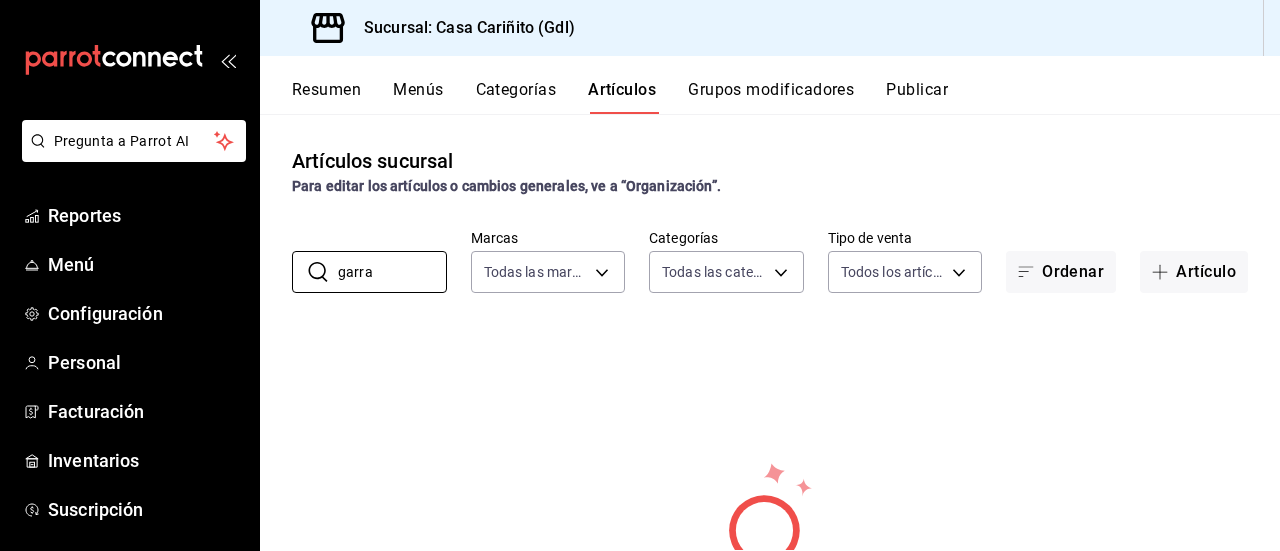 type on "garra" 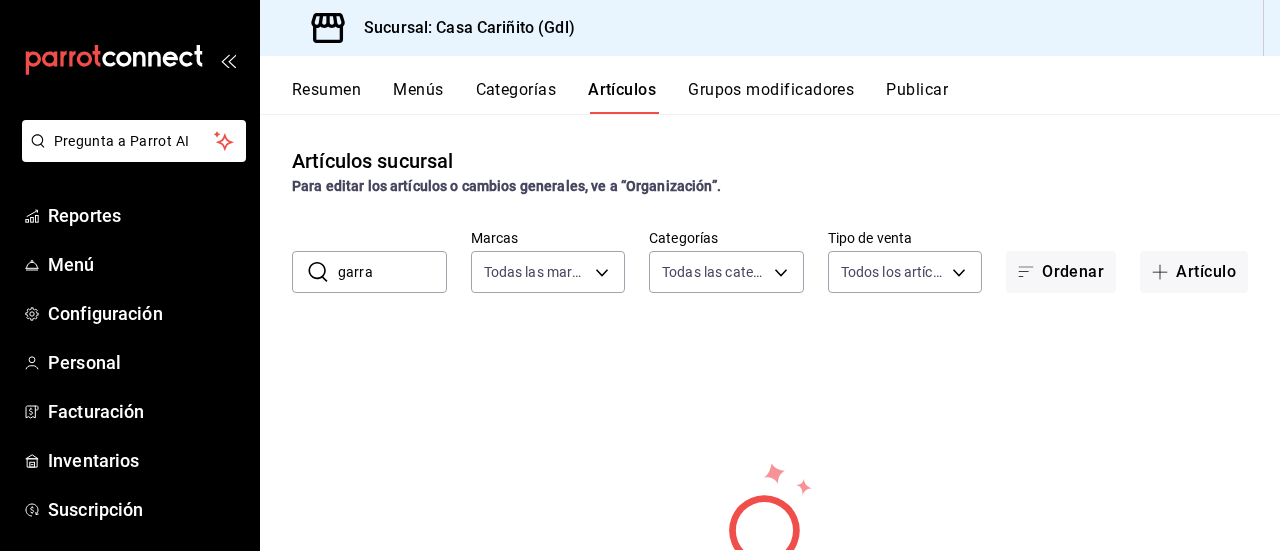 click on "Categorías" at bounding box center (516, 97) 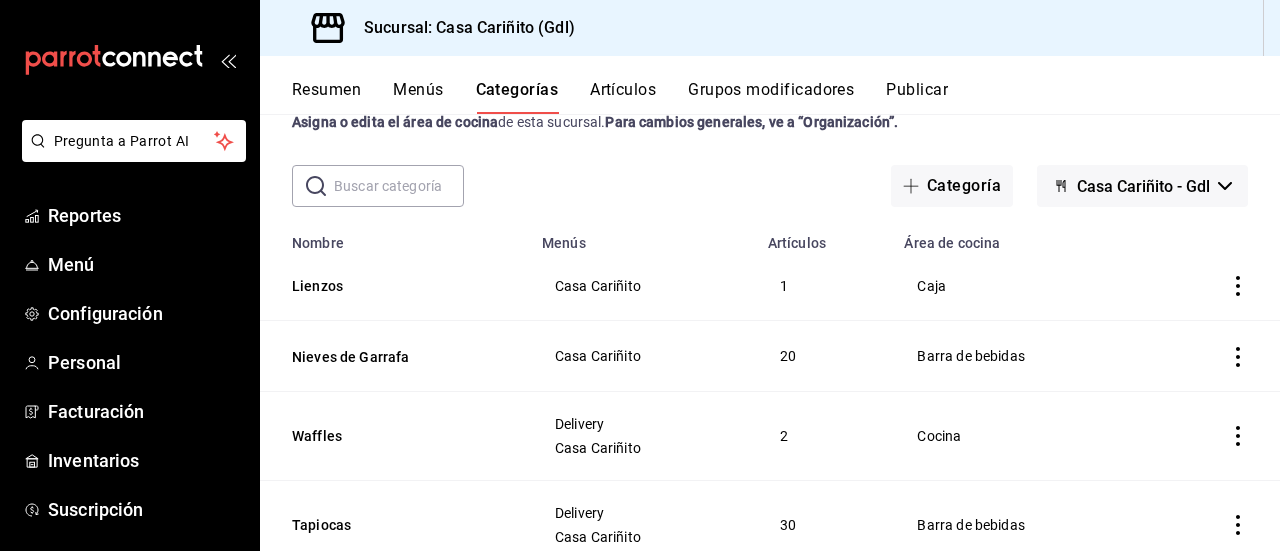 scroll, scrollTop: 55, scrollLeft: 0, axis: vertical 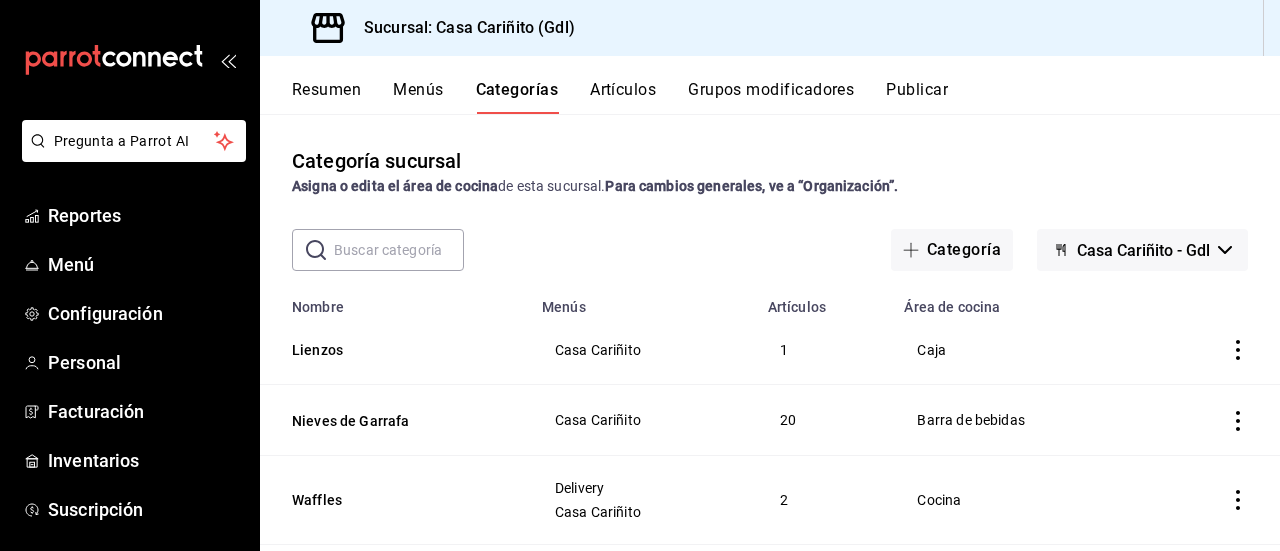 click on "Publicar" at bounding box center (917, 97) 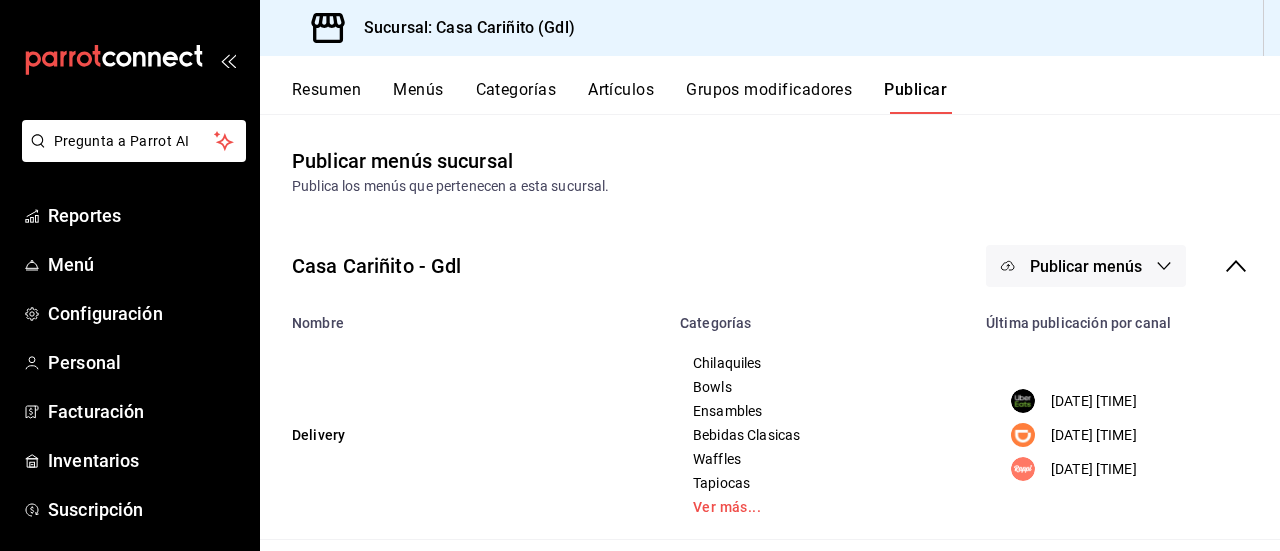 click on "Publicar menús" at bounding box center [1086, 266] 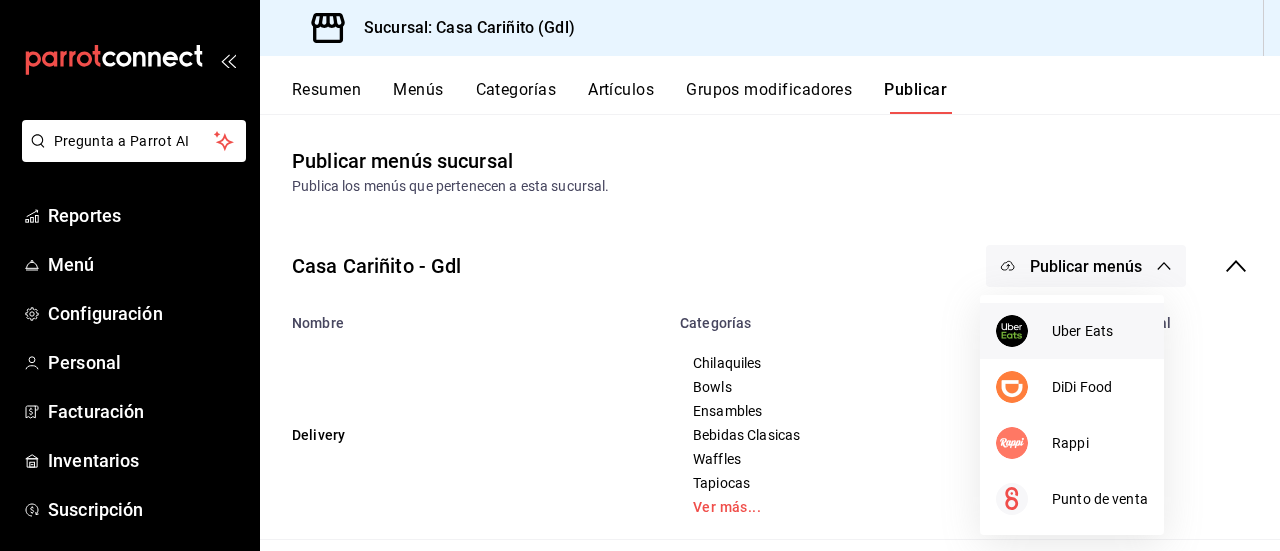 click on "Uber Eats" at bounding box center (1100, 331) 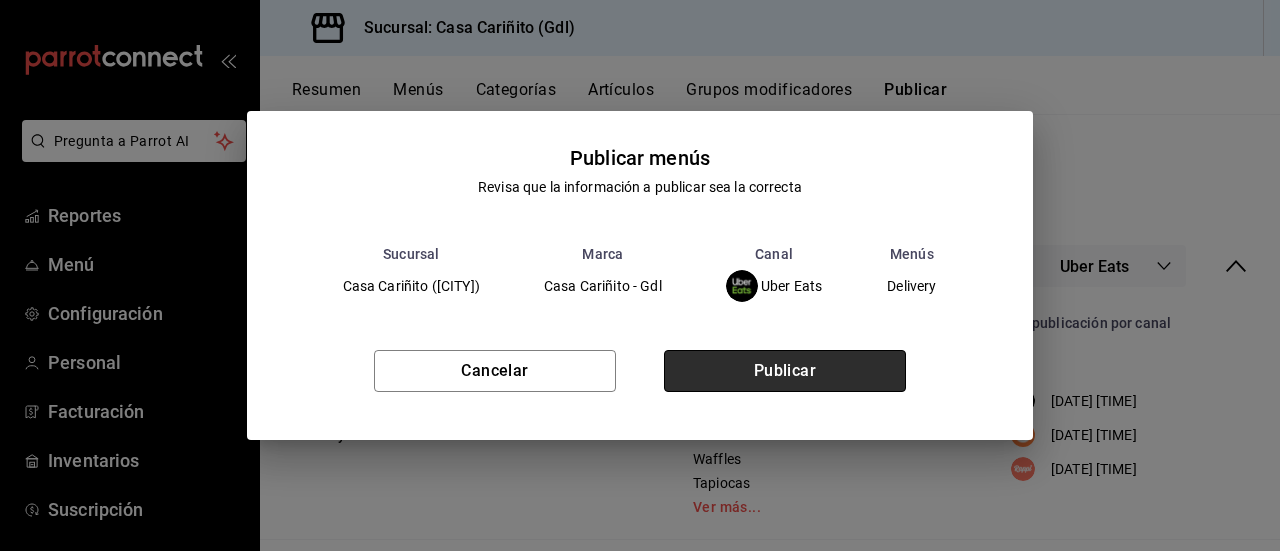 click on "Publicar" at bounding box center (785, 371) 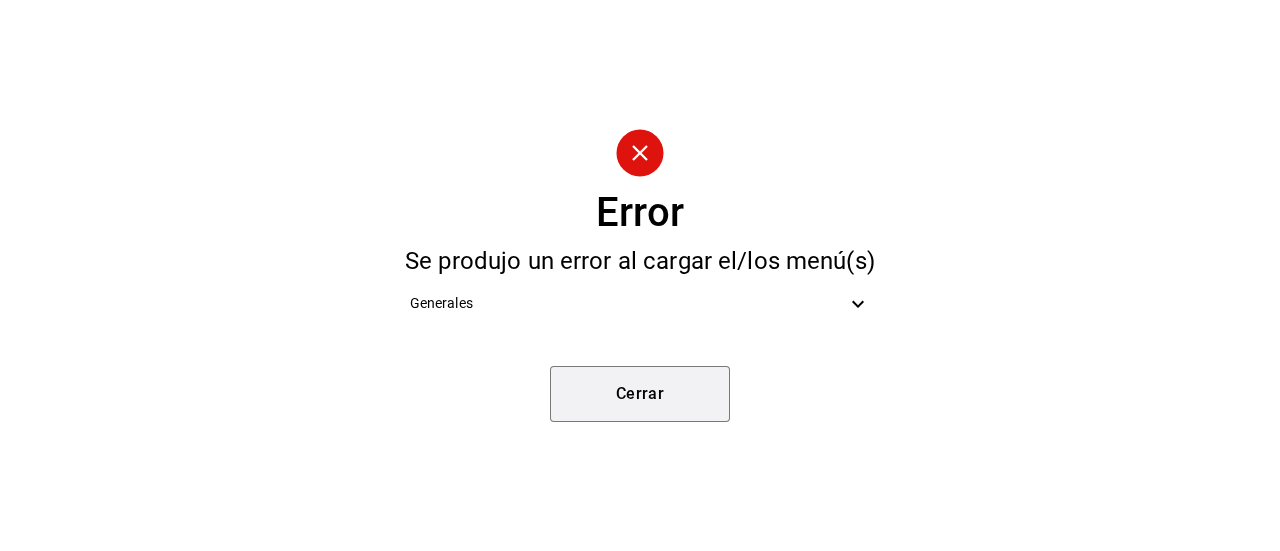 click on "Cerrar" at bounding box center [640, 394] 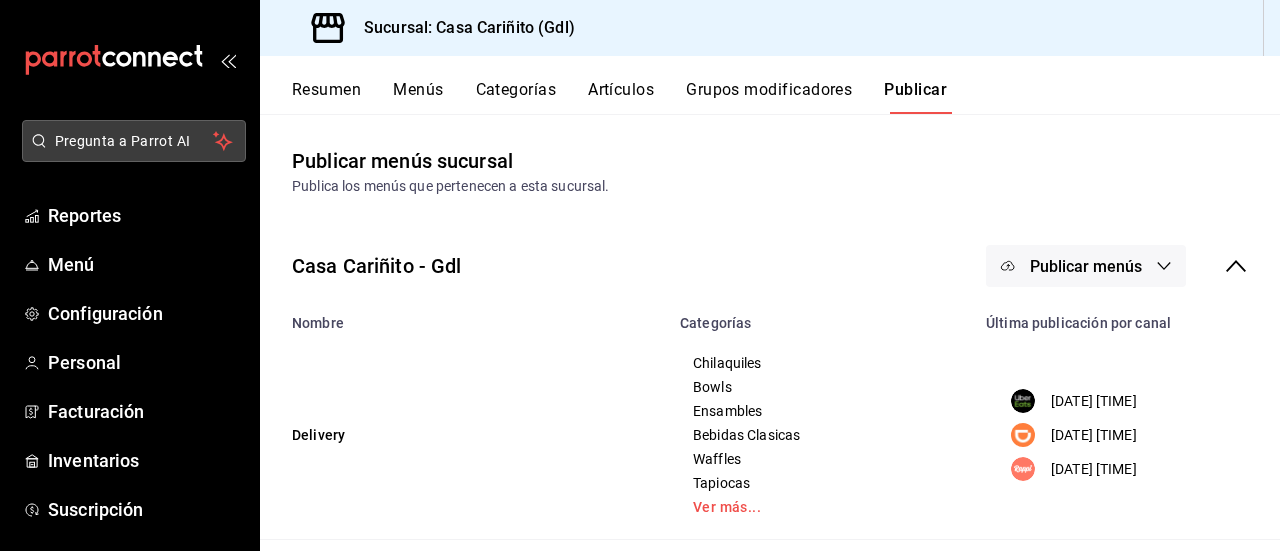 click on "Pregunta a Parrot AI" at bounding box center [134, 141] 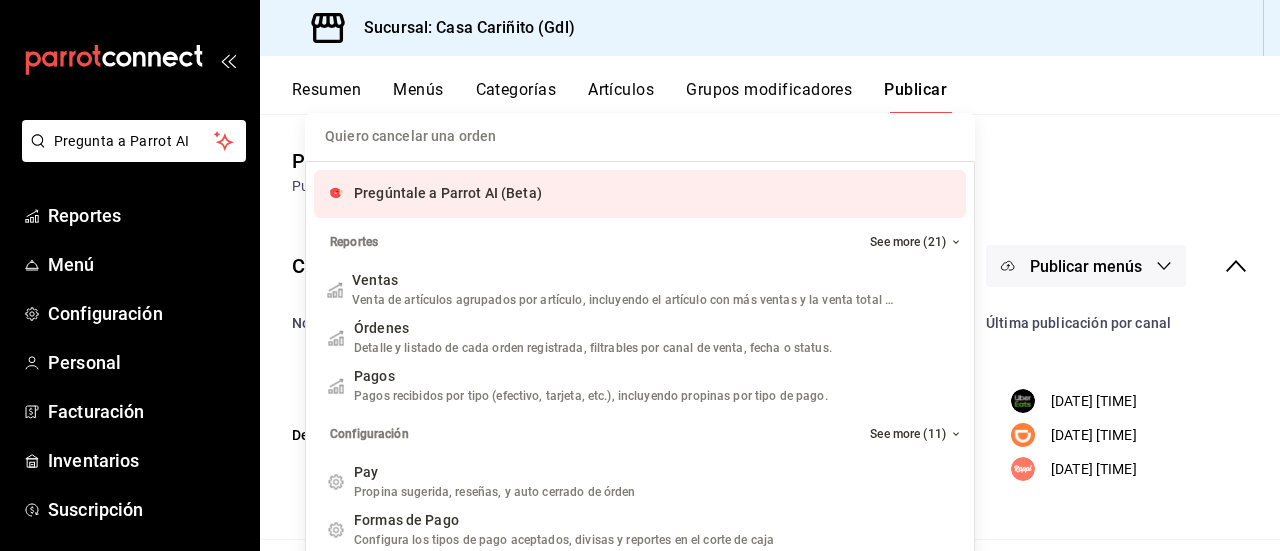 click at bounding box center (640, 137) 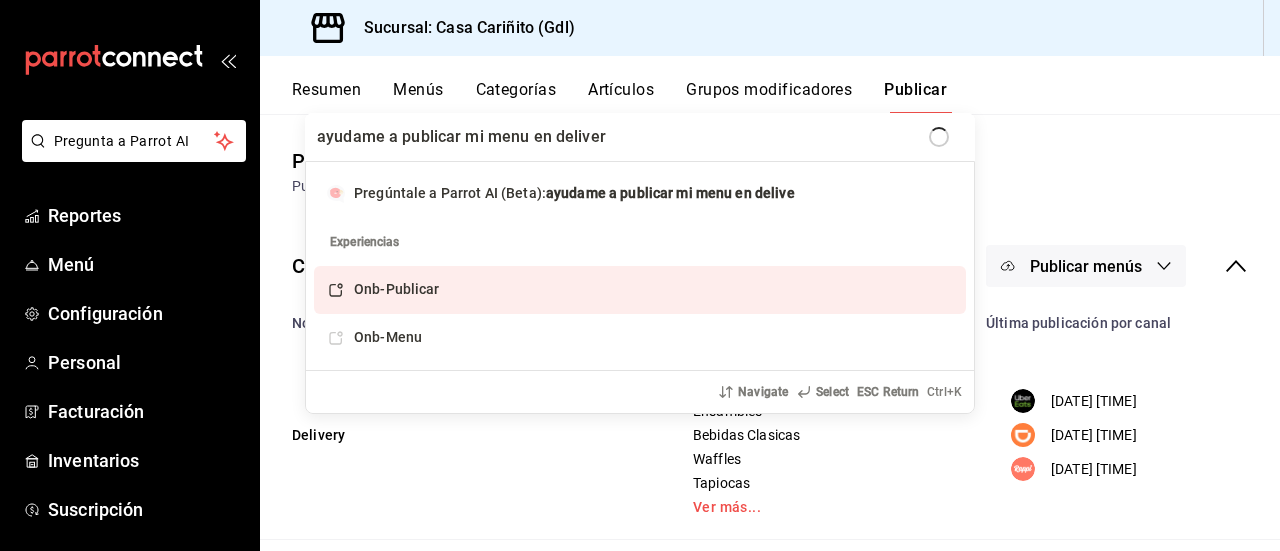 type on "ayudame a publicar mi menu en delivery" 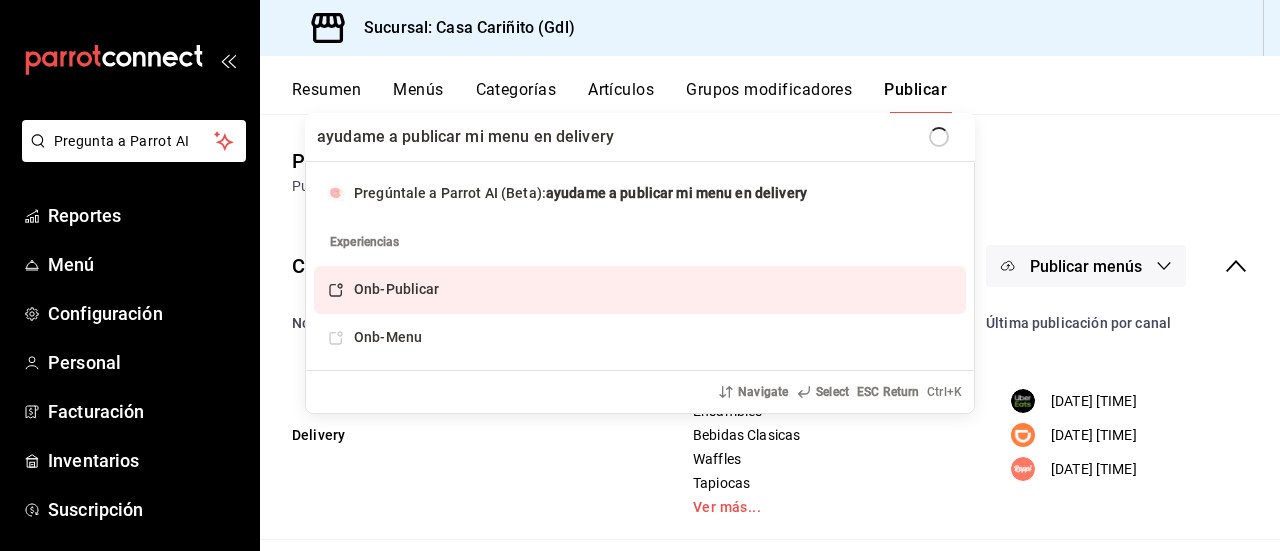 type 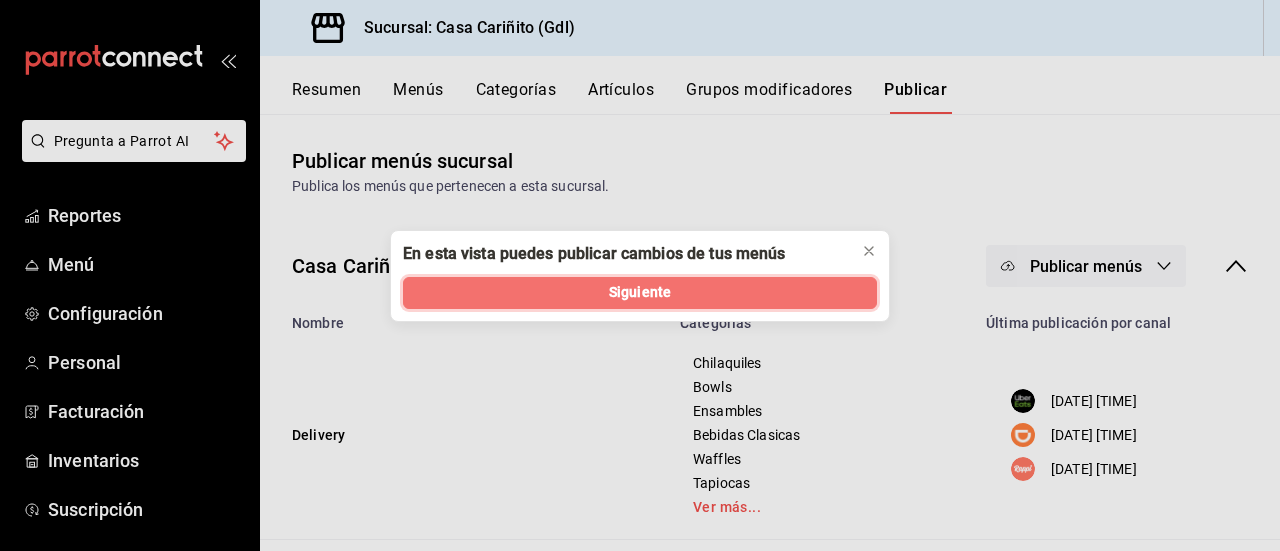 click on "Siguiente" at bounding box center (640, 293) 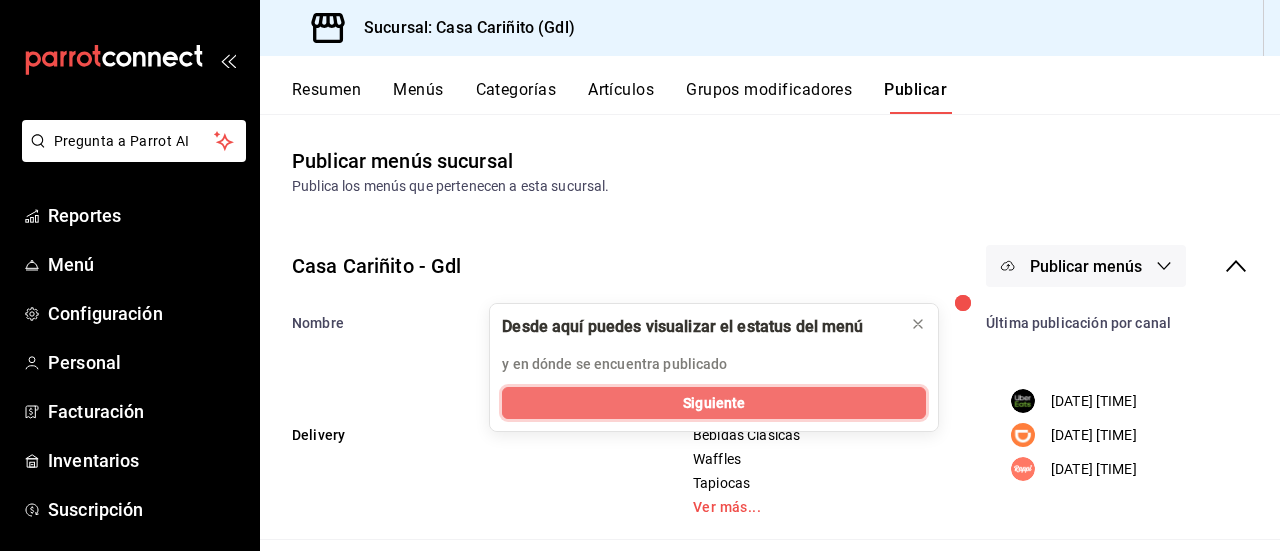 click on "Siguiente" at bounding box center (714, 403) 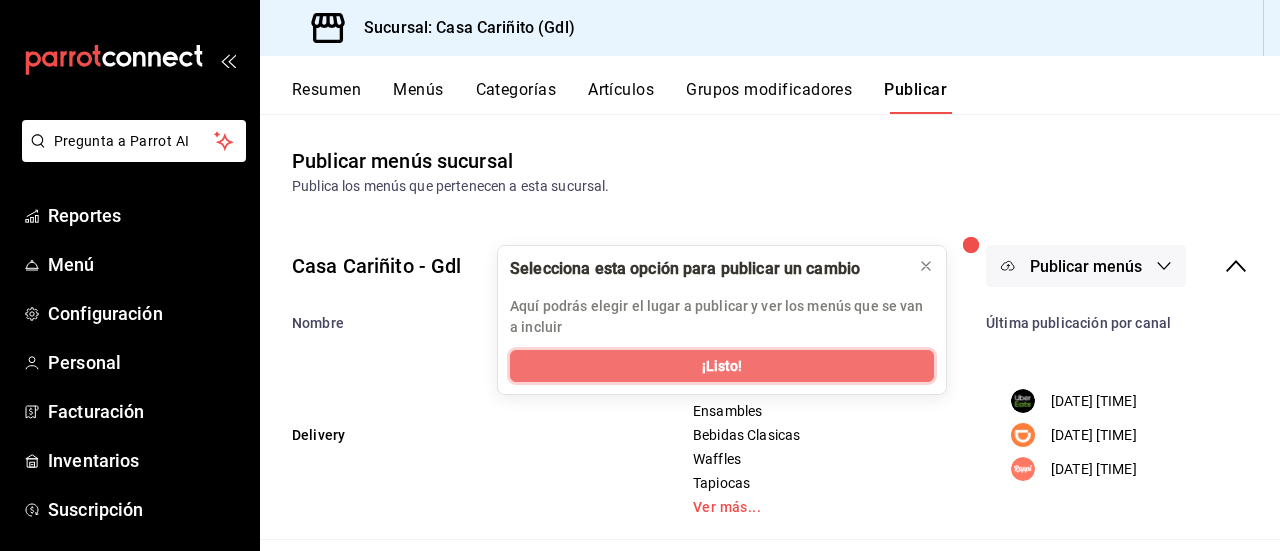 click on "¡Listo!" at bounding box center (722, 366) 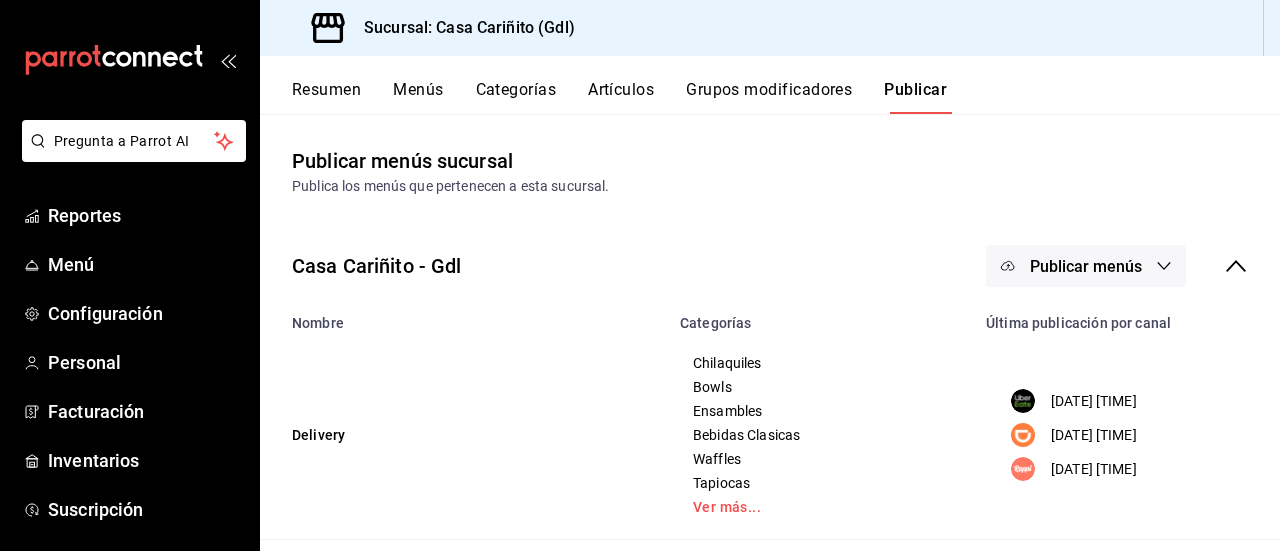 click on "Resumen" at bounding box center [326, 97] 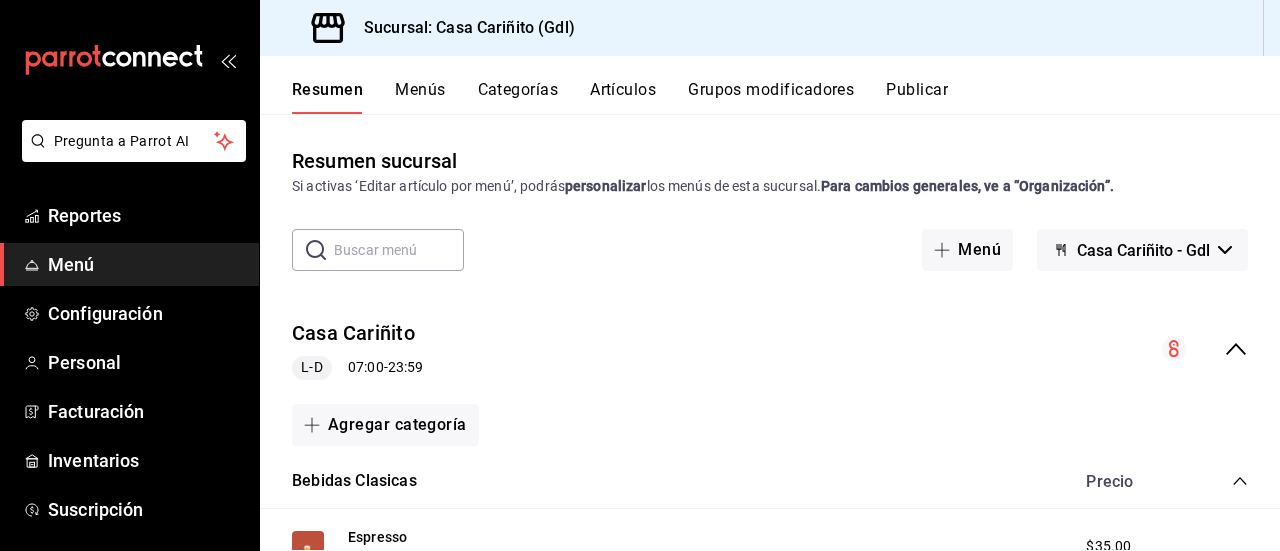 click on "Publicar" at bounding box center [917, 97] 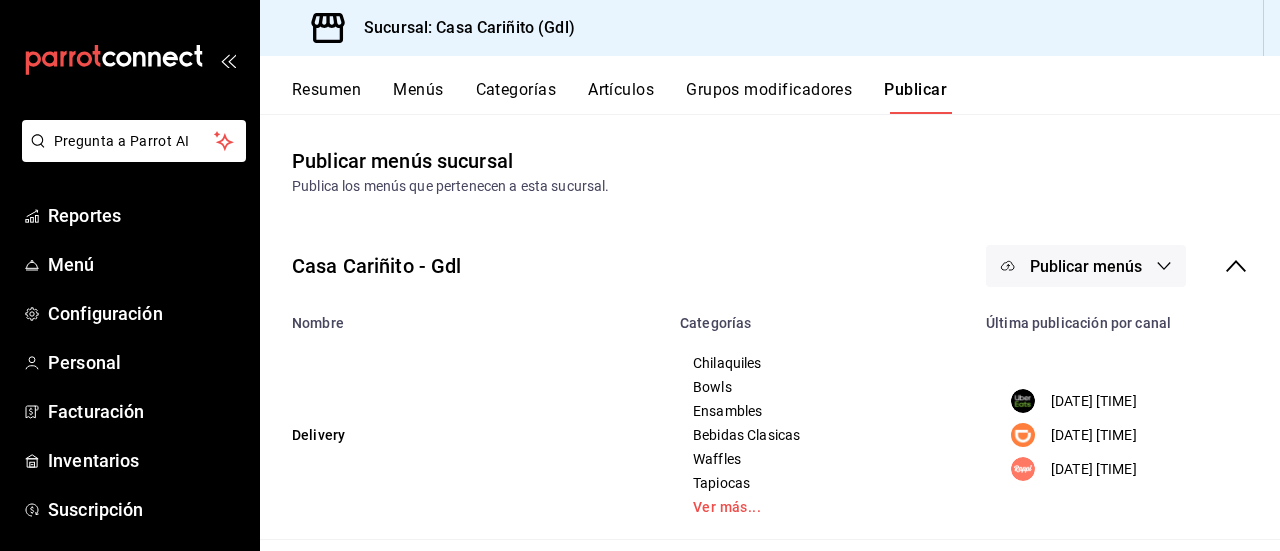 click 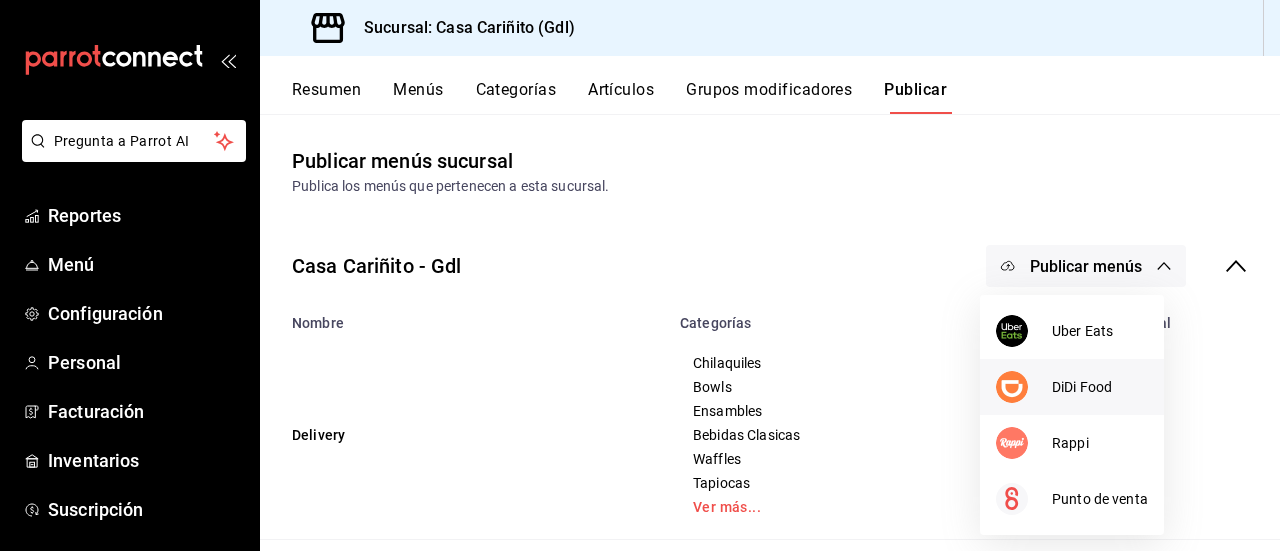 click on "DiDi Food" at bounding box center [1100, 387] 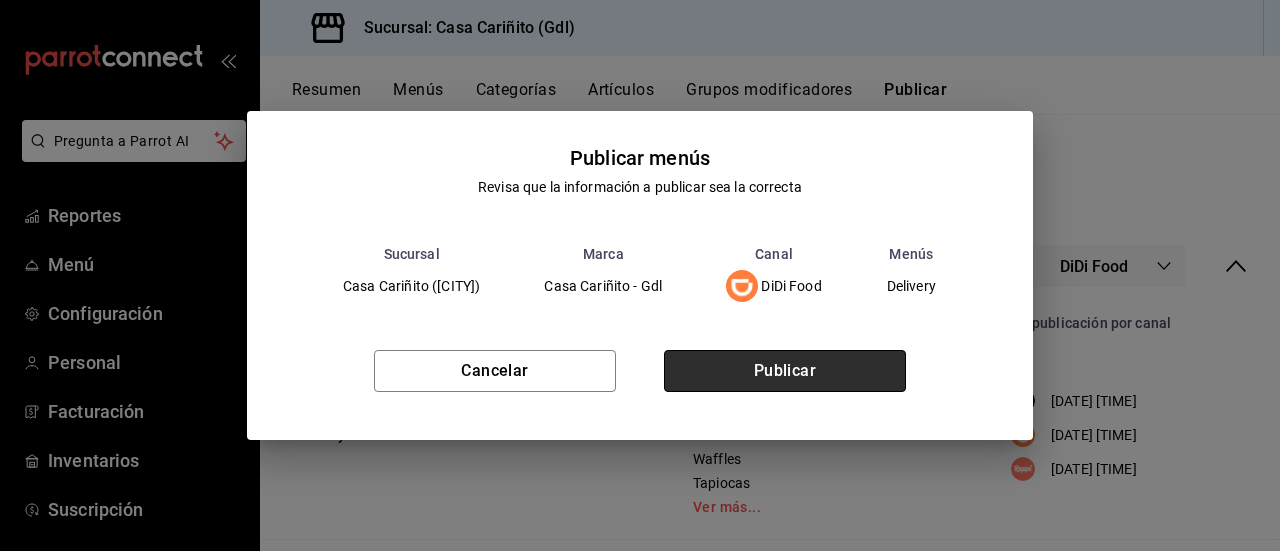 click on "Publicar" at bounding box center [785, 371] 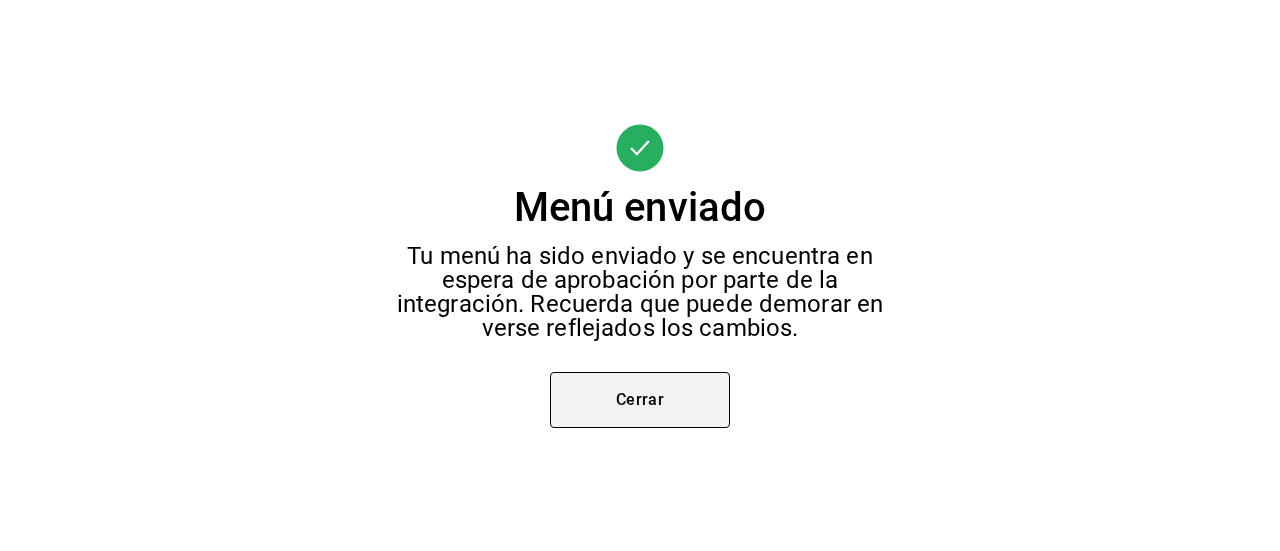 click on "Cerrar" at bounding box center (640, 400) 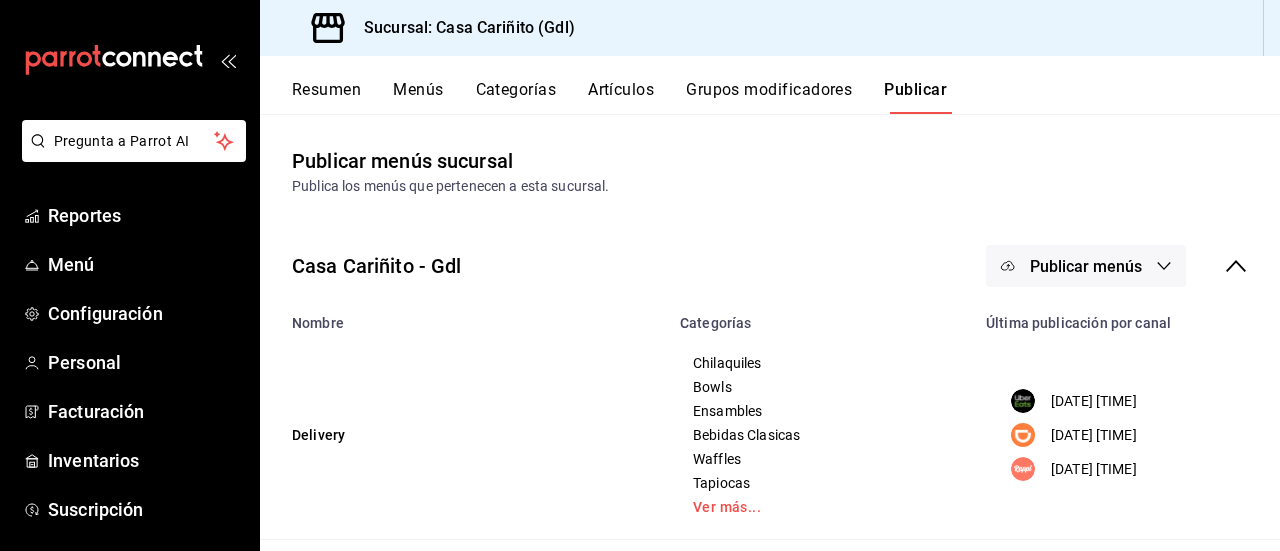 click on "Publicar menús" at bounding box center (1086, 266) 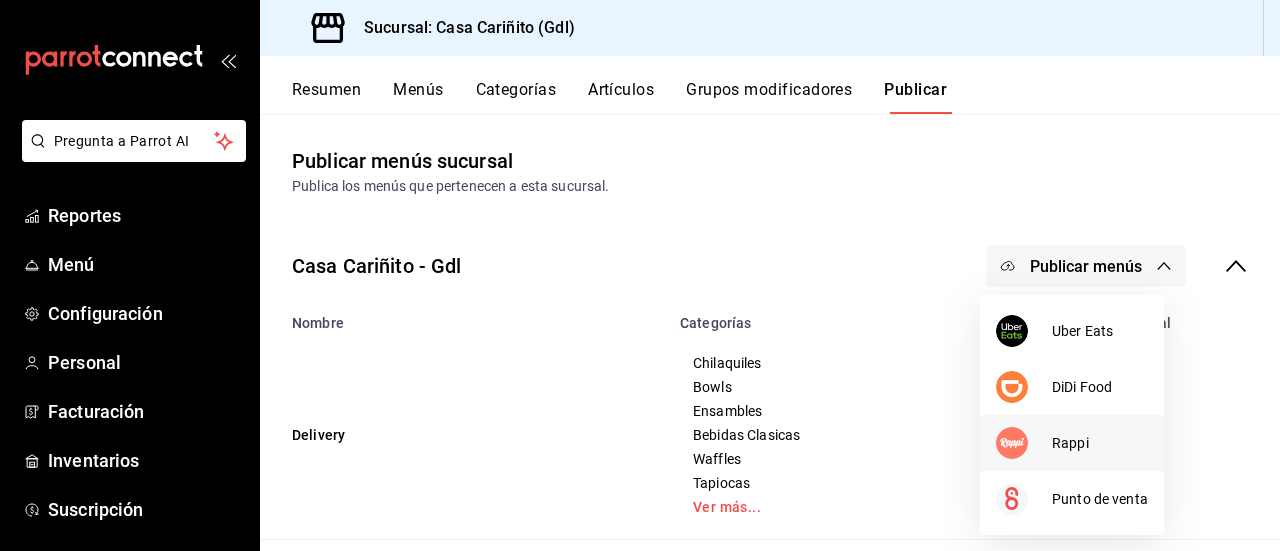 click on "Rappi" at bounding box center (1072, 443) 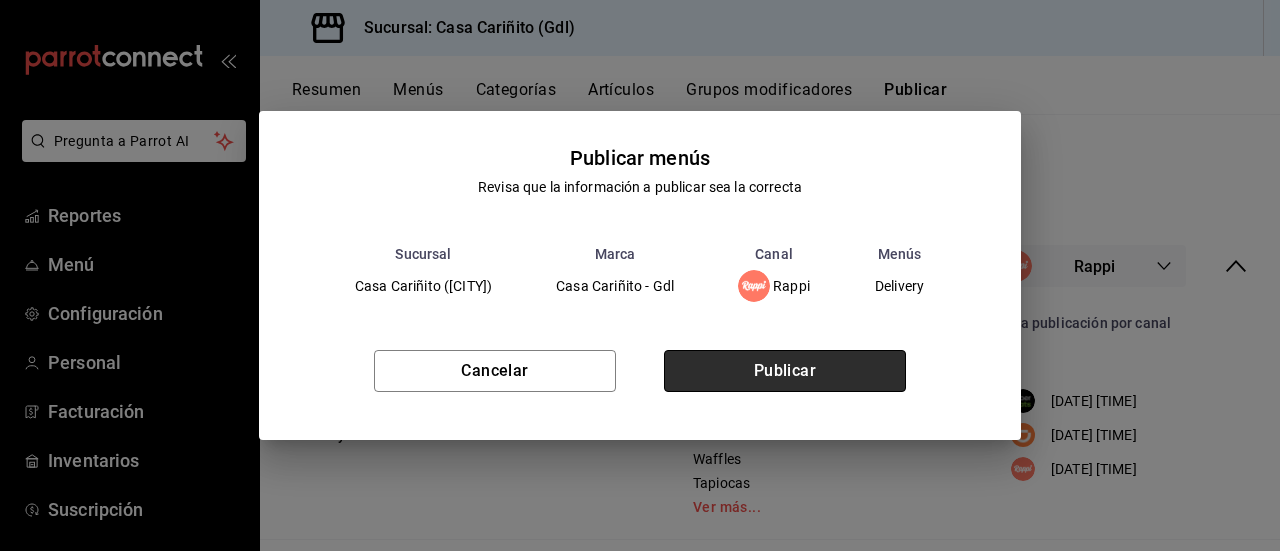 click on "Publicar" at bounding box center (785, 371) 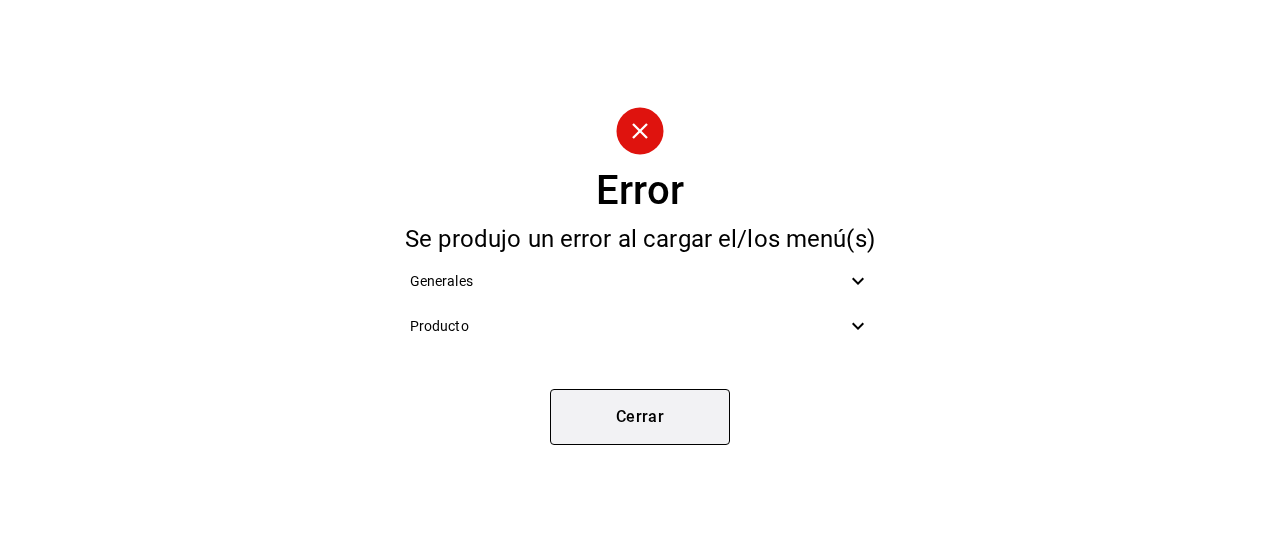 click on "Cerrar" at bounding box center (640, 417) 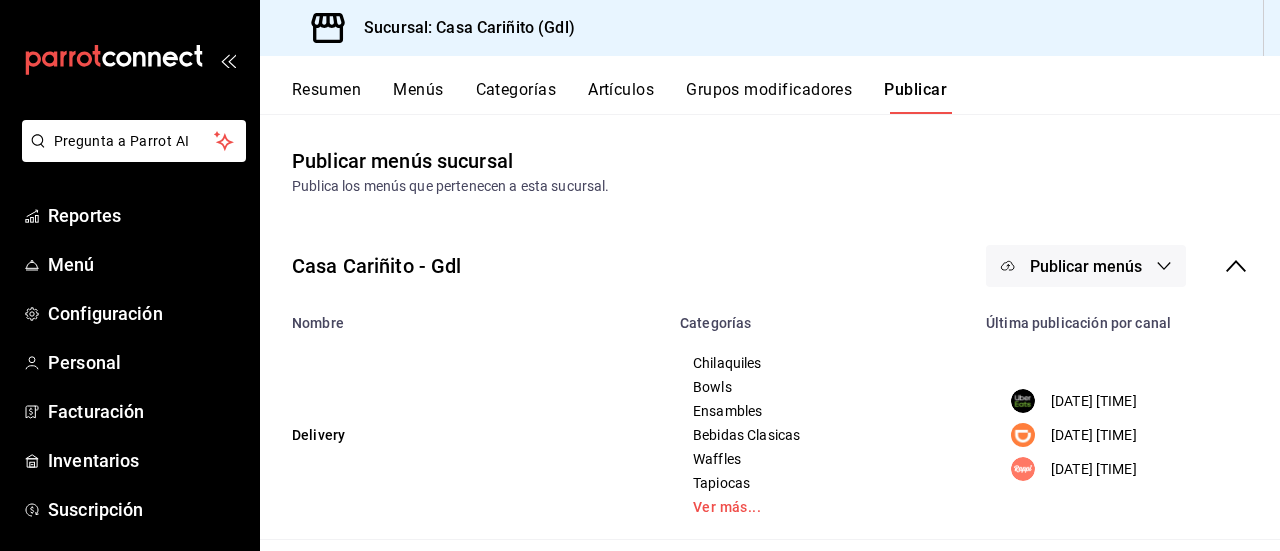 click on "Publicar menús" at bounding box center (1086, 266) 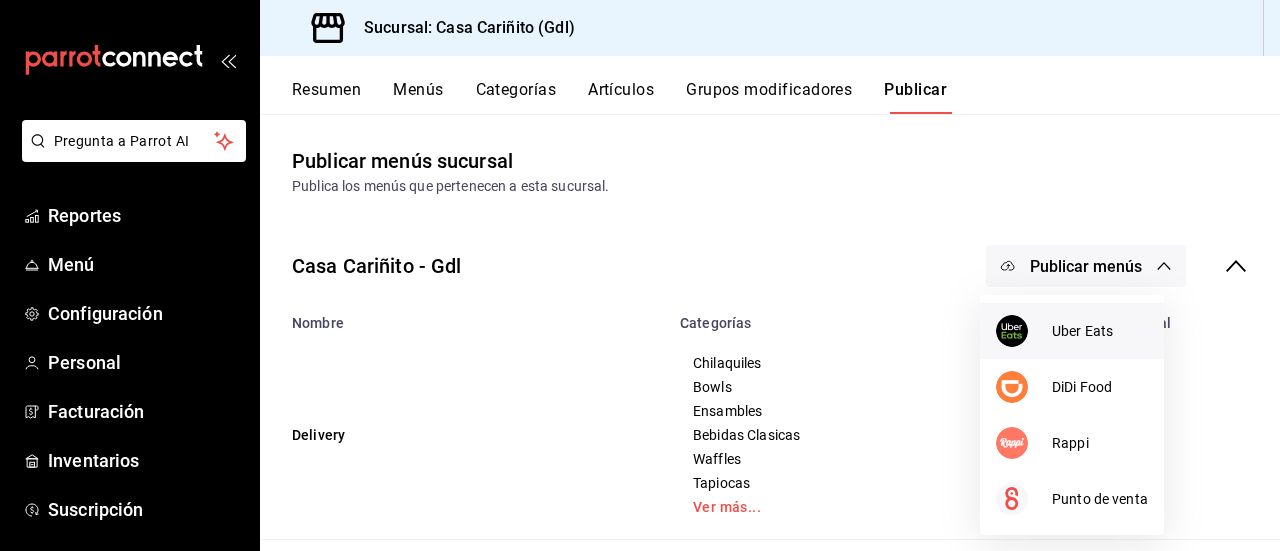 click on "Uber Eats" at bounding box center [1100, 331] 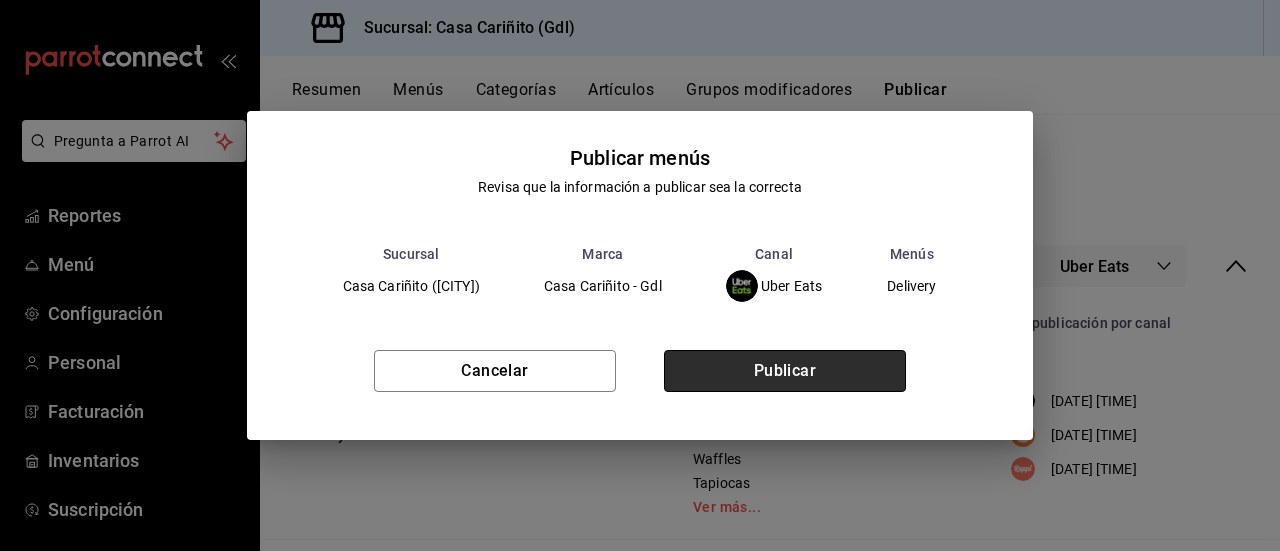 click on "Publicar" at bounding box center [785, 371] 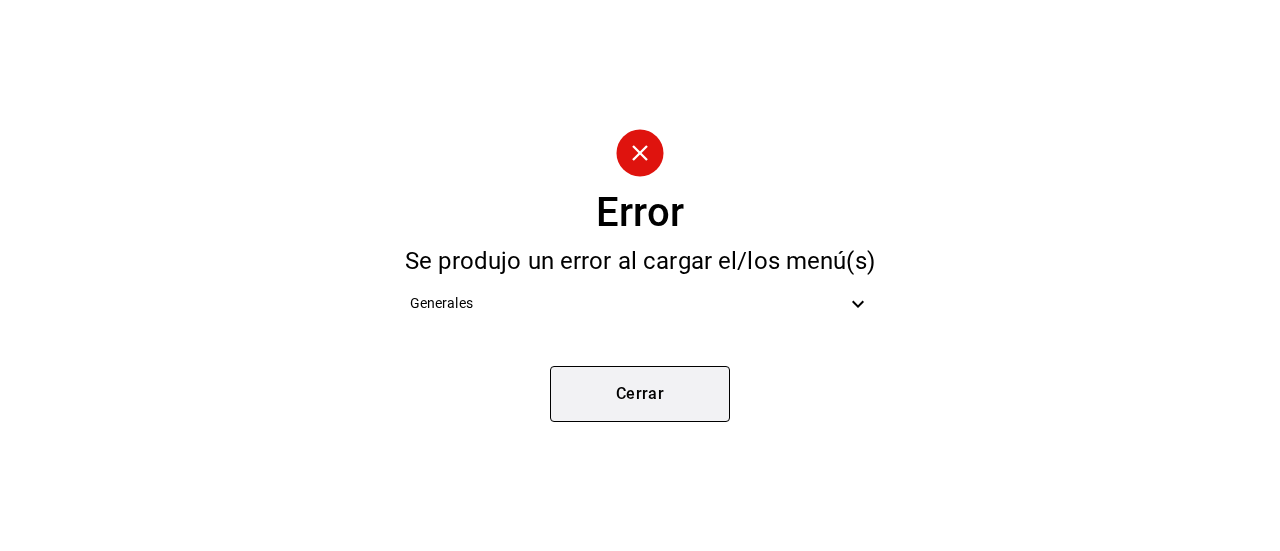 click on "Cerrar" at bounding box center [640, 394] 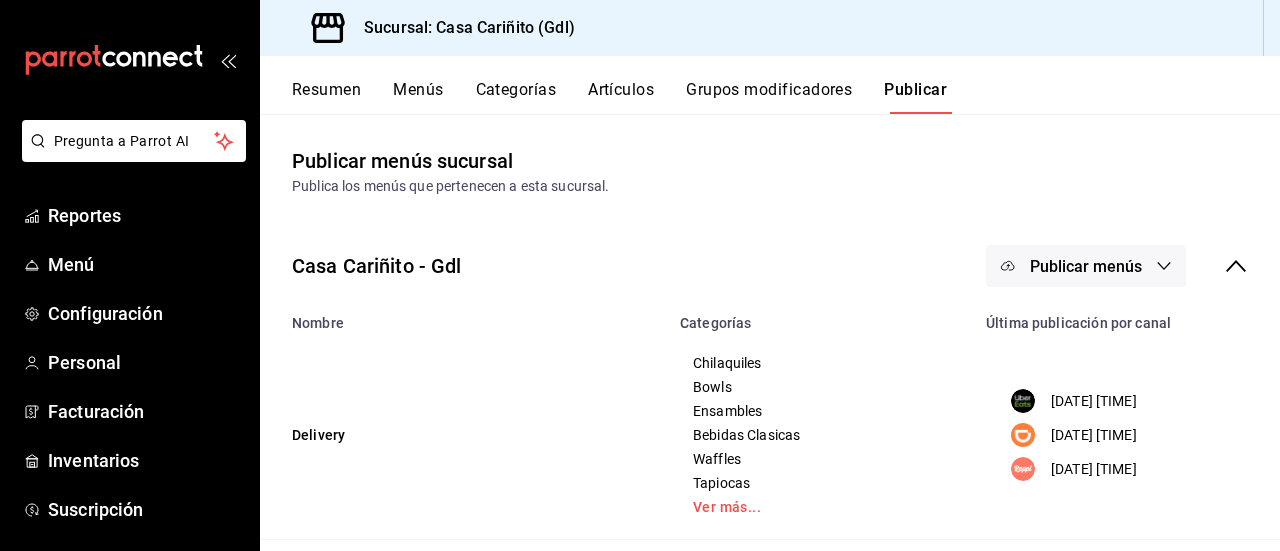 click on "Publicar menús" at bounding box center [1086, 266] 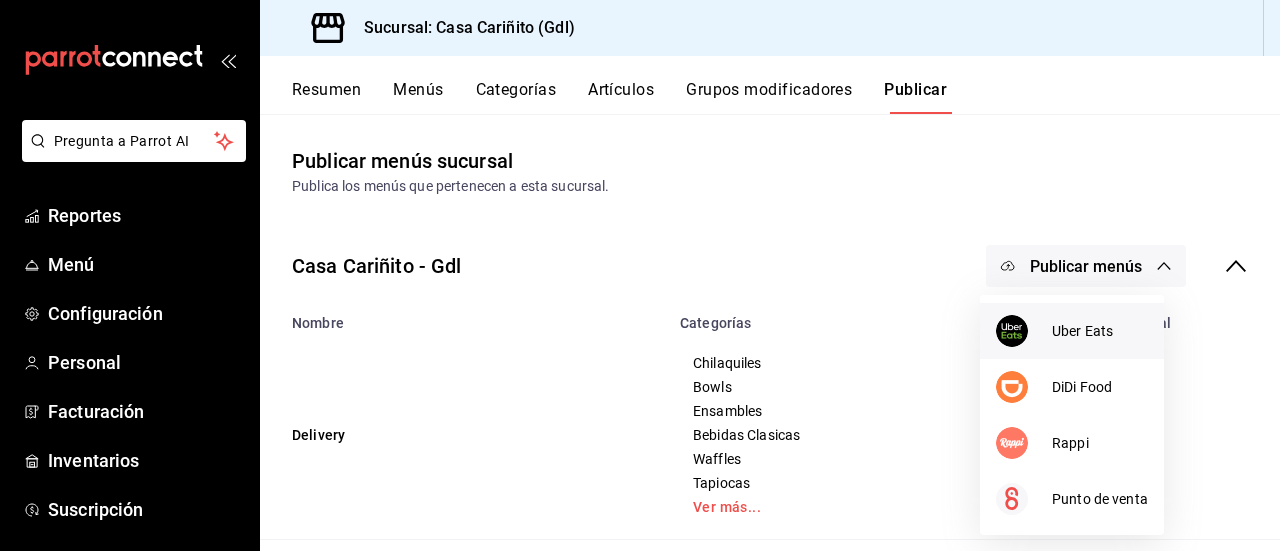 click on "Uber Eats" at bounding box center (1100, 331) 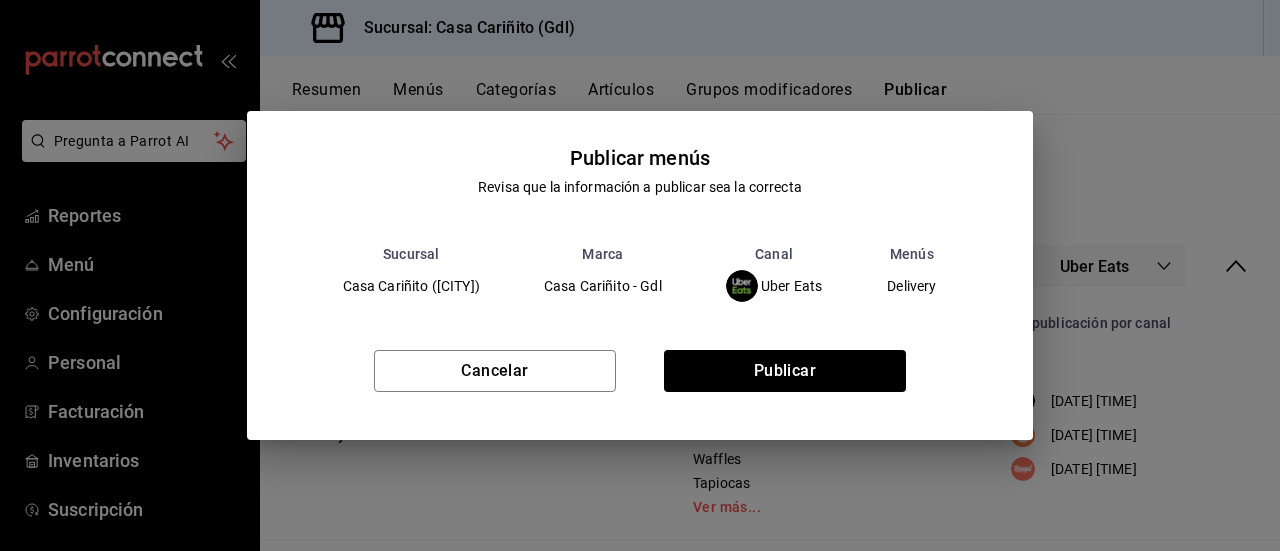 scroll, scrollTop: 0, scrollLeft: 14, axis: horizontal 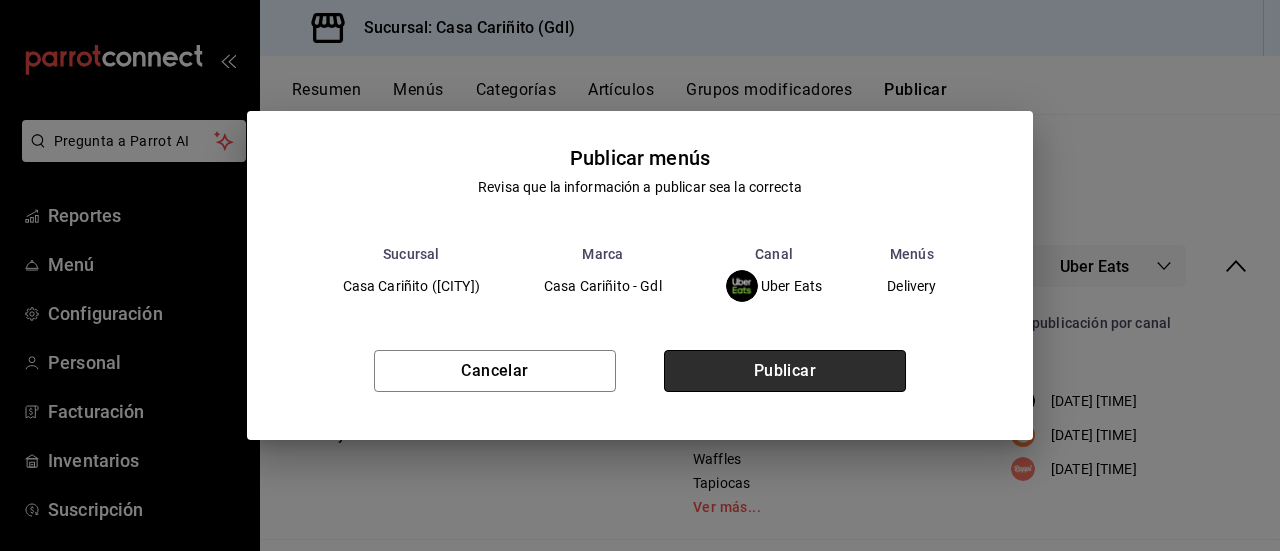 click on "Publicar" at bounding box center [785, 371] 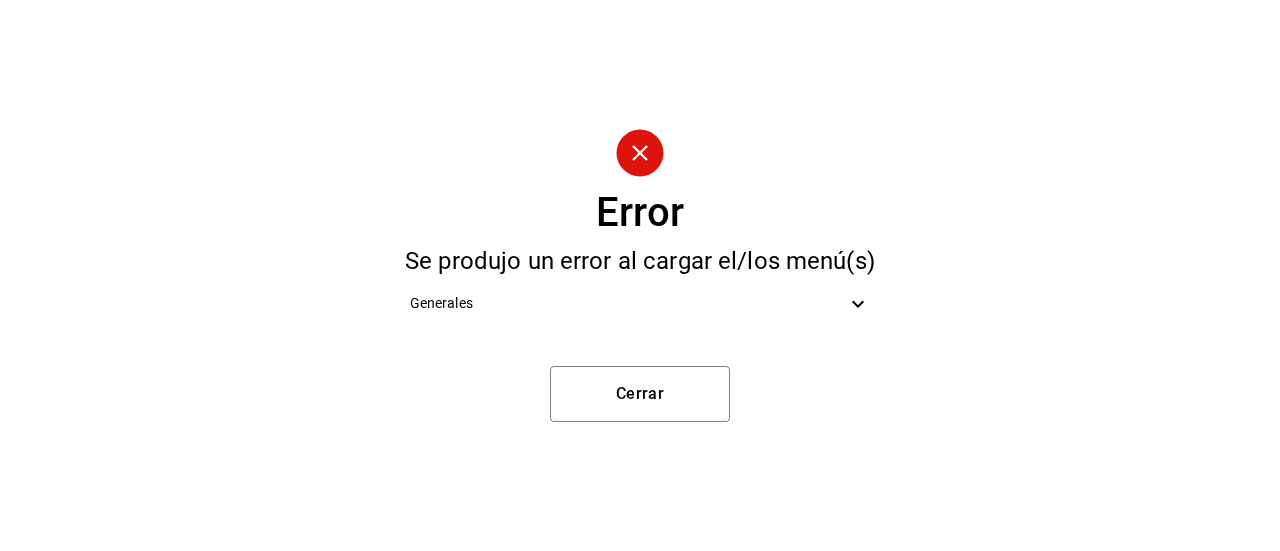 click 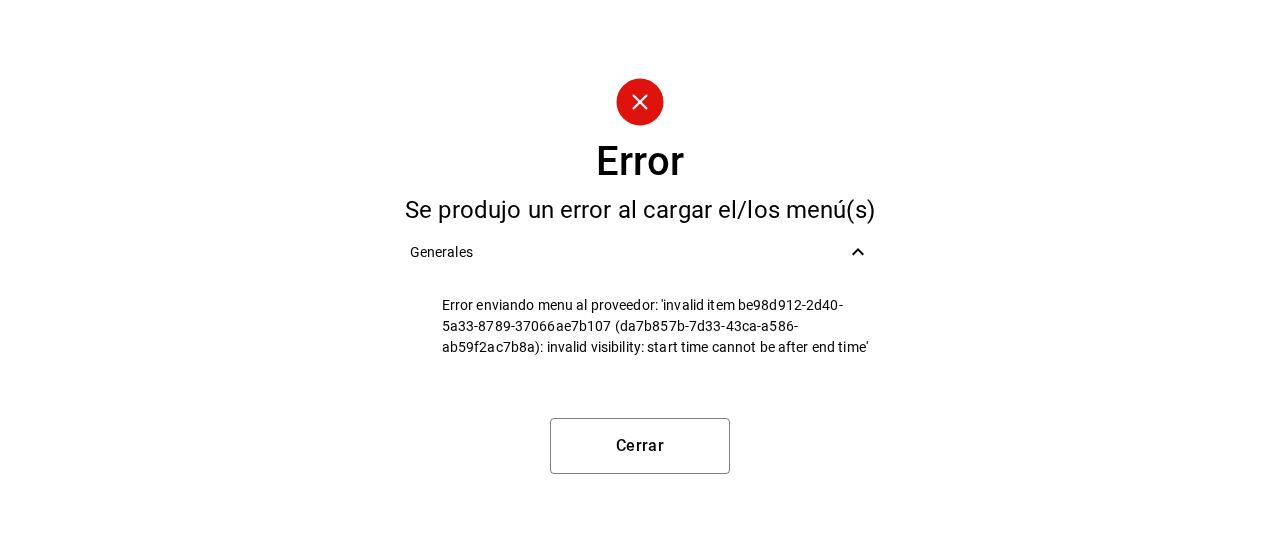 click on "Error enviando menu al proveedor: 'invalid item be98d912-2d40-5a33-8789-37066ae7b107 (da7b857b-7d33-43ca-a586-ab59f2ac7b8a): invalid visibility: start time cannot be after end time'" at bounding box center [656, 326] 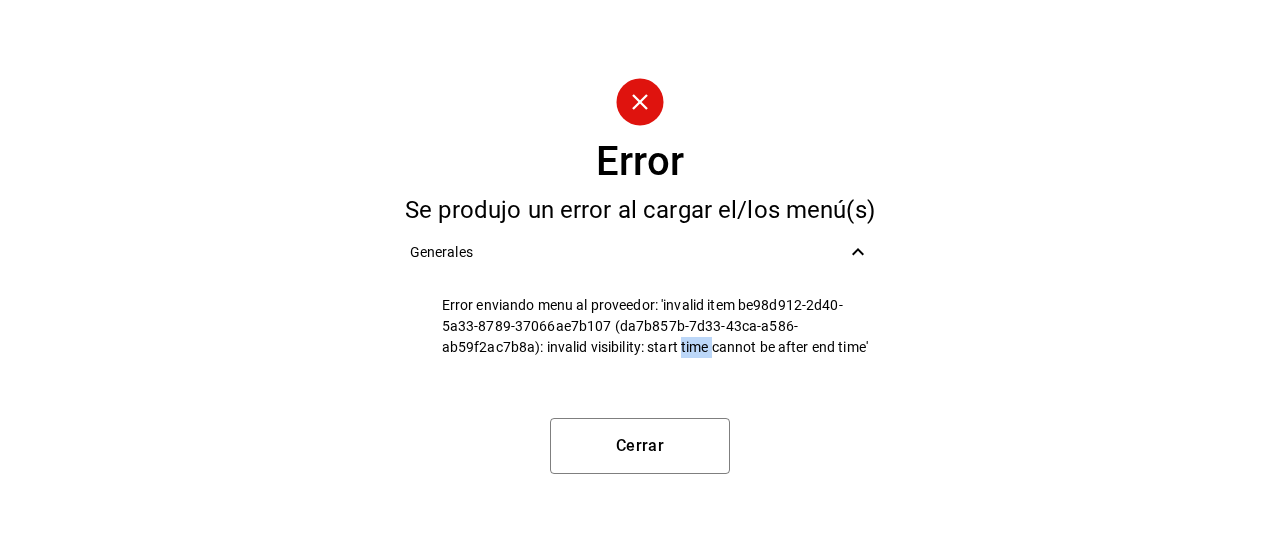 click on "Error enviando menu al proveedor: 'invalid item be98d912-2d40-5a33-8789-37066ae7b107 (da7b857b-7d33-43ca-a586-ab59f2ac7b8a): invalid visibility: start time cannot be after end time'" at bounding box center (656, 326) 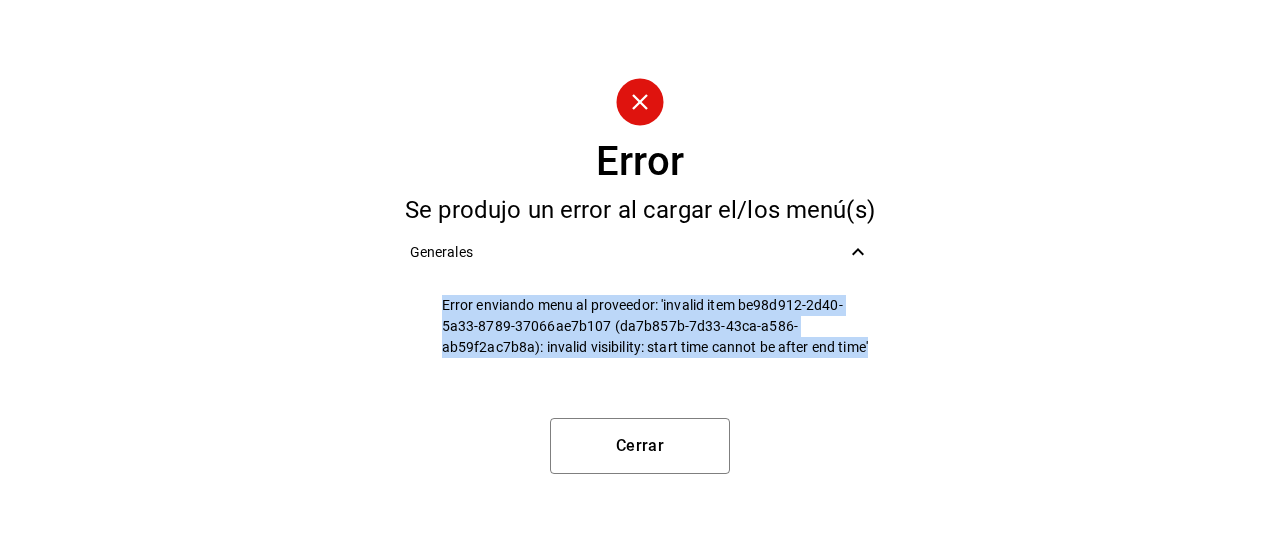 click on "Error enviando menu al proveedor: 'invalid item be98d912-2d40-5a33-8789-37066ae7b107 (da7b857b-7d33-43ca-a586-ab59f2ac7b8a): invalid visibility: start time cannot be after end time'" at bounding box center [656, 326] 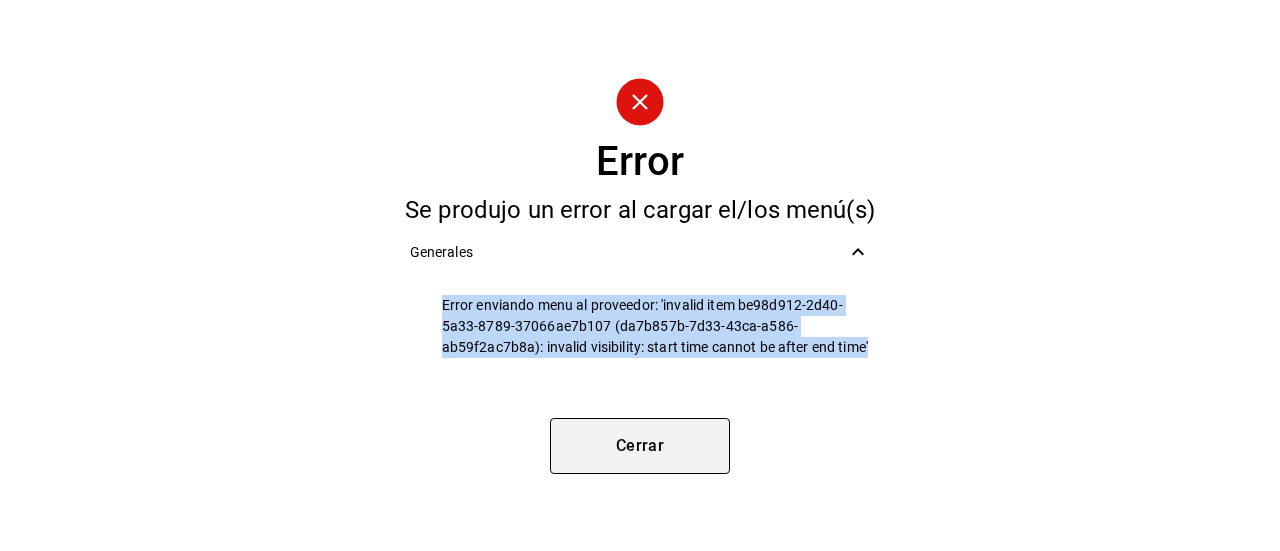 click on "Cerrar" at bounding box center (640, 446) 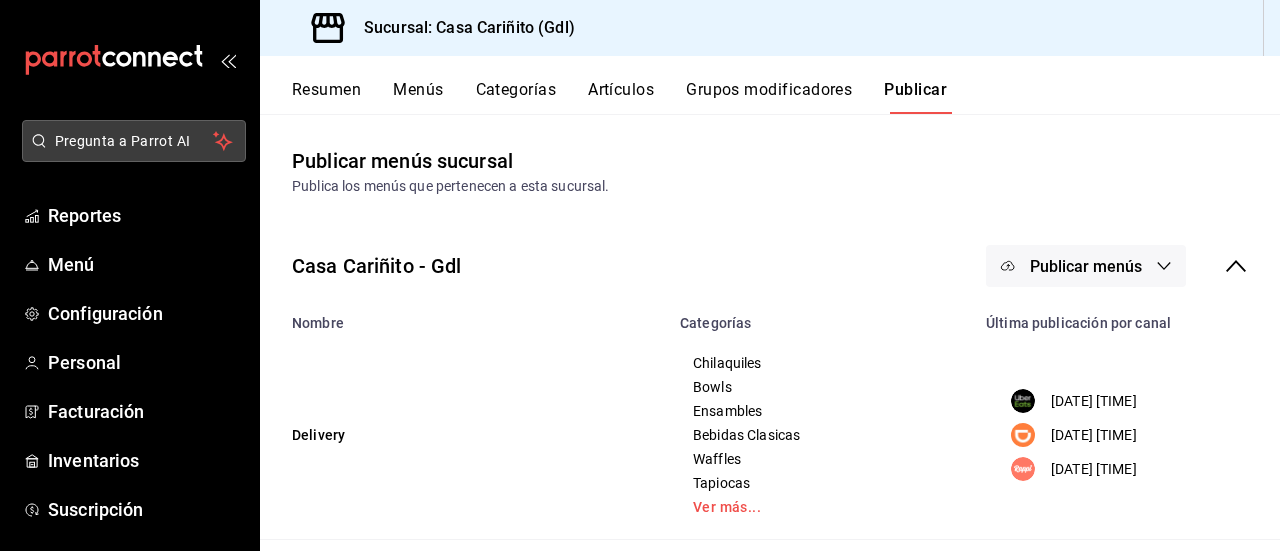 click on "Pregunta a Parrot AI" at bounding box center [134, 141] 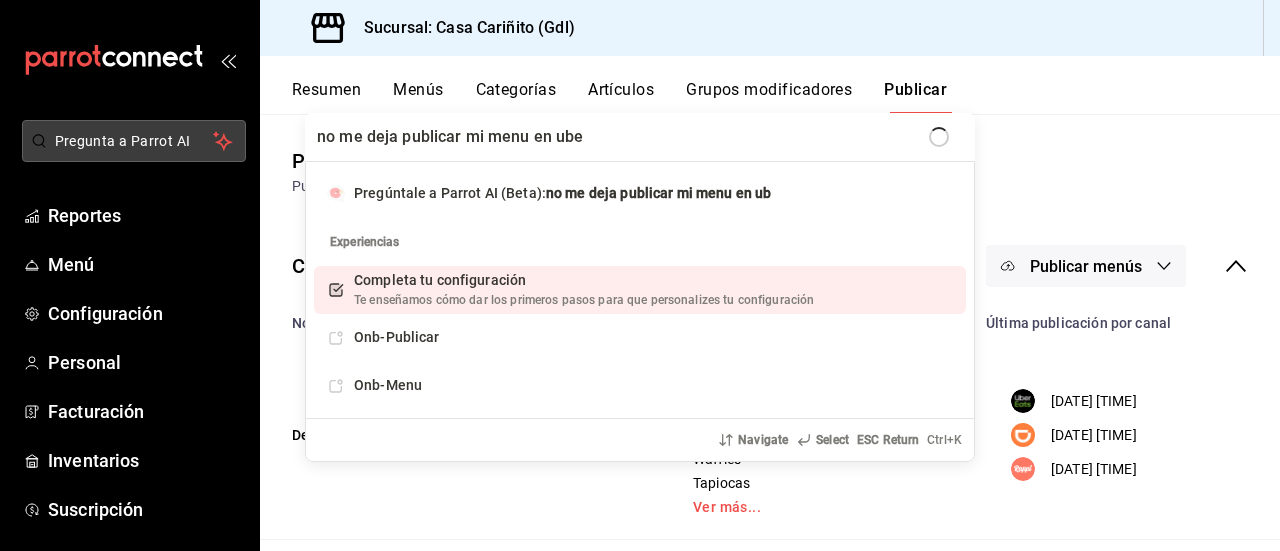 type on "no me deja publicar mi menu en uber" 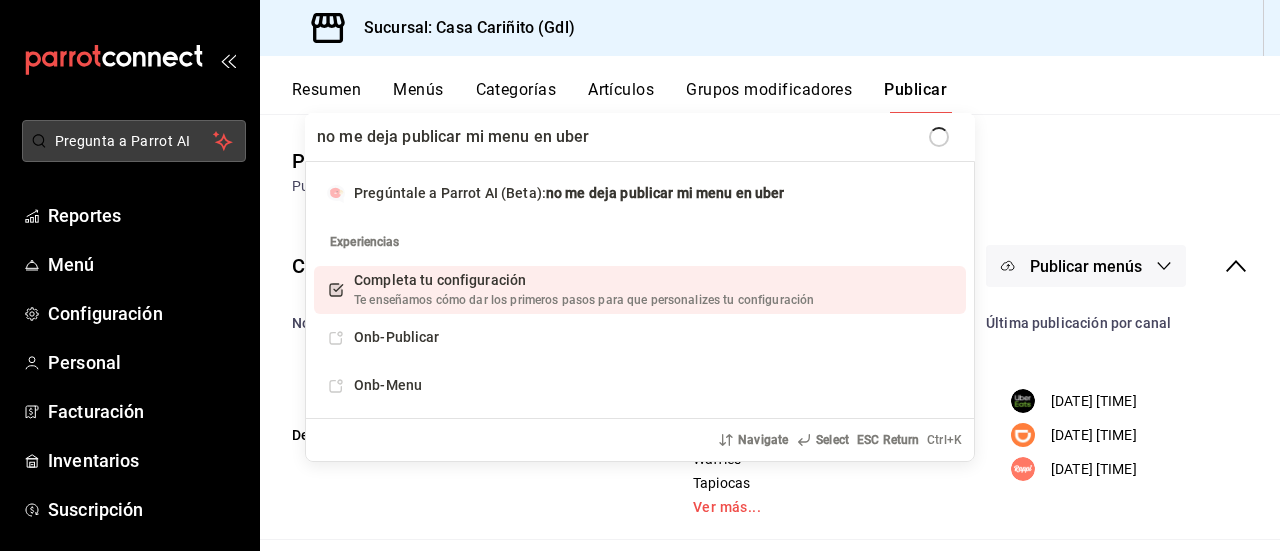 type 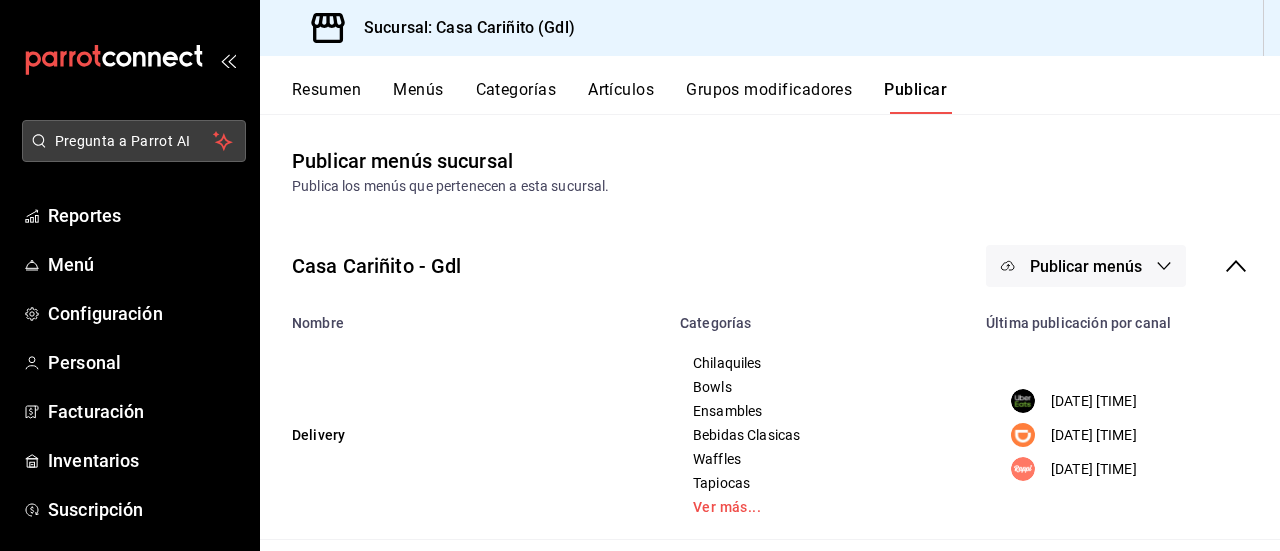 click on "Pregunta a Parrot AI" at bounding box center (134, 141) 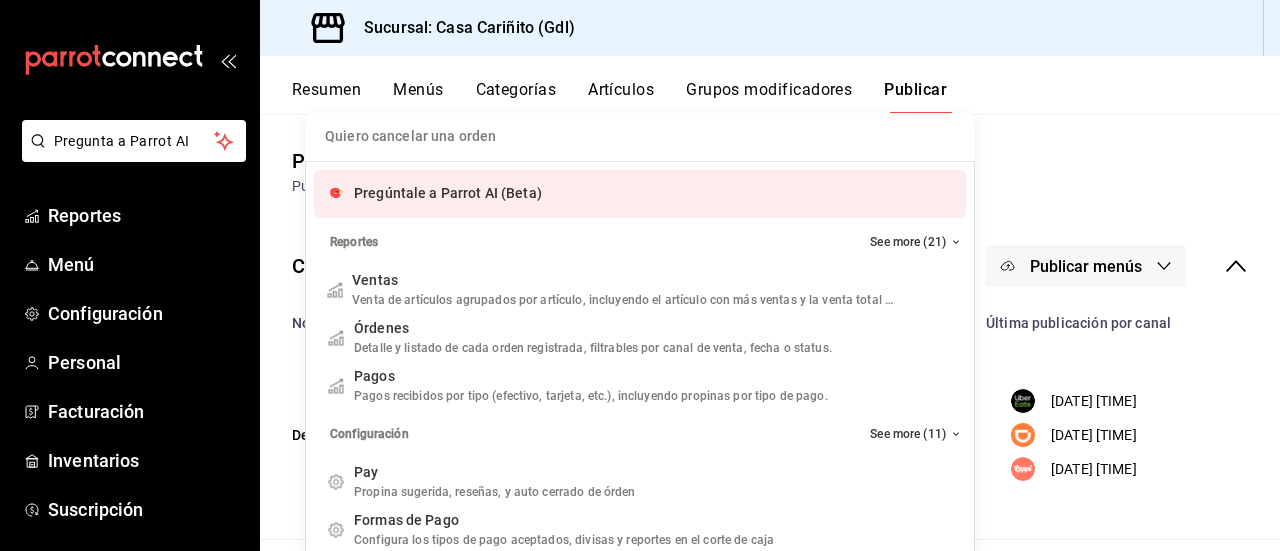 click at bounding box center [640, 137] 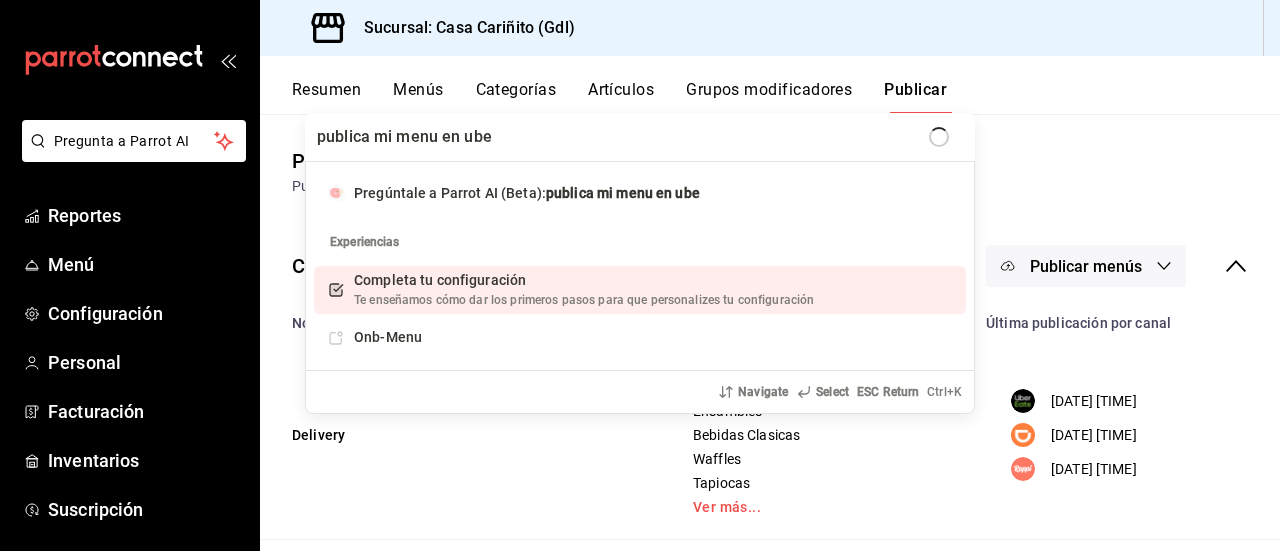 type on "publica mi menu en uber" 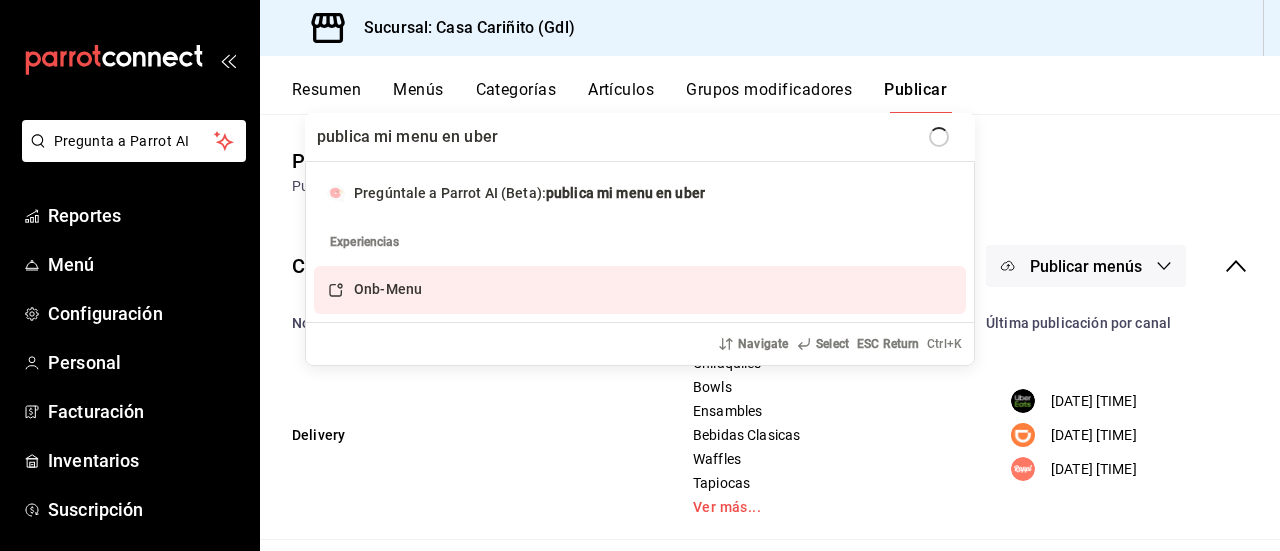 type 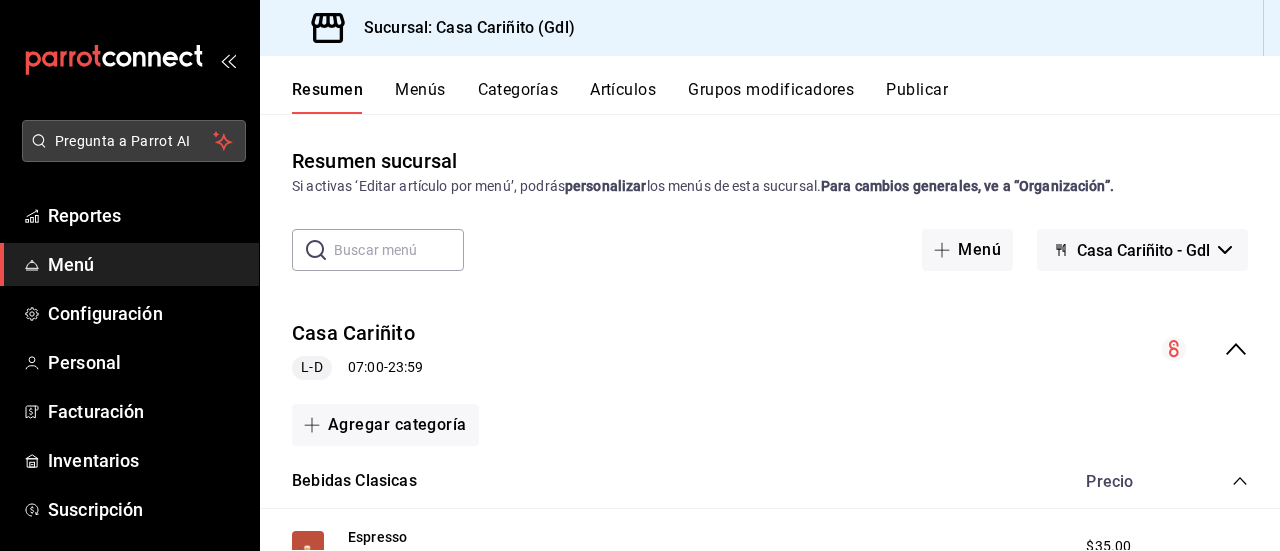 click on "Pregunta a Parrot AI" at bounding box center (134, 141) 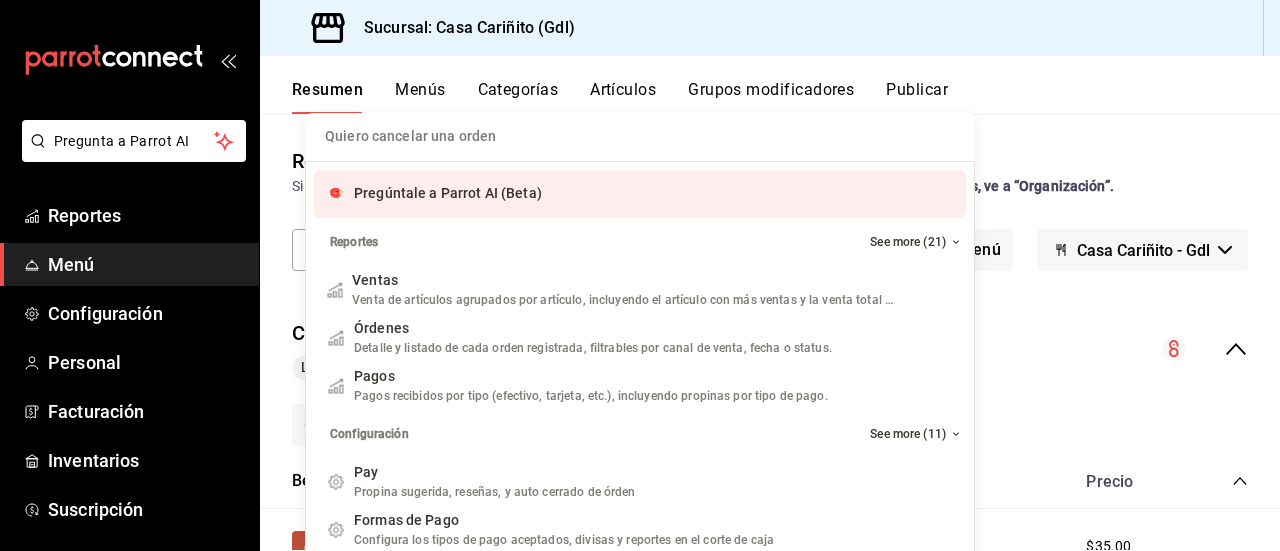 click on "Pregúntale a Parrot AI (Beta)" at bounding box center [640, 194] 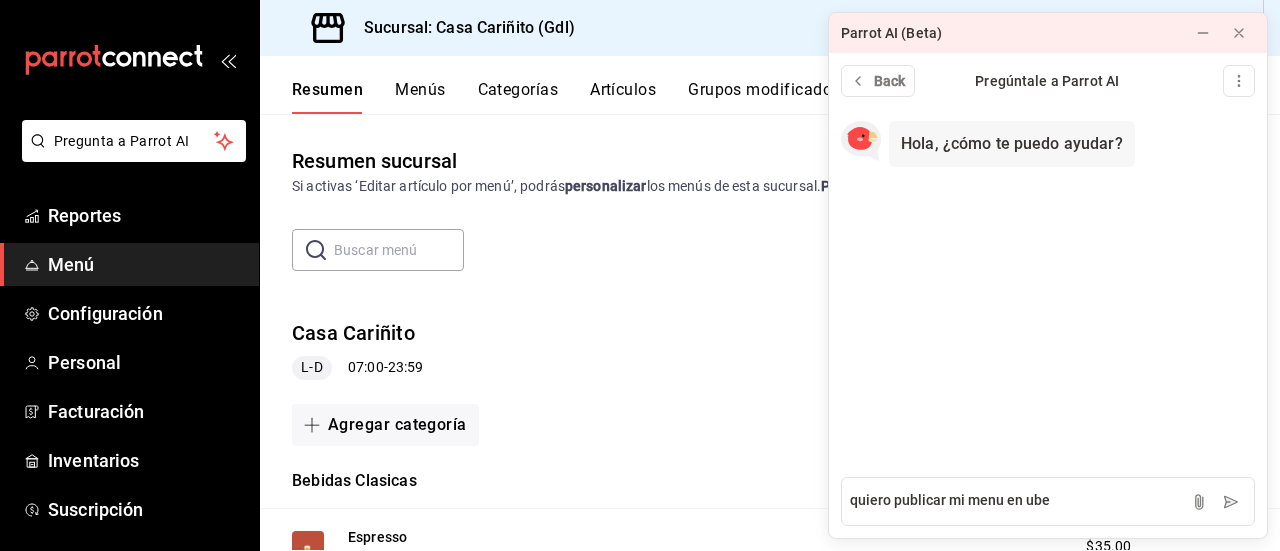 type on "quiero publicar mi menu en uber" 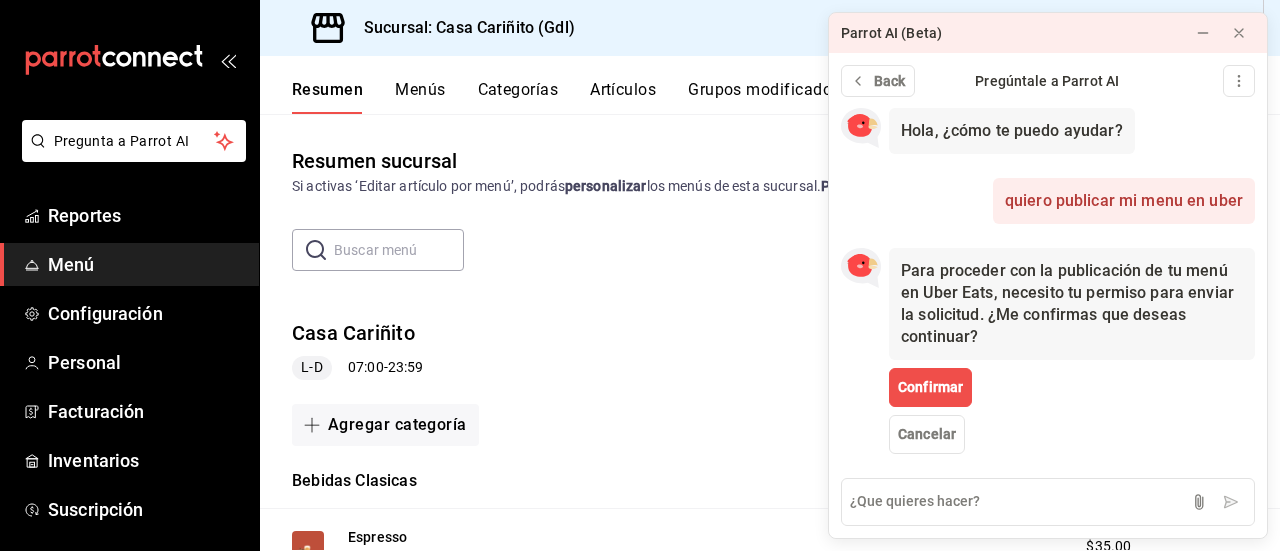 scroll, scrollTop: 18, scrollLeft: 0, axis: vertical 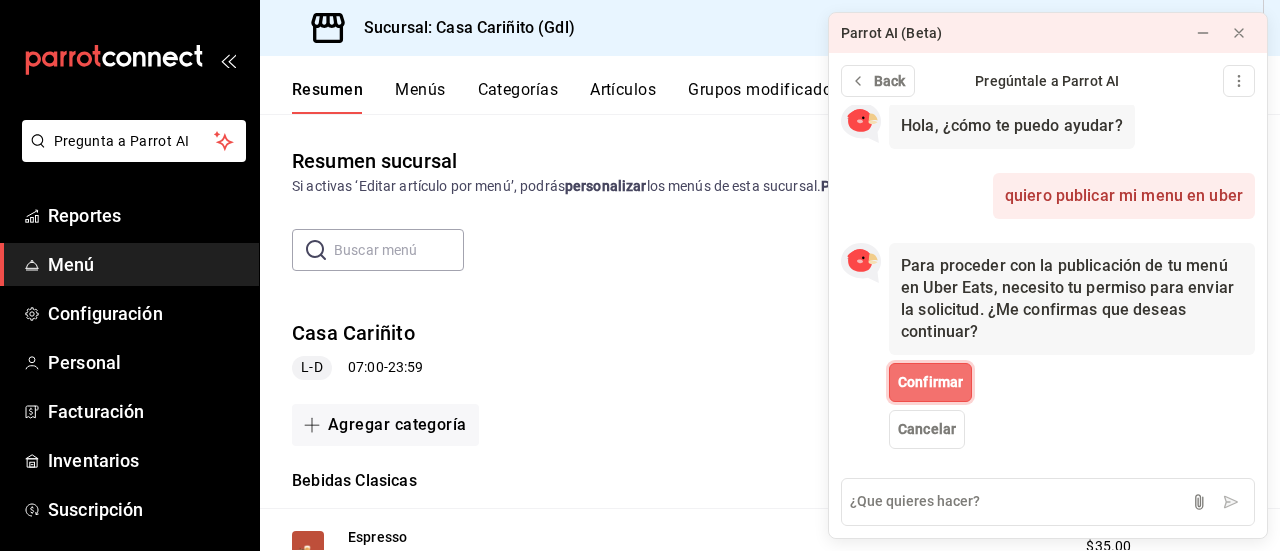 click on "Confirmar" at bounding box center [930, 382] 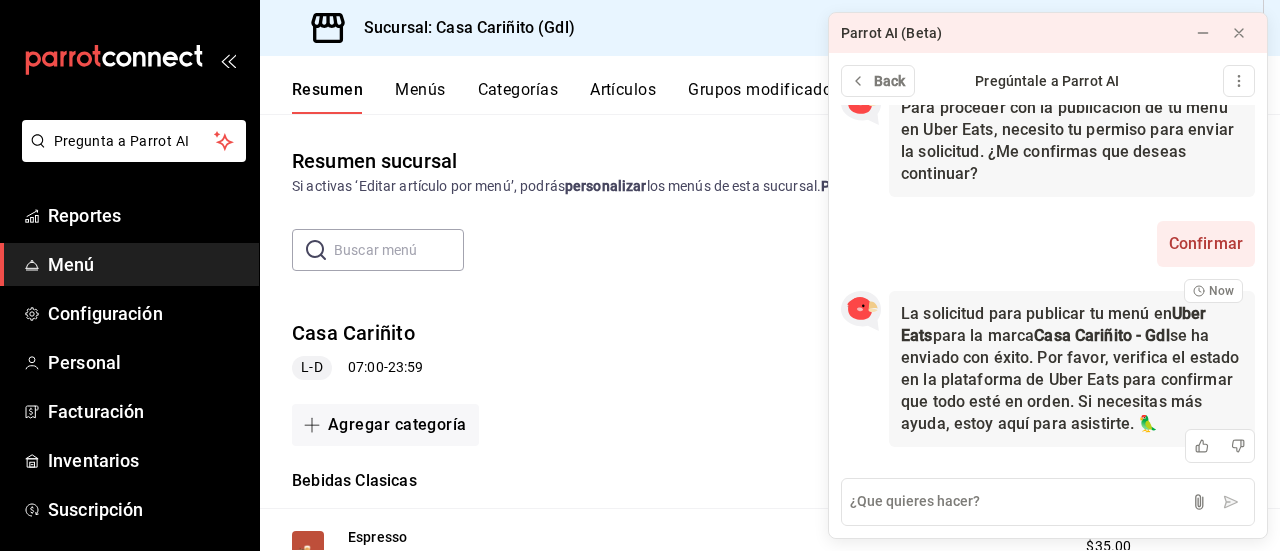 scroll, scrollTop: 197, scrollLeft: 0, axis: vertical 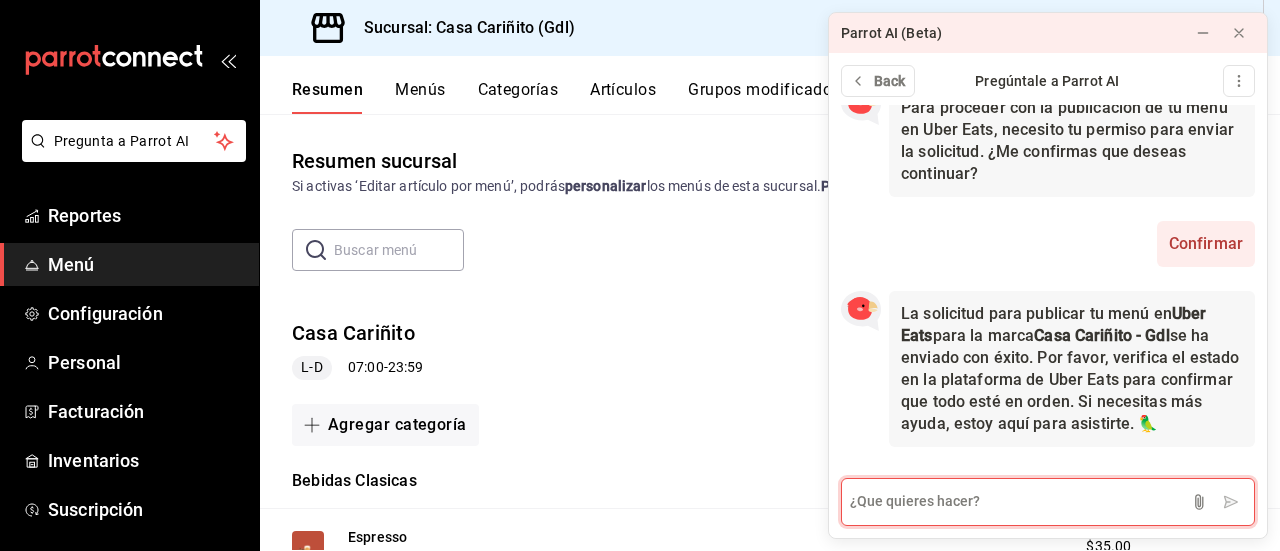 click at bounding box center [1048, 502] 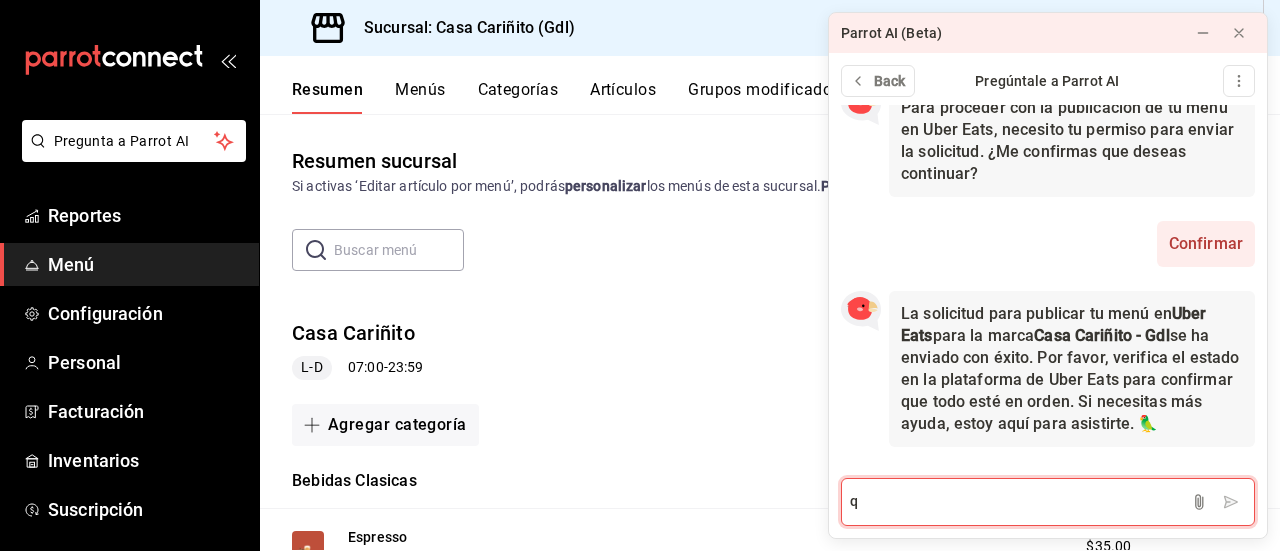 scroll, scrollTop: 198, scrollLeft: 0, axis: vertical 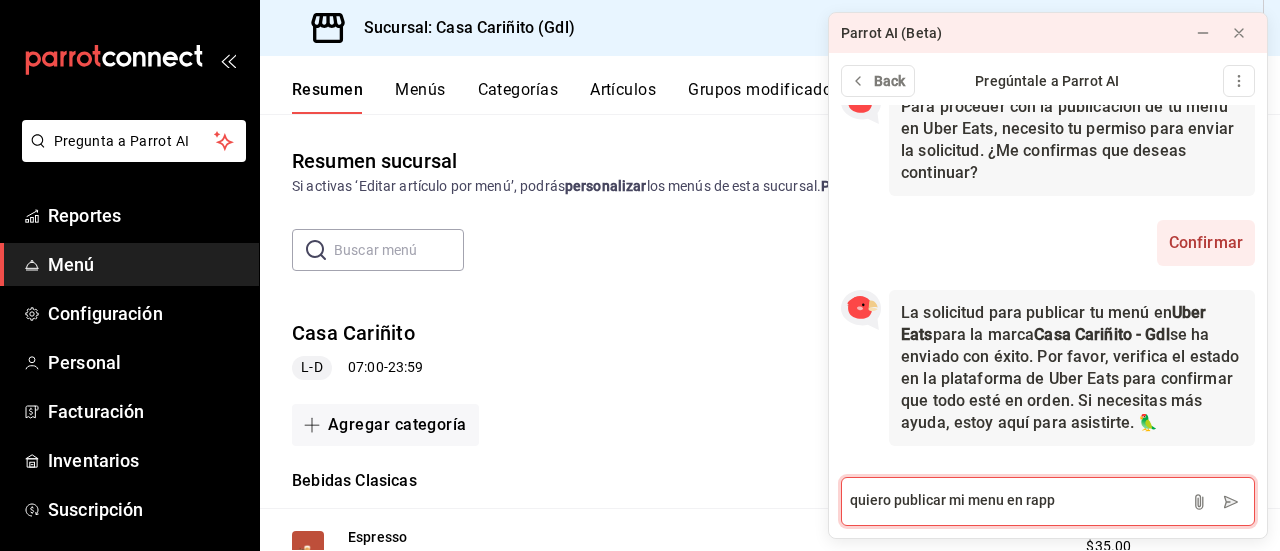 type on "quiero publicar mi menu en rappi" 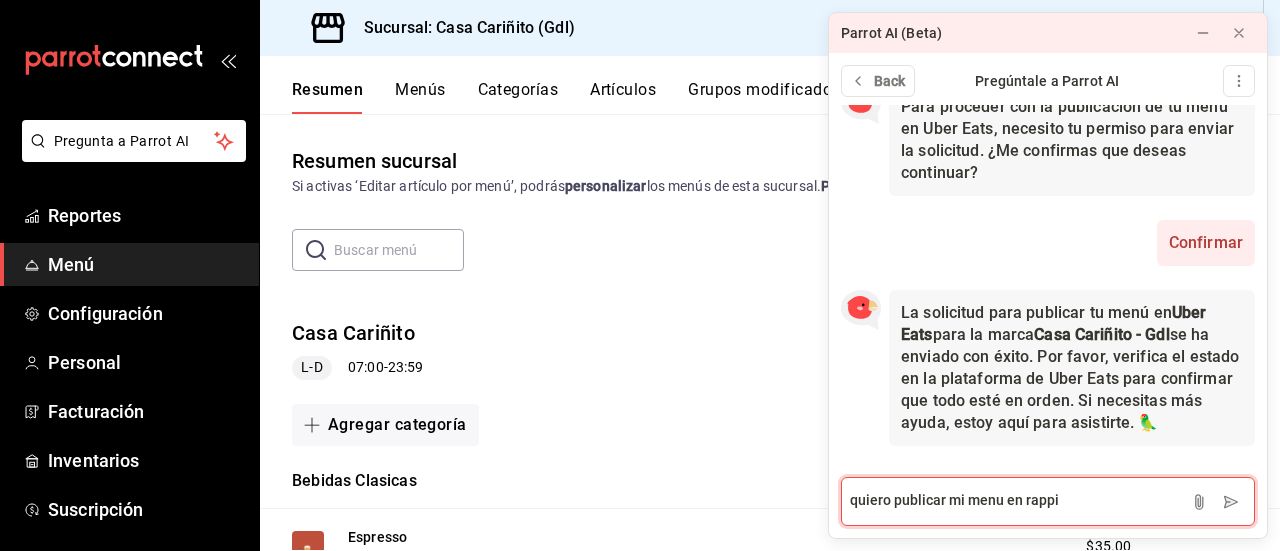 type 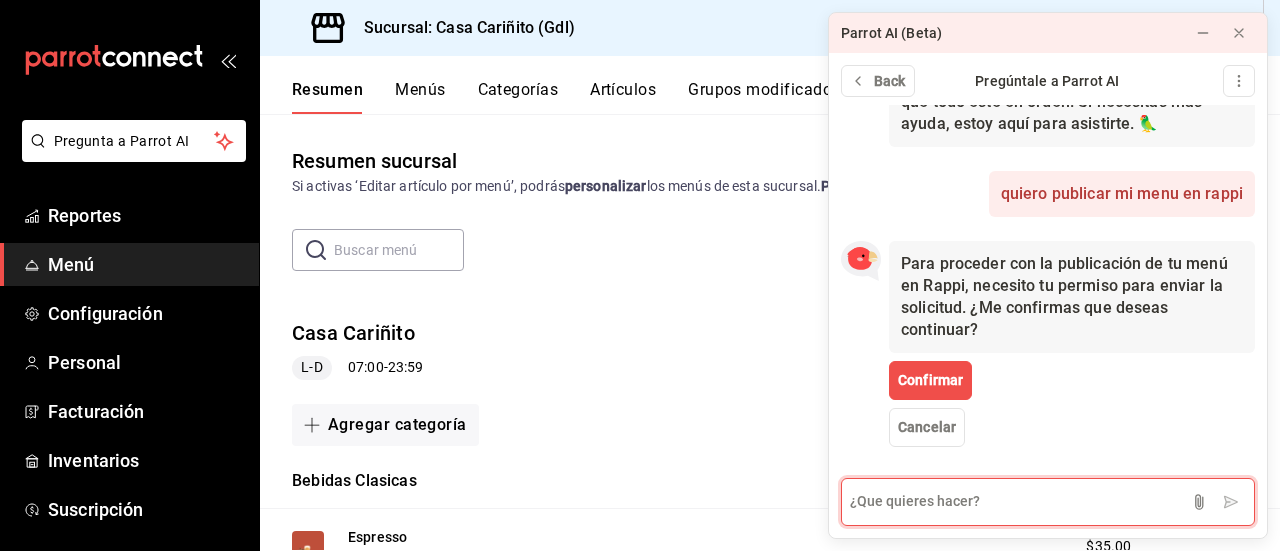 scroll, scrollTop: 496, scrollLeft: 0, axis: vertical 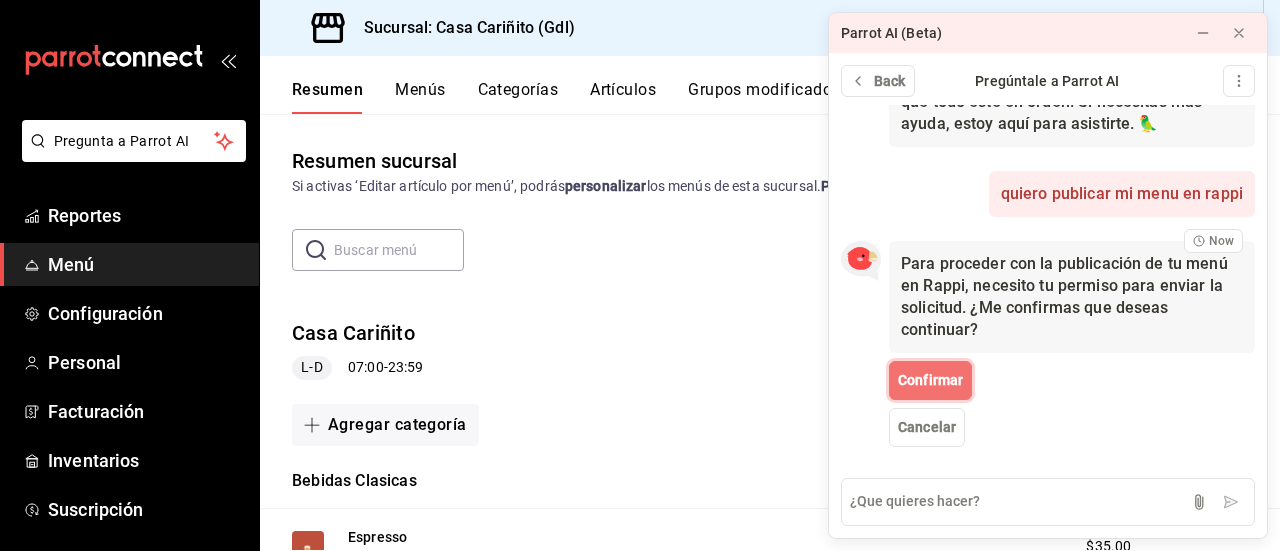 click on "Confirmar" at bounding box center [930, 380] 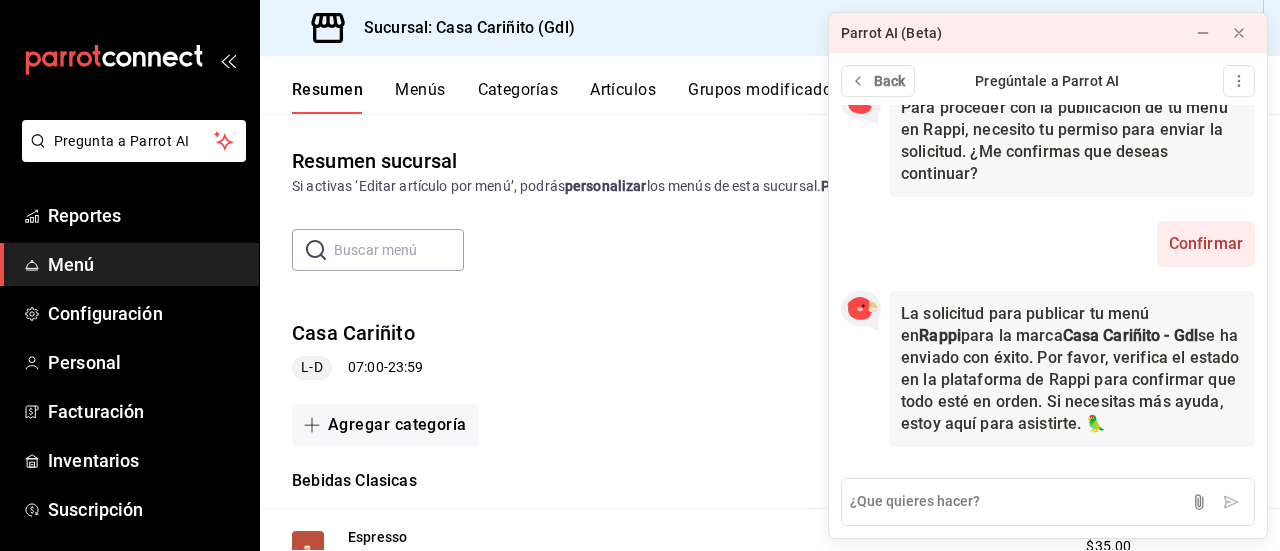 scroll, scrollTop: 675, scrollLeft: 0, axis: vertical 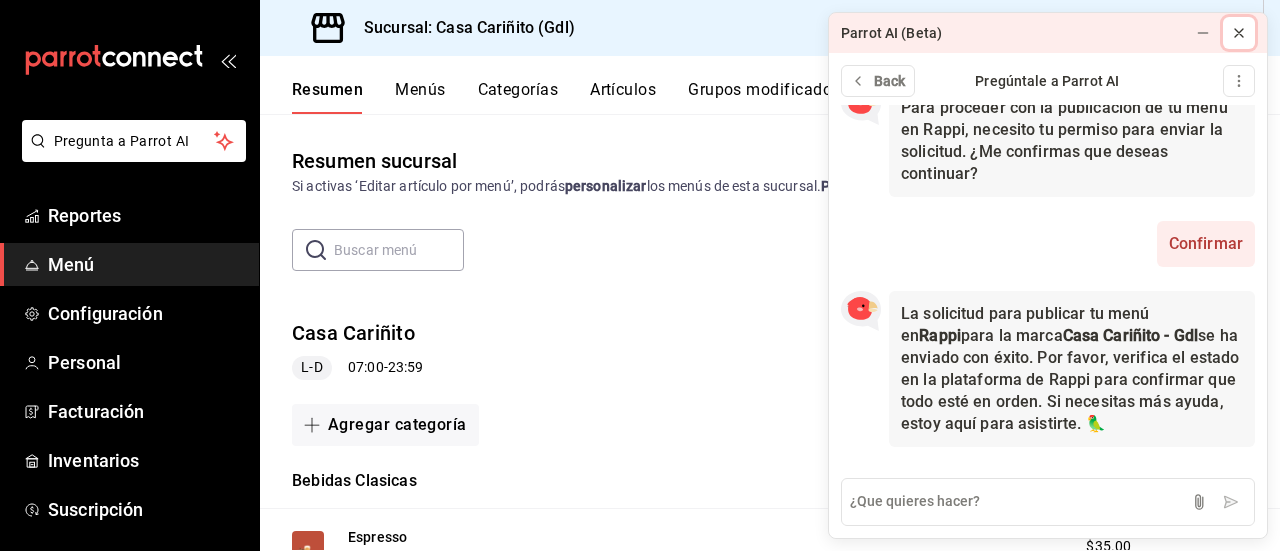 click 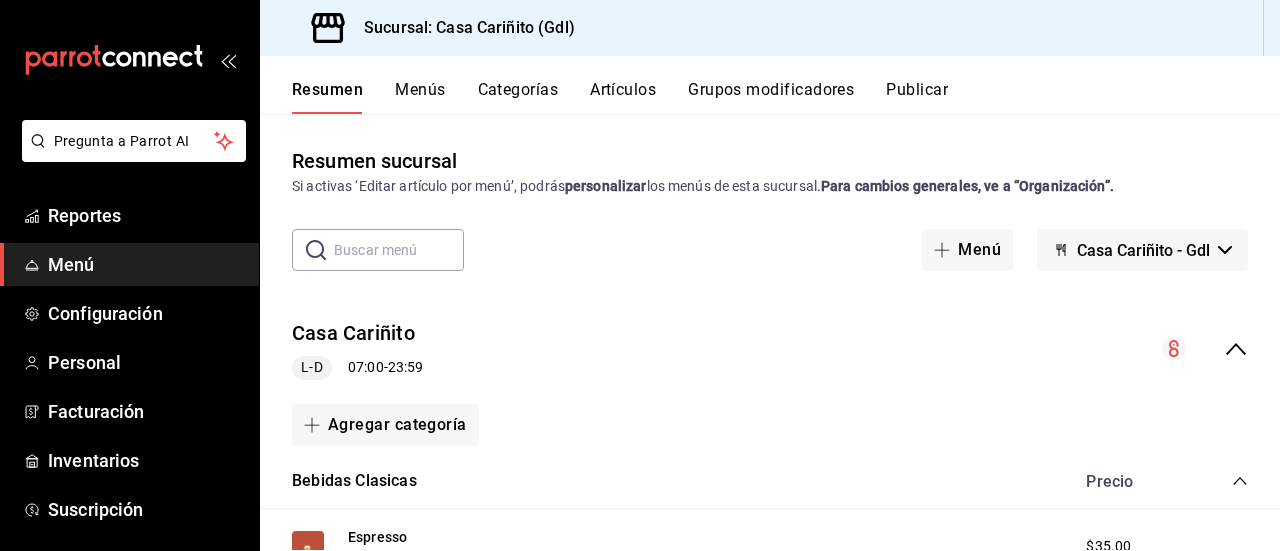 click on "Publicar" at bounding box center (917, 97) 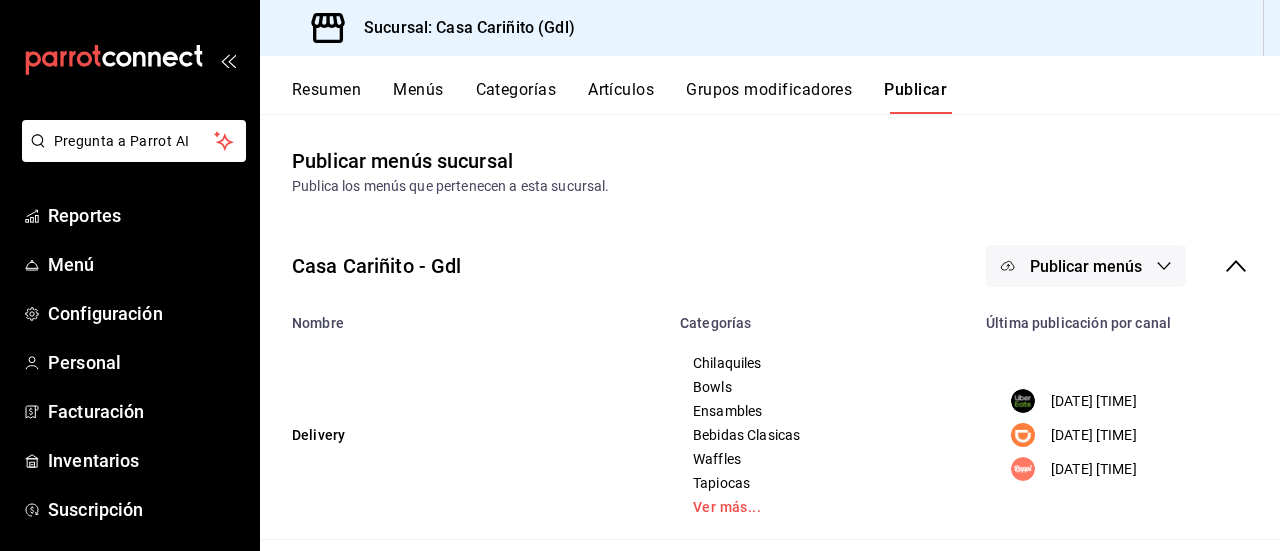 scroll, scrollTop: 0, scrollLeft: 0, axis: both 